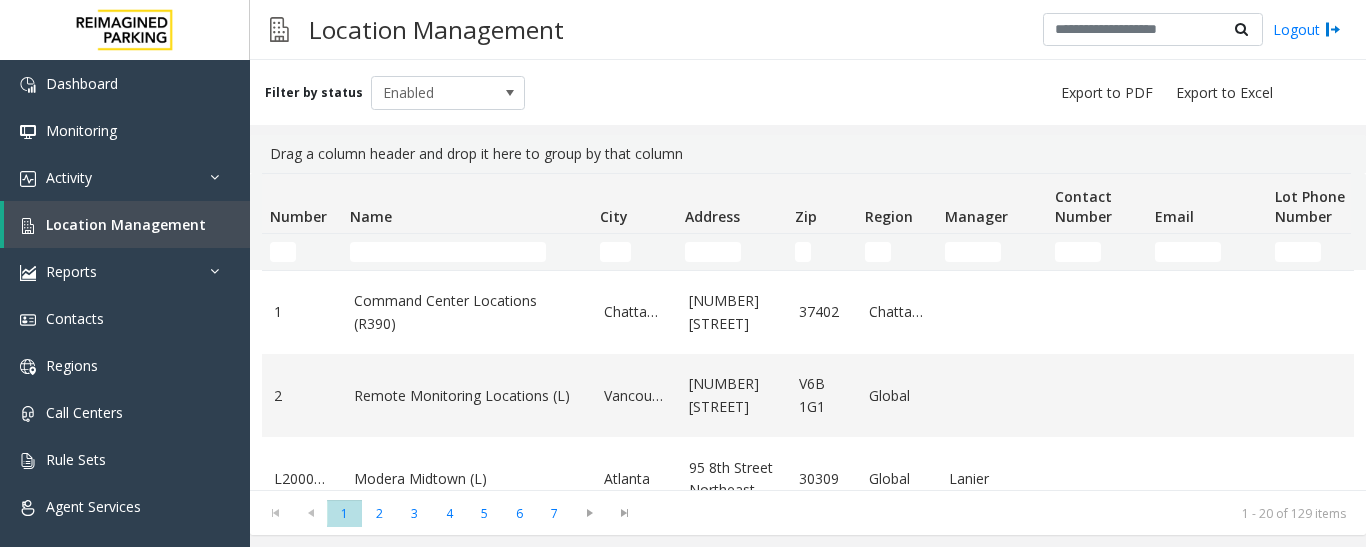 scroll, scrollTop: 0, scrollLeft: 0, axis: both 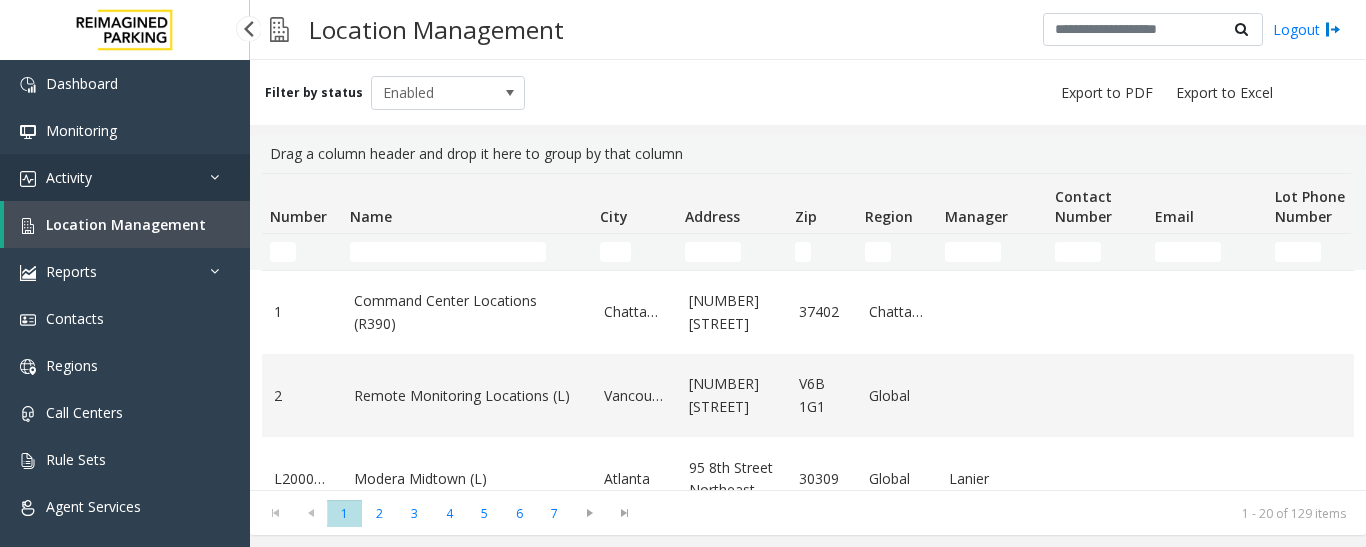 click on "Activity" at bounding box center (125, 177) 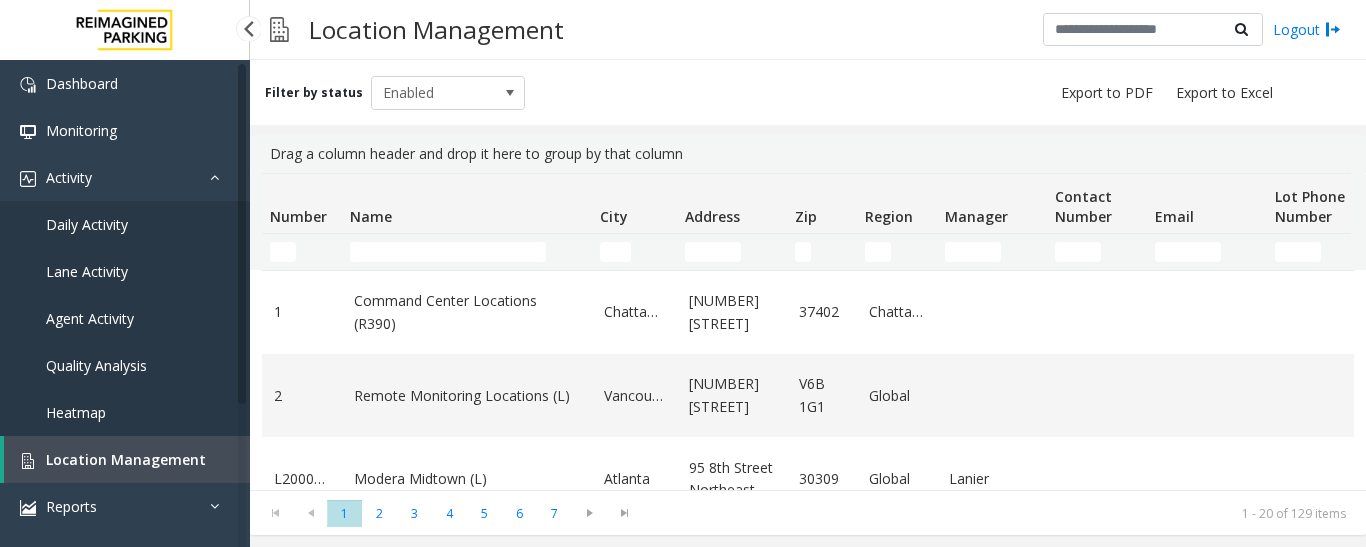 click on "Agent Activity" at bounding box center [125, 318] 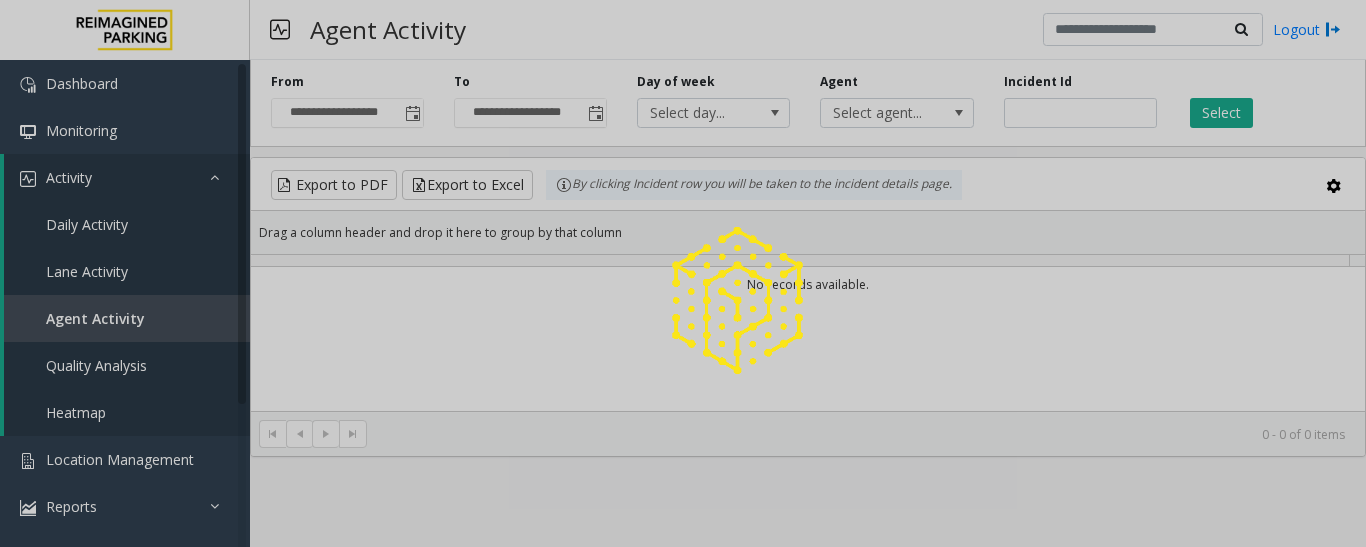 click 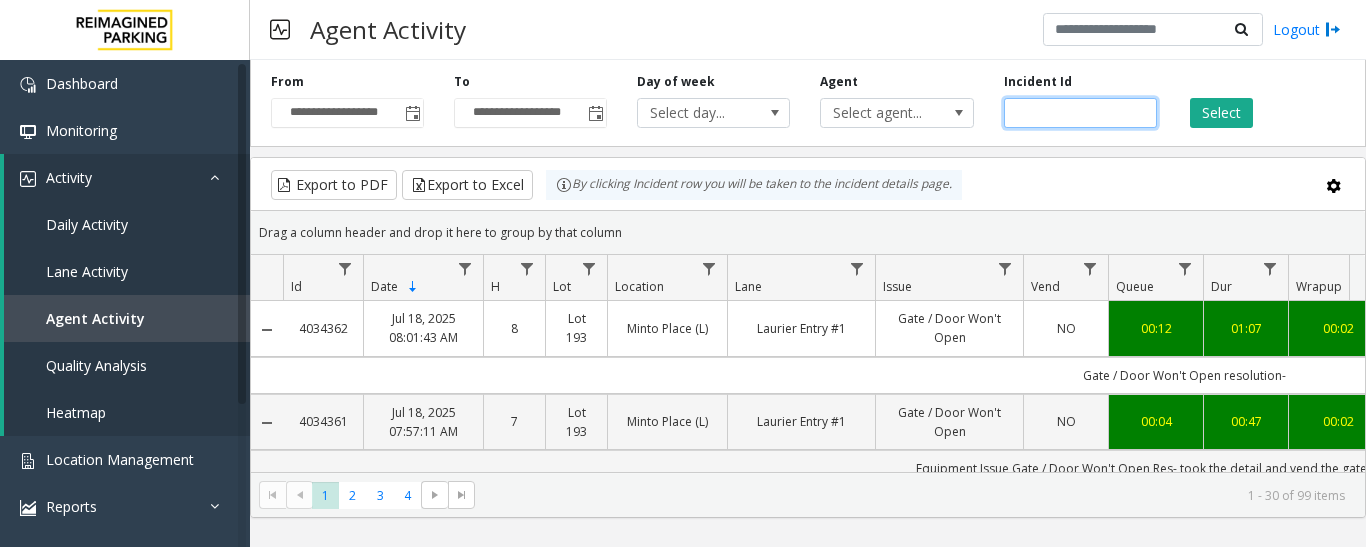 click 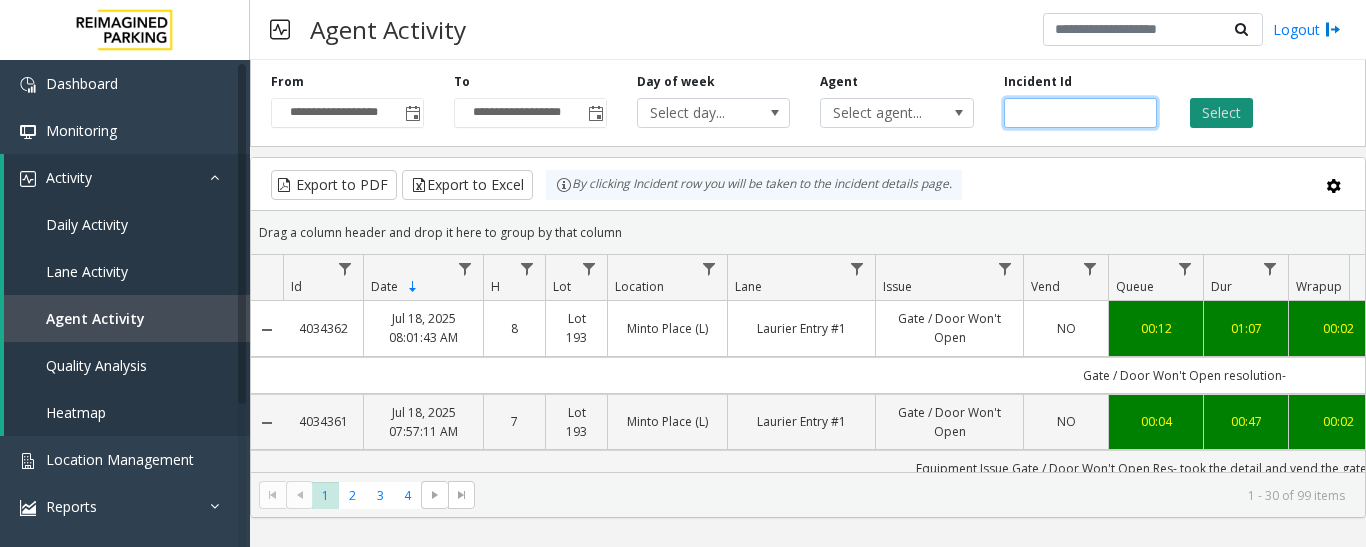 type on "*******" 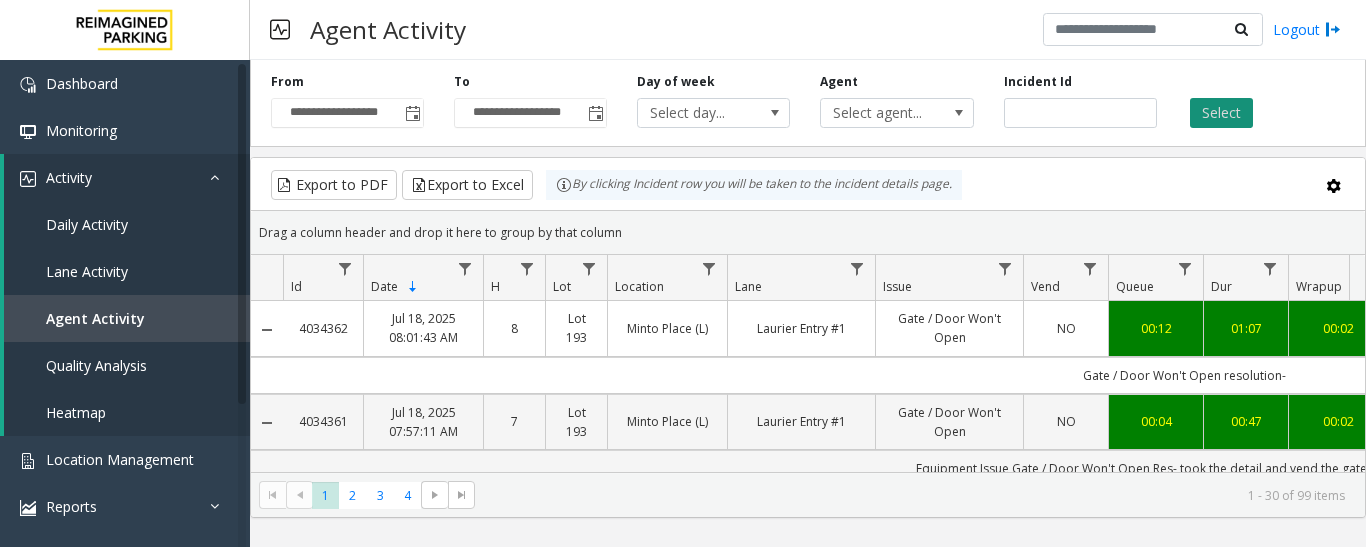 click on "Select" 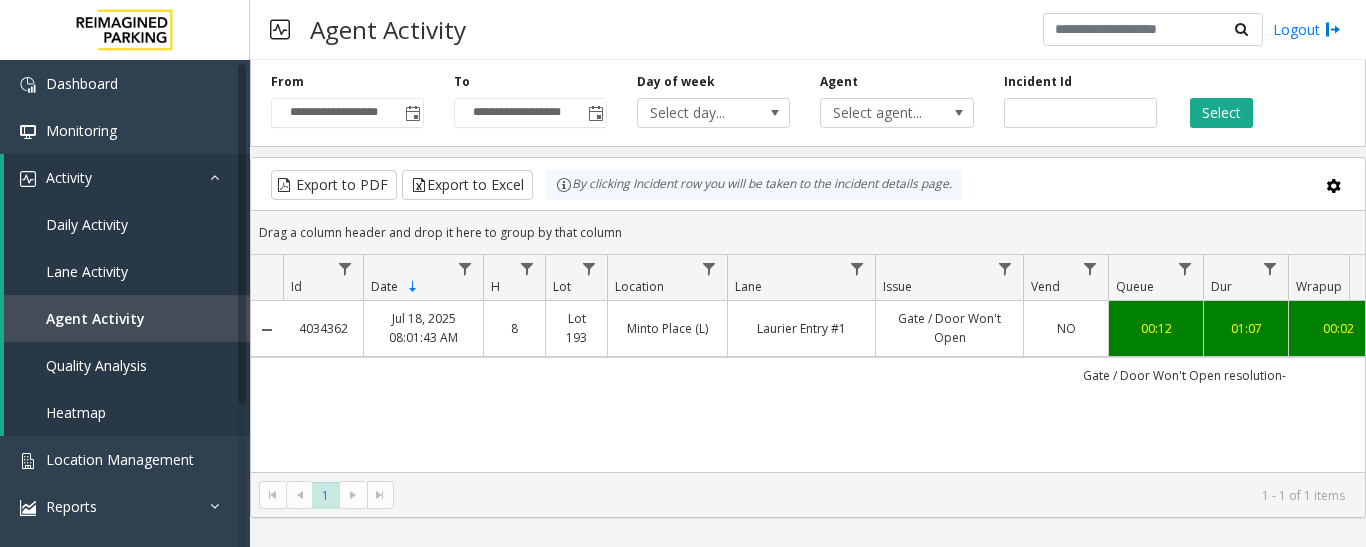 click on "Gate / Door Won't Open" 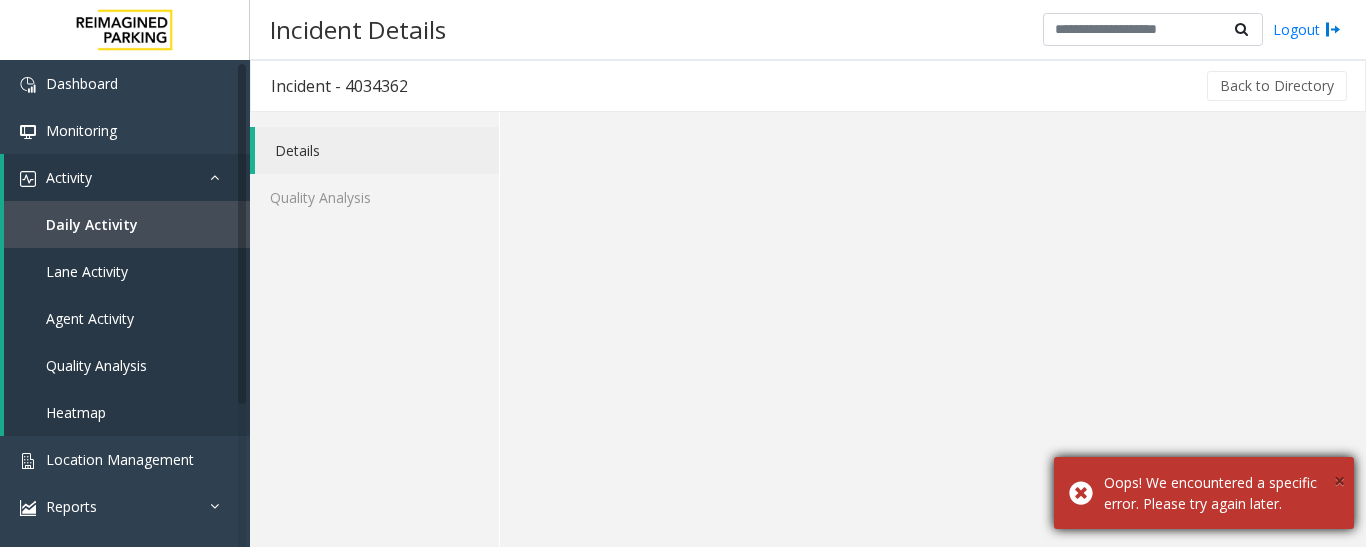 click on "×" at bounding box center (1339, 480) 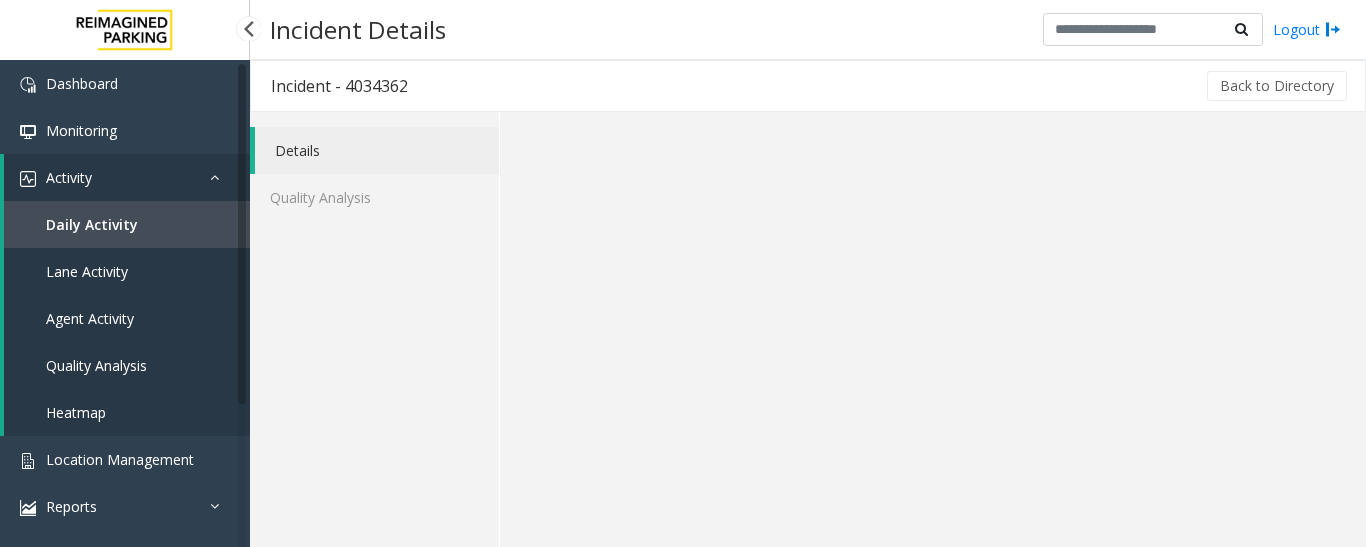 click on "Daily Activity" at bounding box center [92, 224] 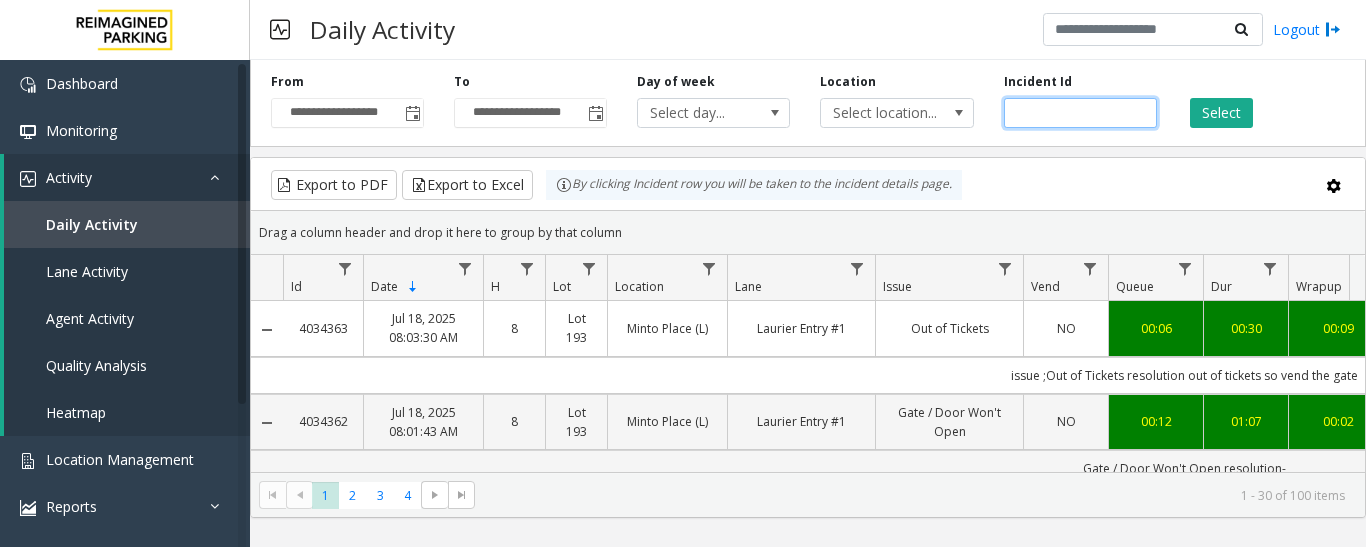 click 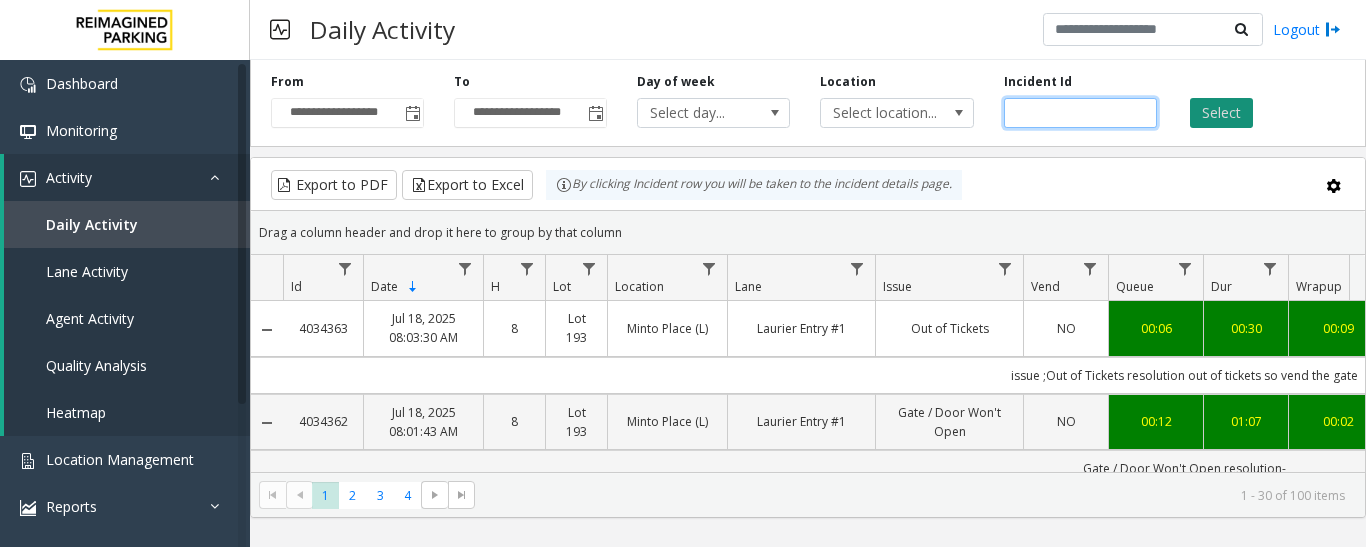 type on "*******" 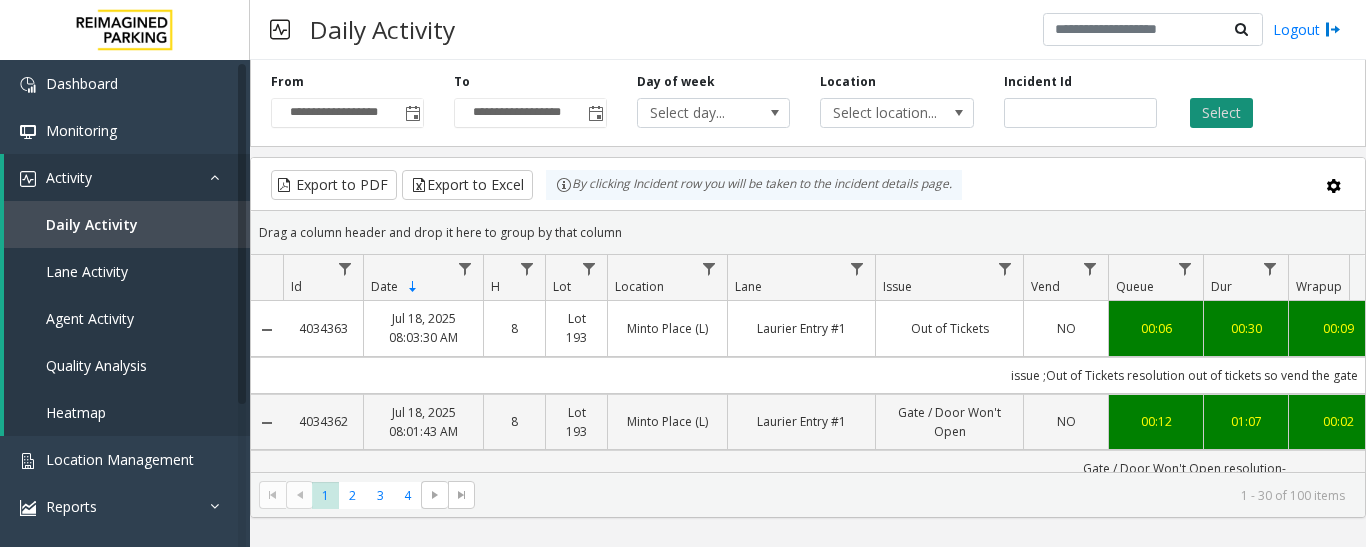 click on "Select" 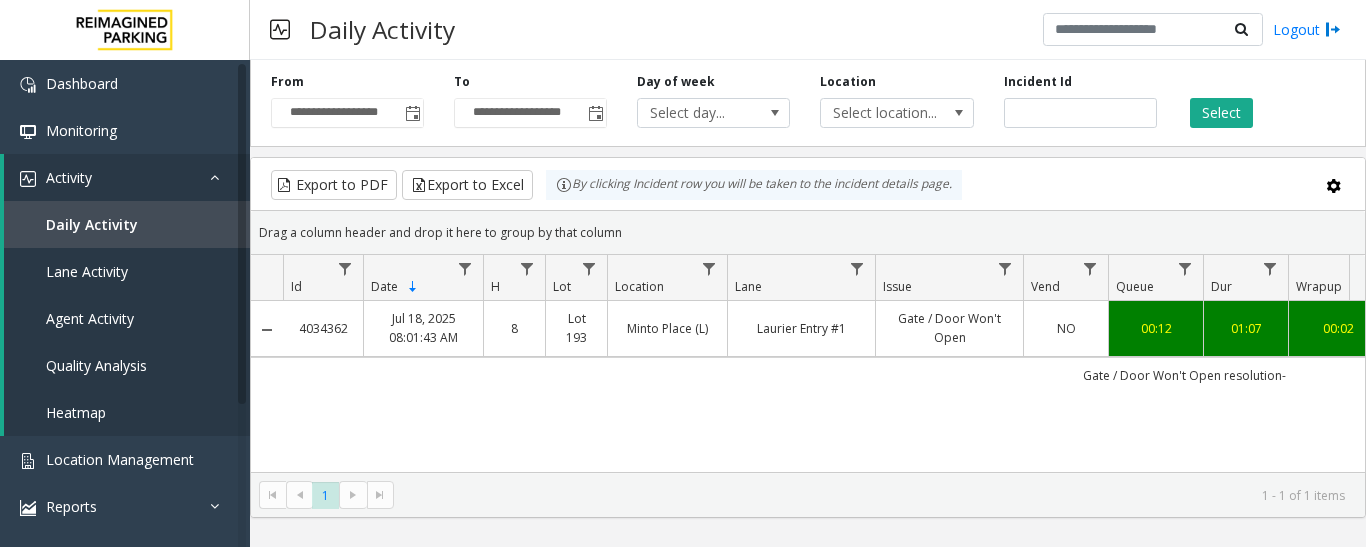 click on "Laurier Entry #1" 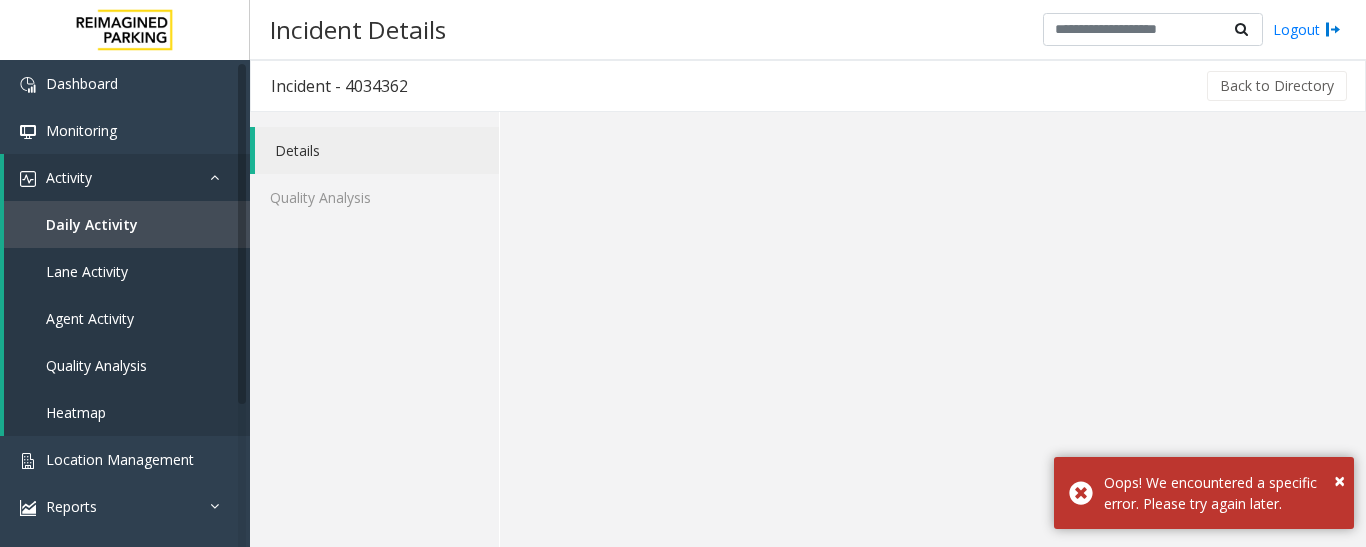 click on "Details" 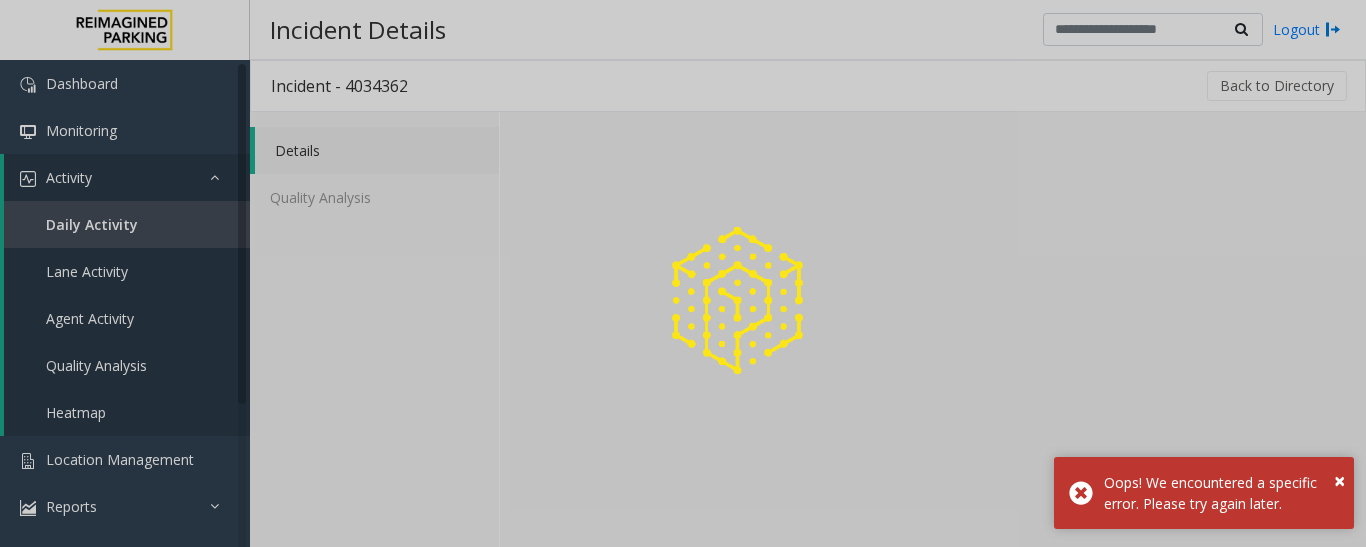 click 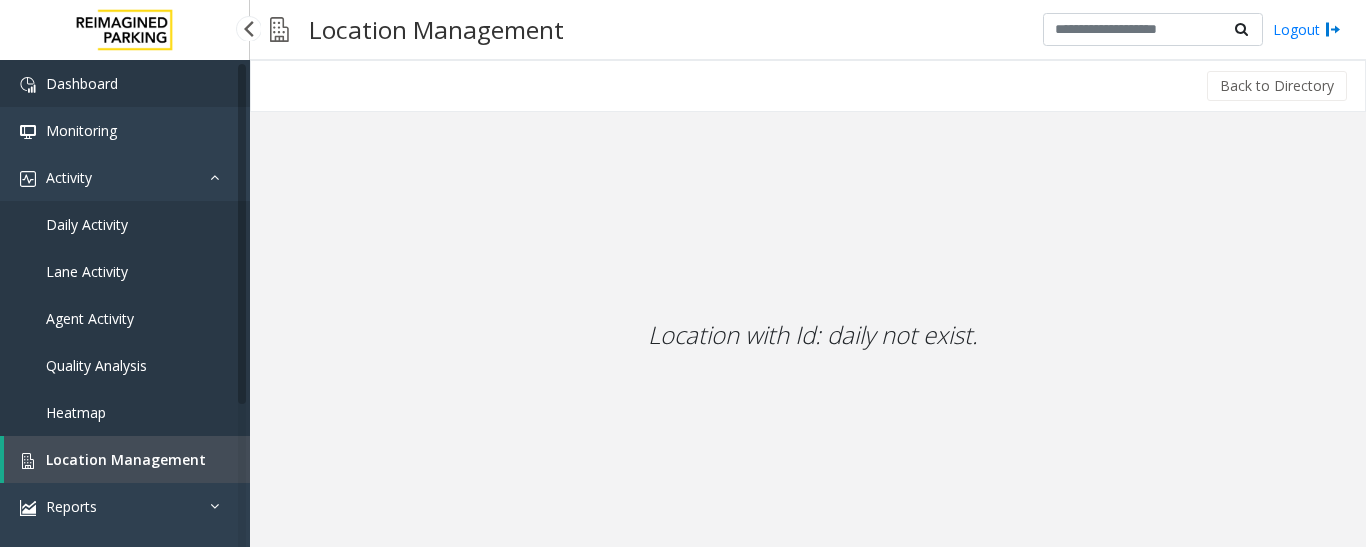 click on "Dashboard" at bounding box center (125, 83) 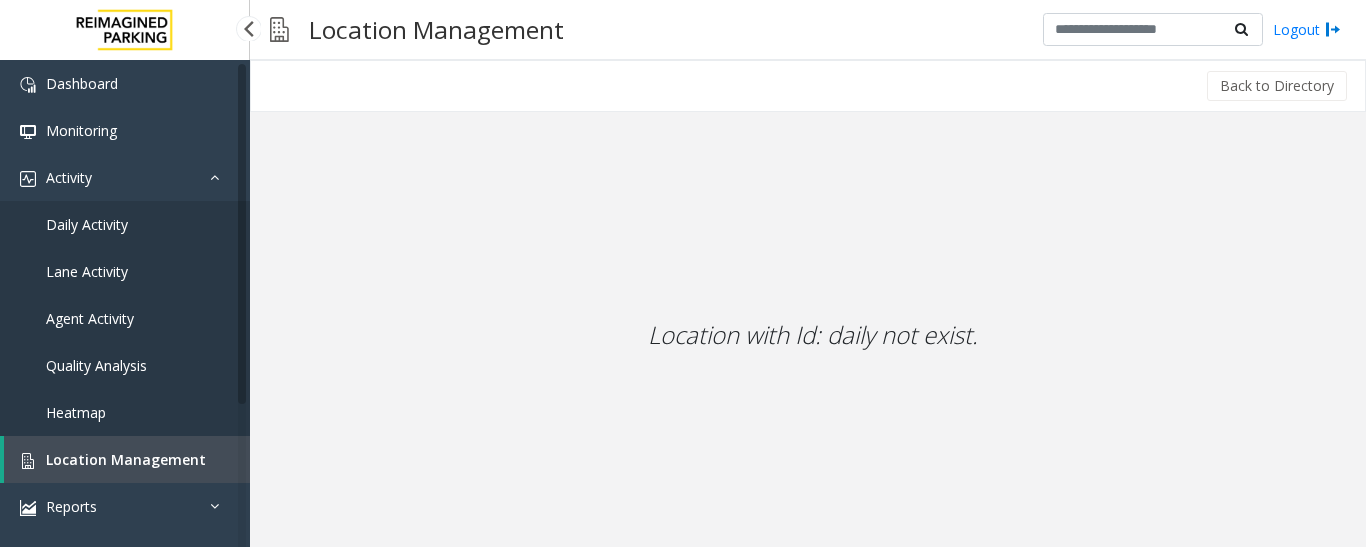 click on "Daily Activity" at bounding box center (87, 224) 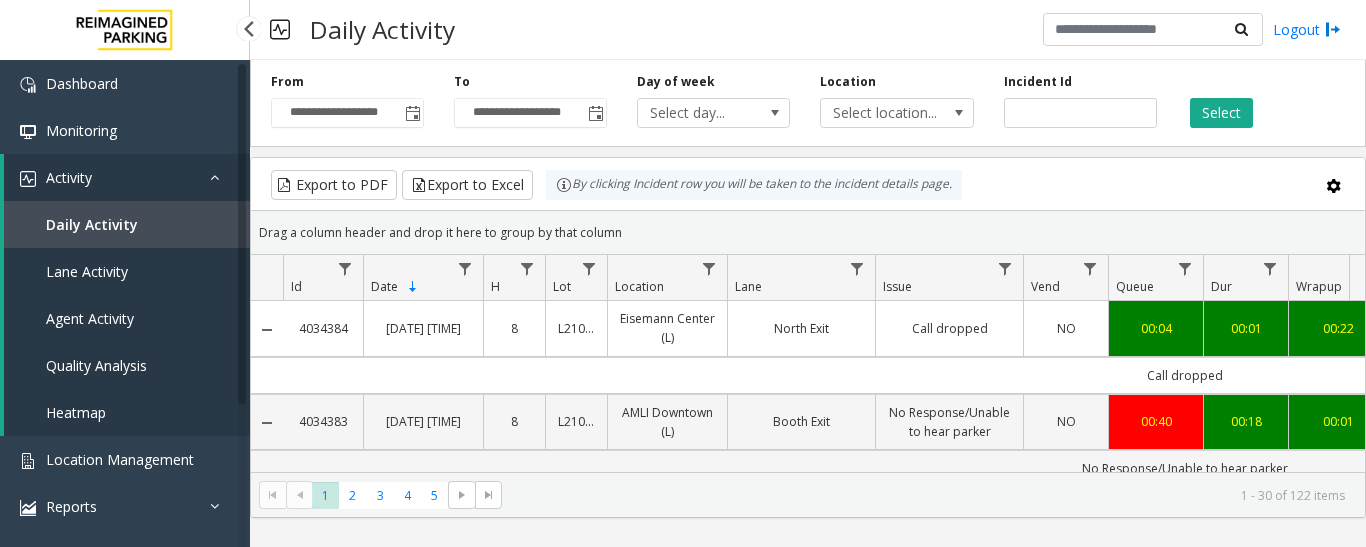 scroll, scrollTop: 0, scrollLeft: 0, axis: both 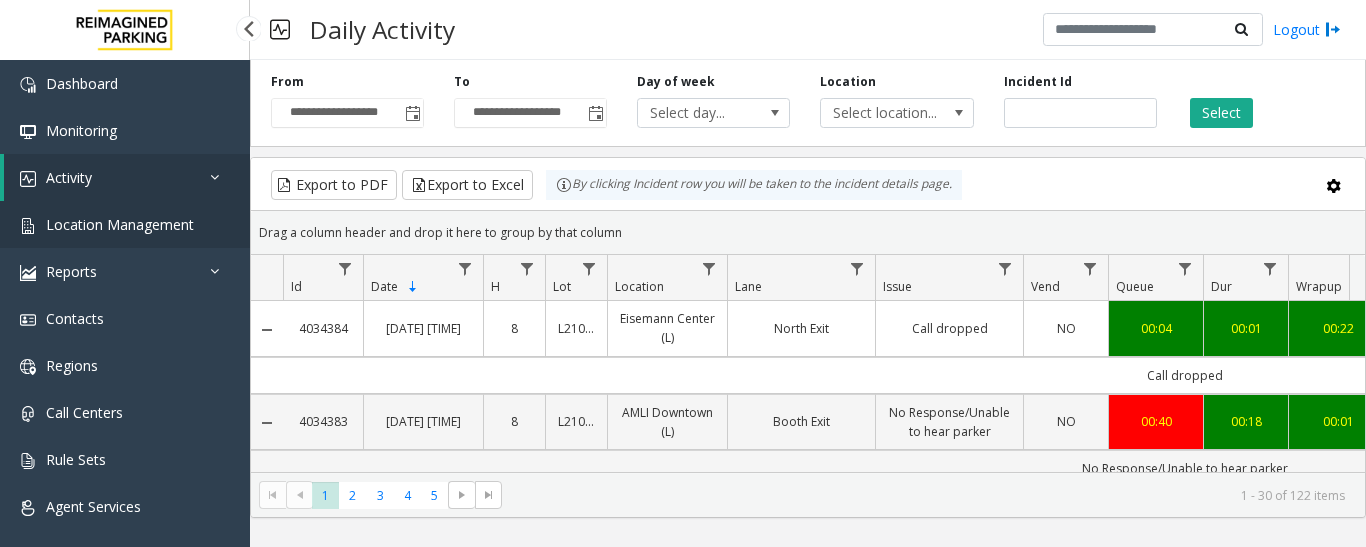 click on "Location Management" at bounding box center [120, 224] 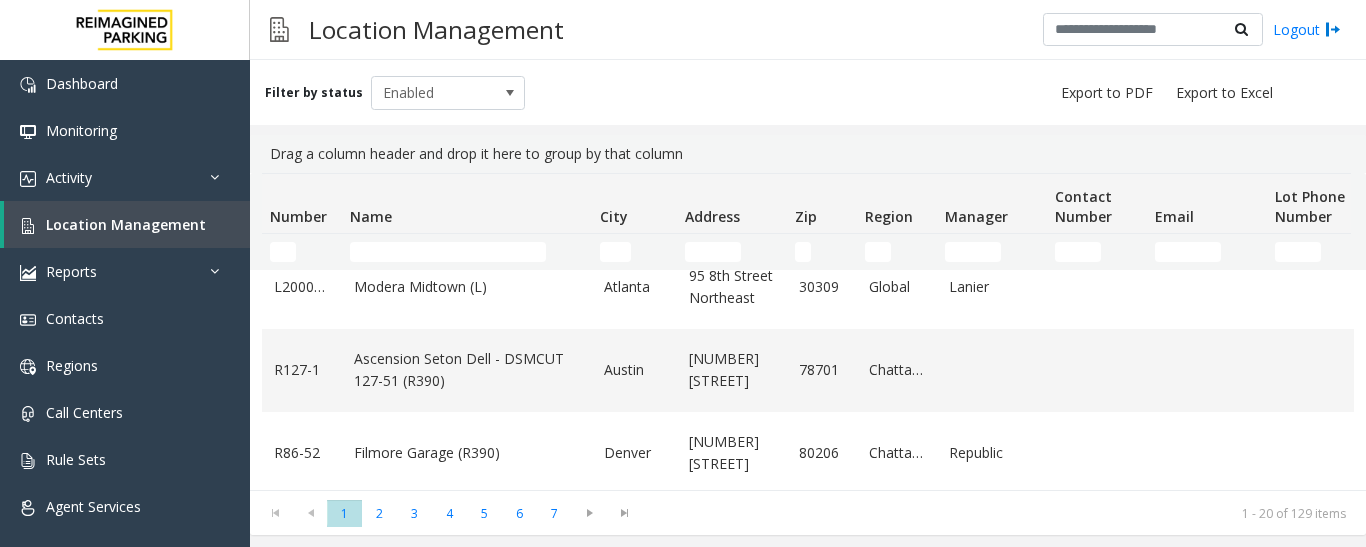 scroll, scrollTop: 200, scrollLeft: 0, axis: vertical 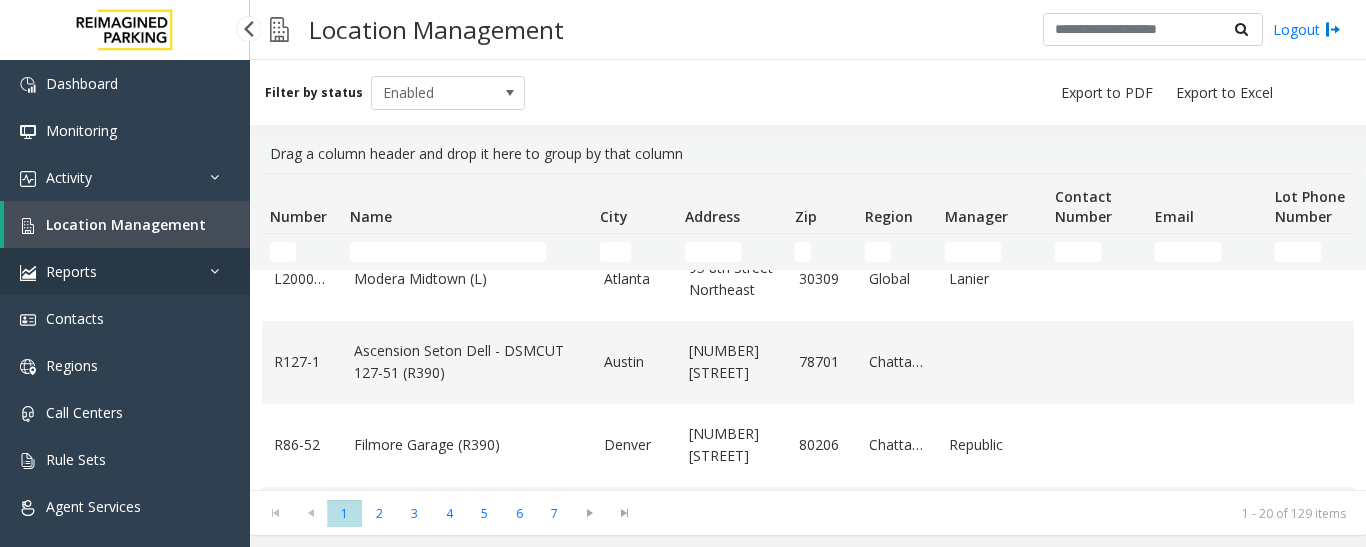 click on "Reports" at bounding box center (71, 271) 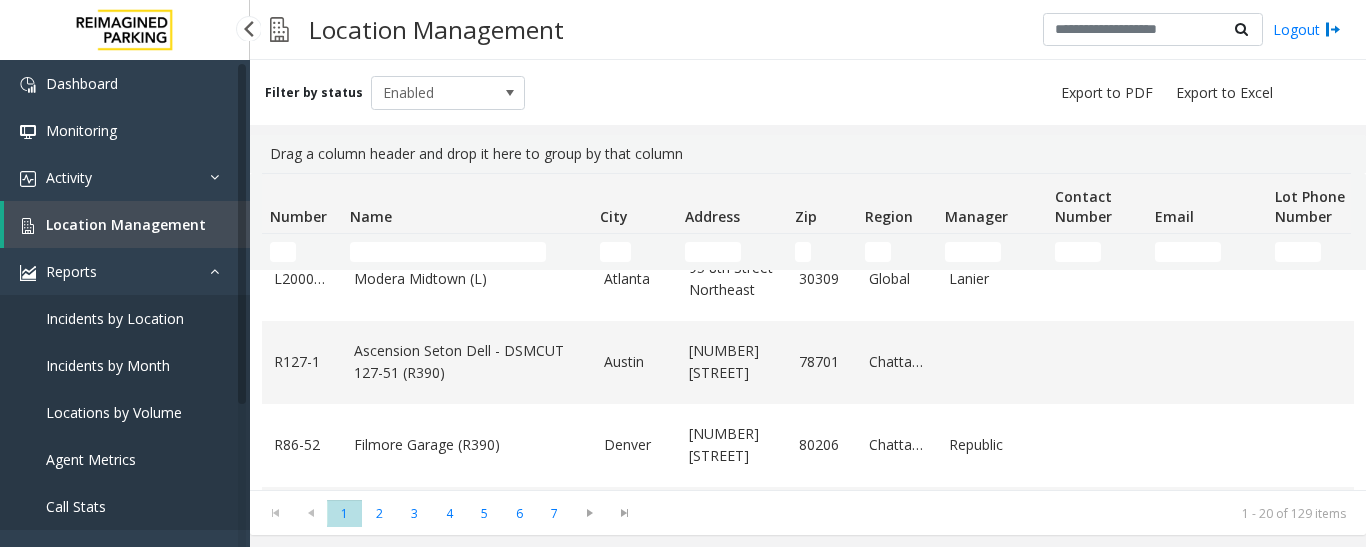 click on "Locations by Volume" at bounding box center (125, 412) 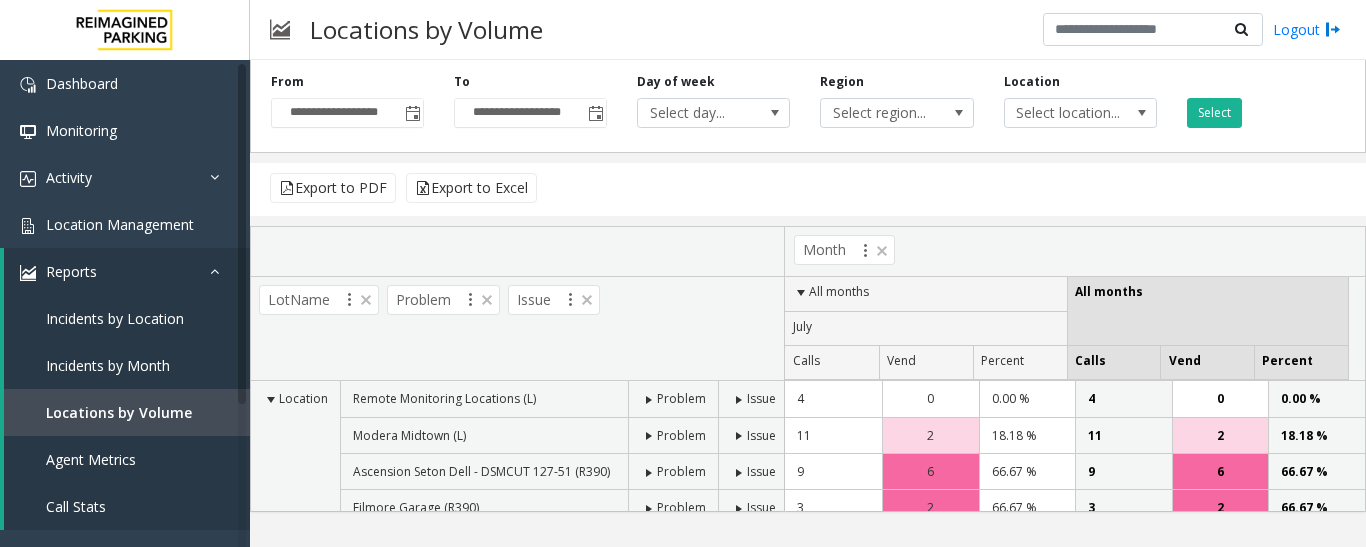 scroll, scrollTop: 238, scrollLeft: 0, axis: vertical 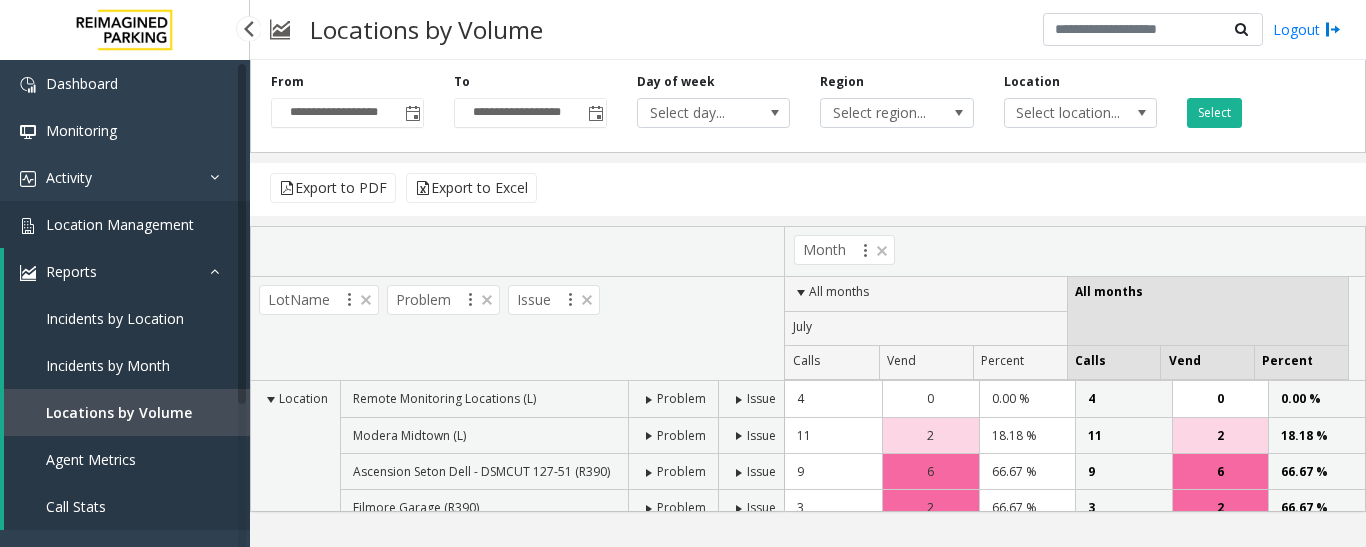 click on "Location Management" at bounding box center (125, 224) 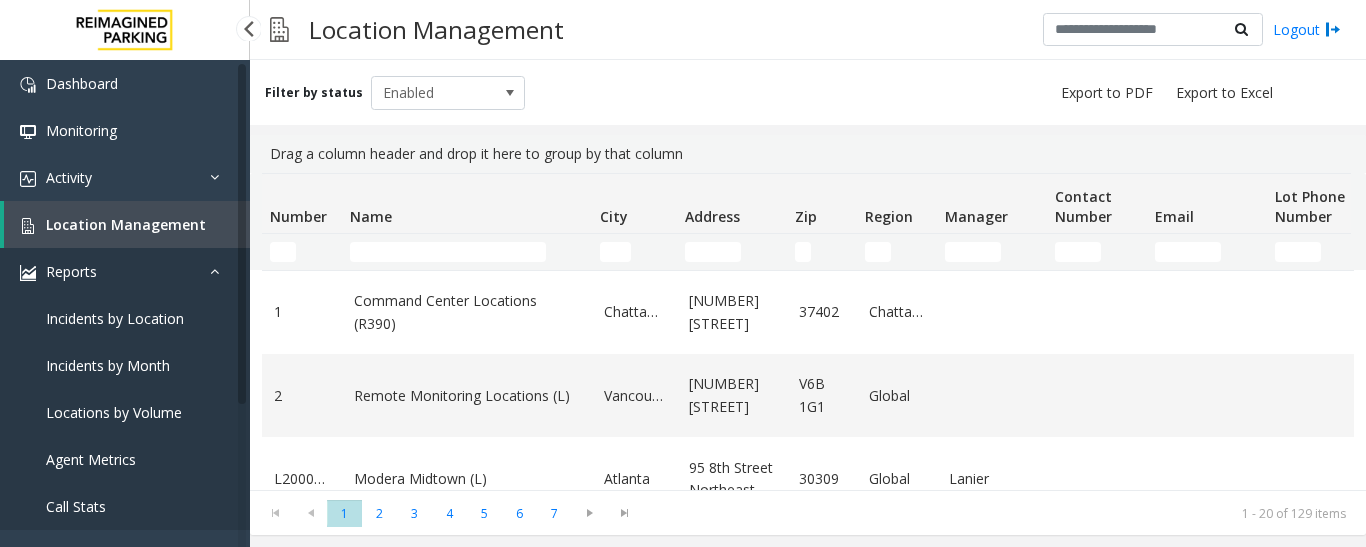 click at bounding box center [220, 271] 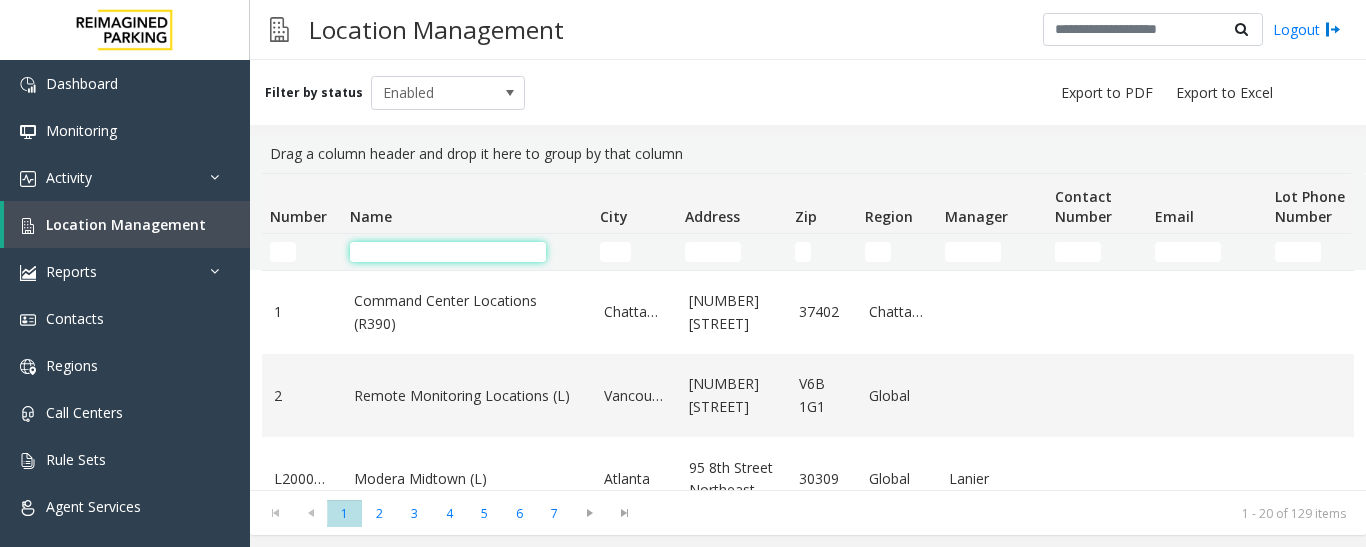 click 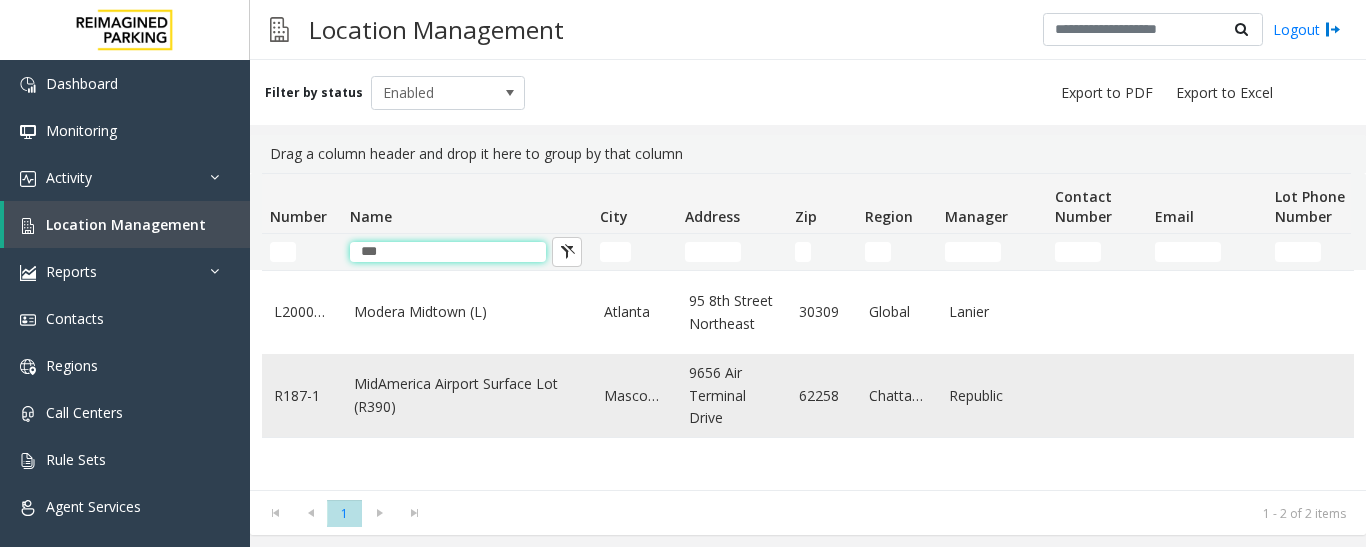 type on "***" 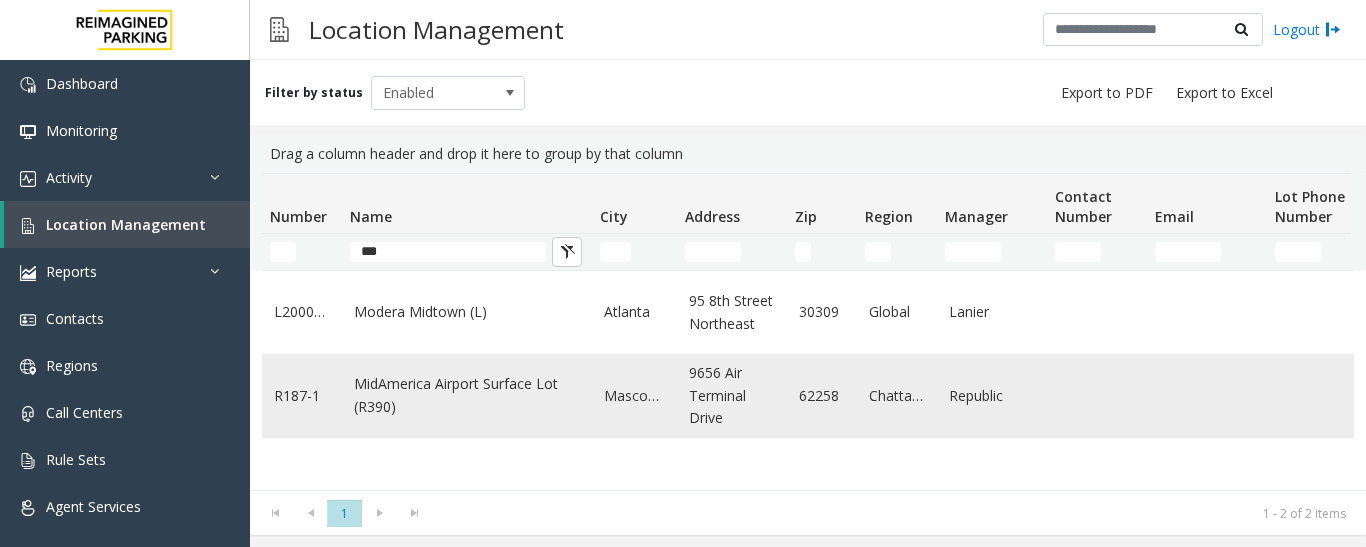 click on "MidAmerica Airport Surface Lot (R390)" 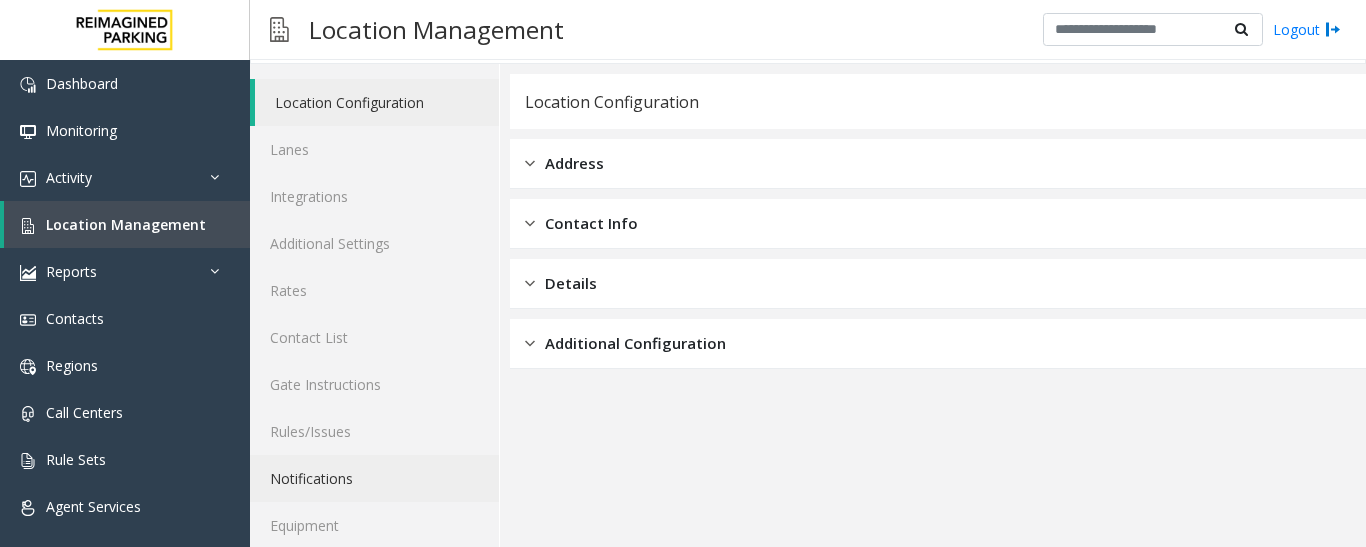 scroll, scrollTop: 112, scrollLeft: 0, axis: vertical 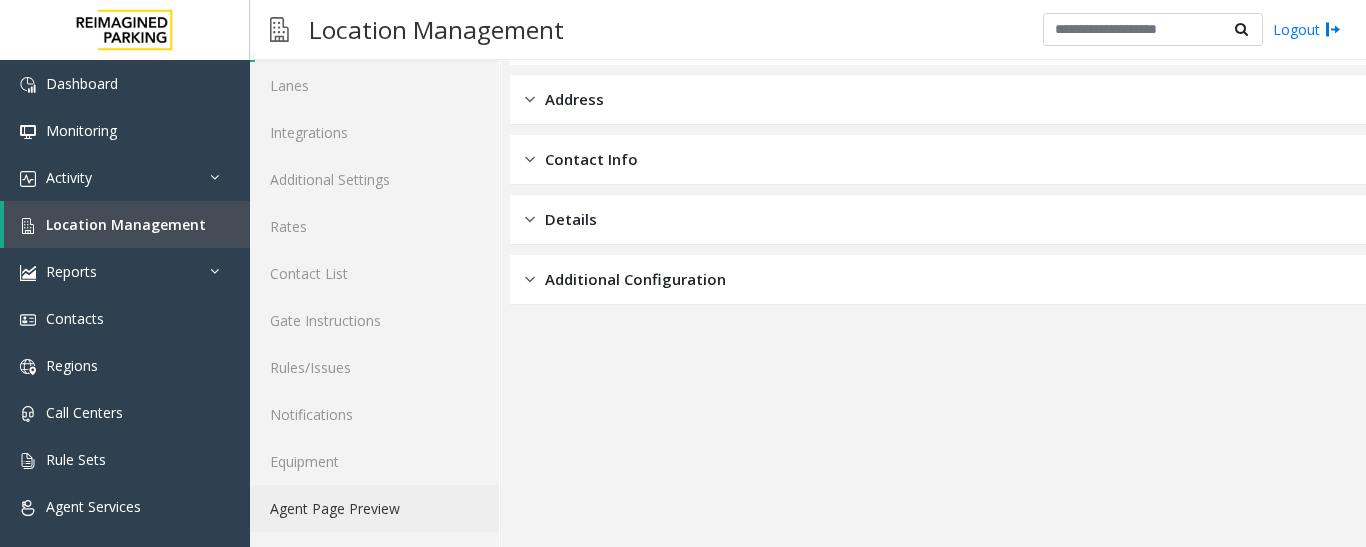 click on "Agent Page Preview" 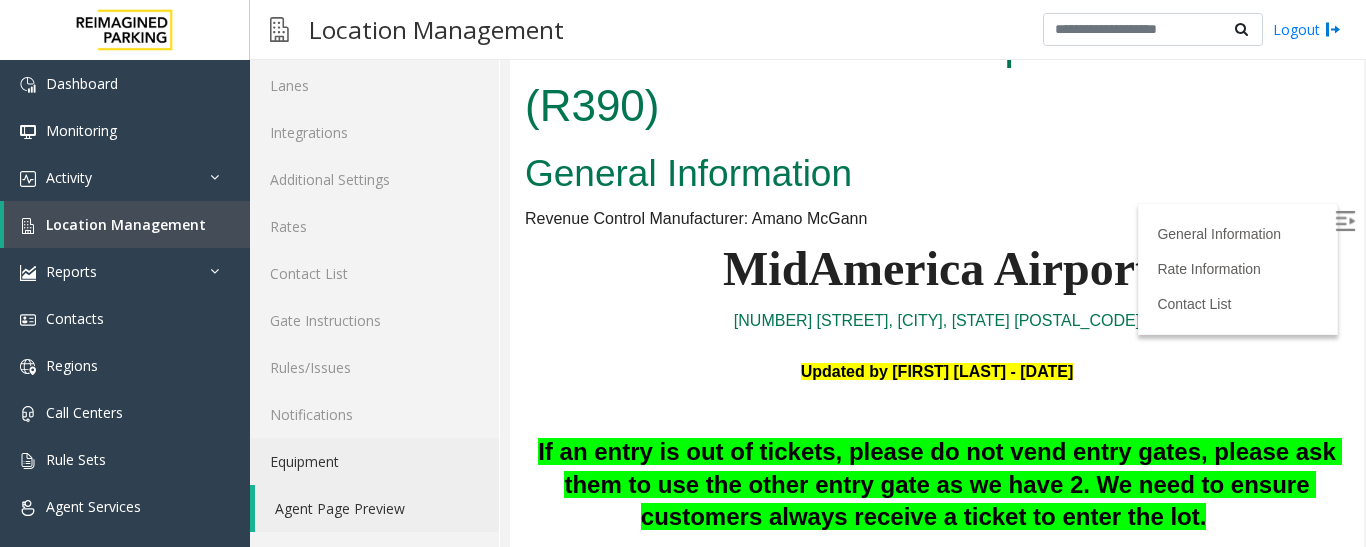 scroll, scrollTop: 600, scrollLeft: 0, axis: vertical 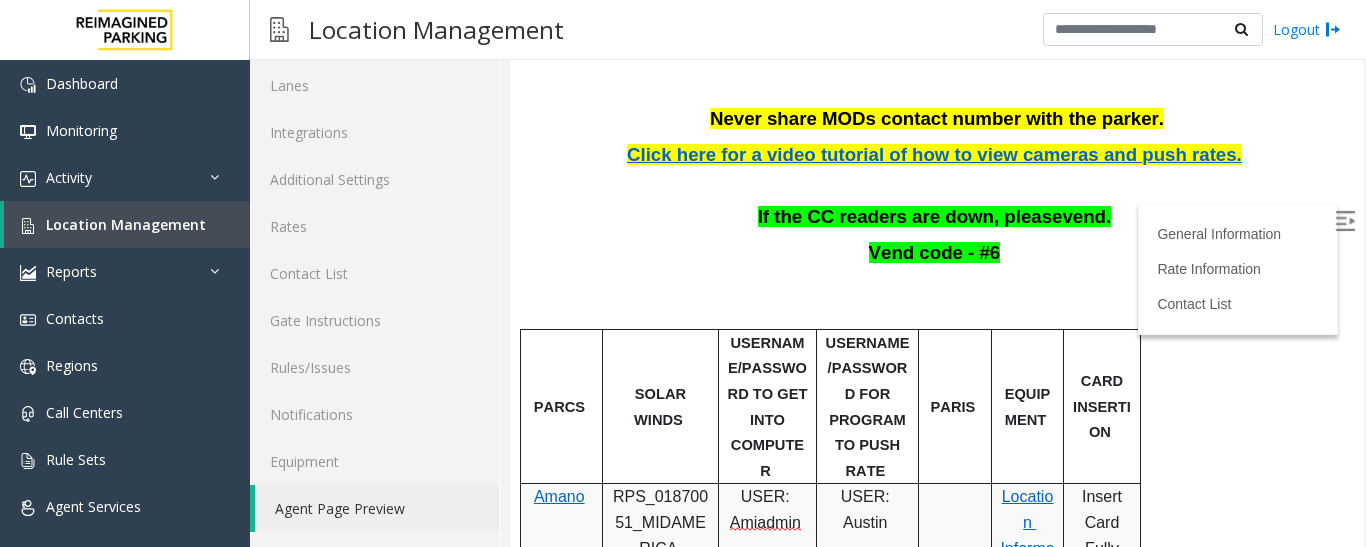 click at bounding box center [1345, 221] 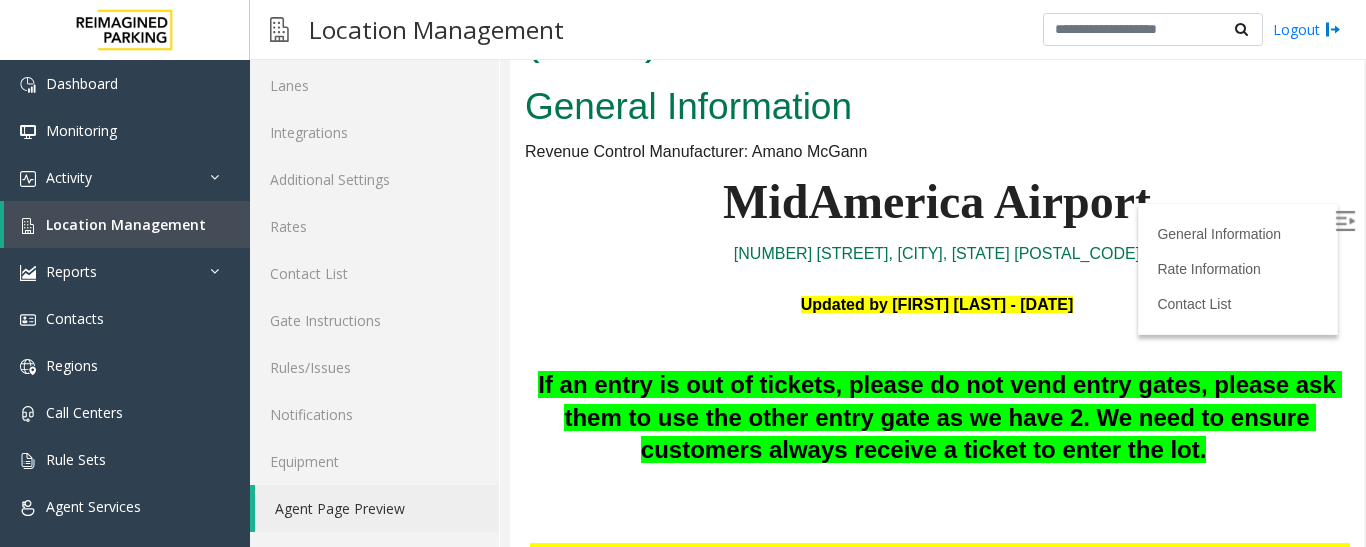 scroll, scrollTop: 0, scrollLeft: 0, axis: both 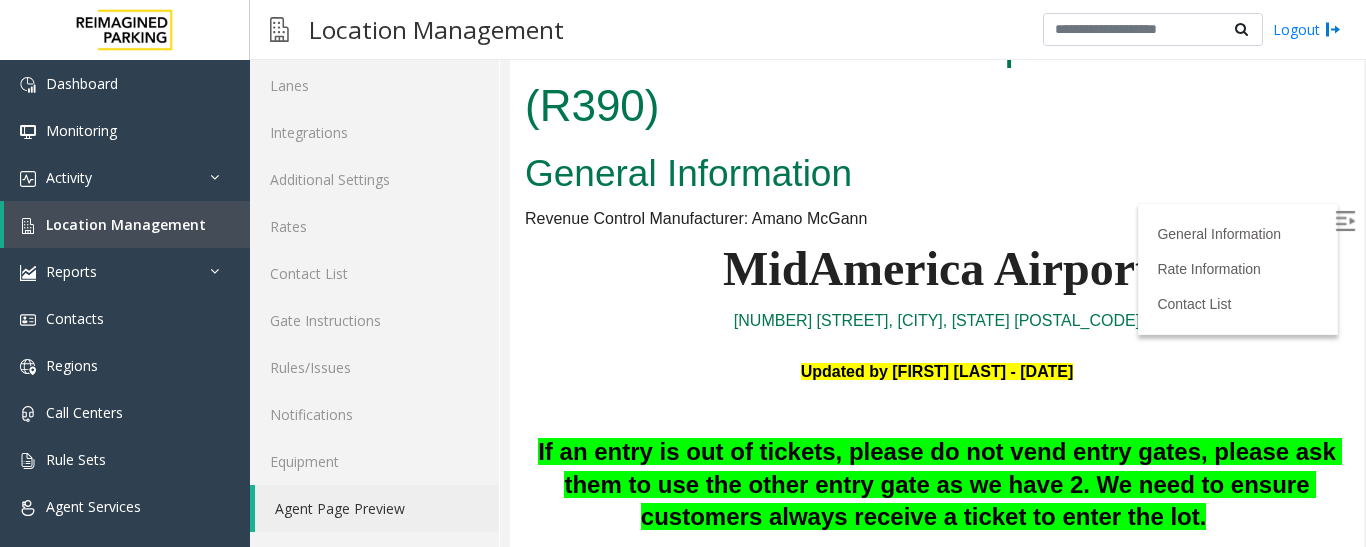 drag, startPoint x: 1339, startPoint y: 116, endPoint x: 1856, endPoint y: 37, distance: 523.001 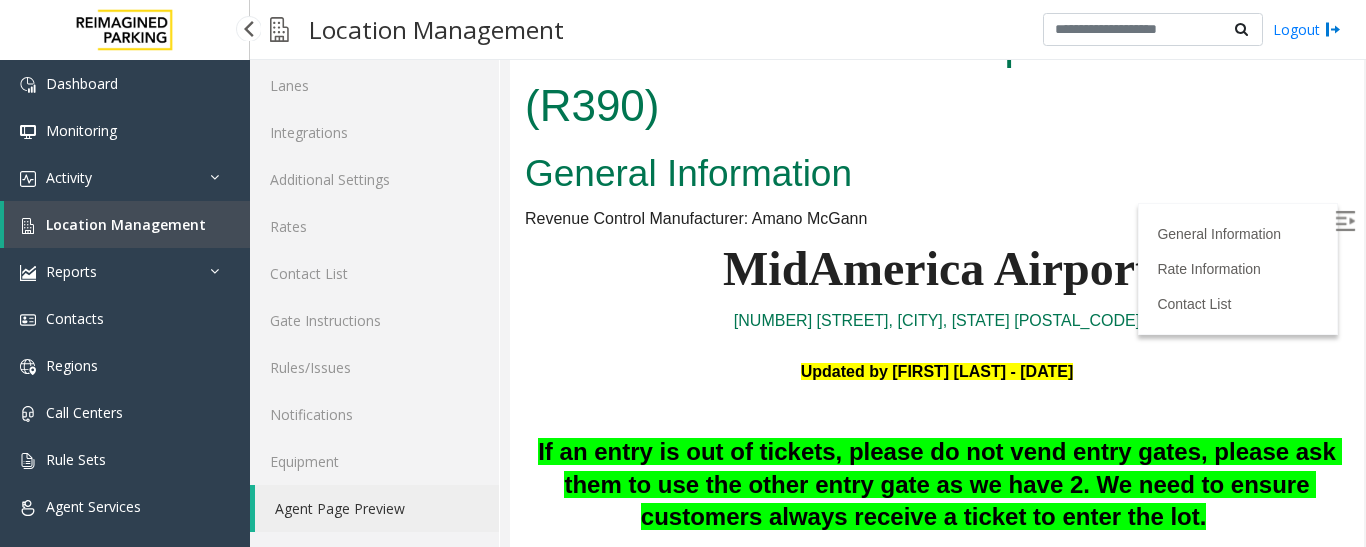 click on "Location Management" at bounding box center (127, 224) 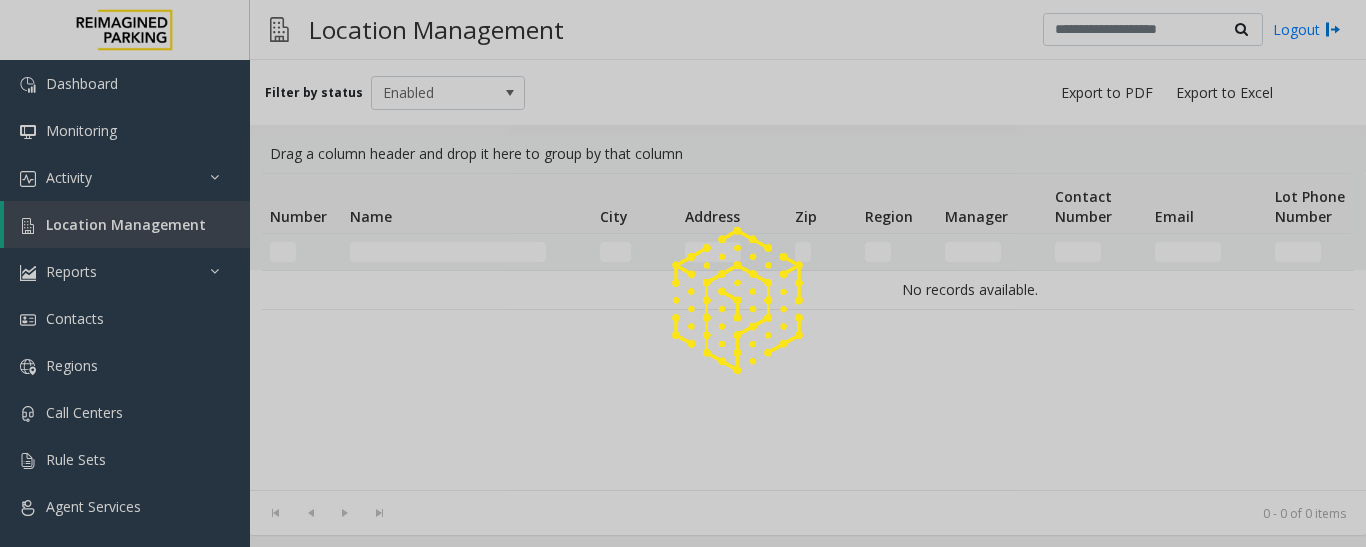 scroll, scrollTop: 0, scrollLeft: 0, axis: both 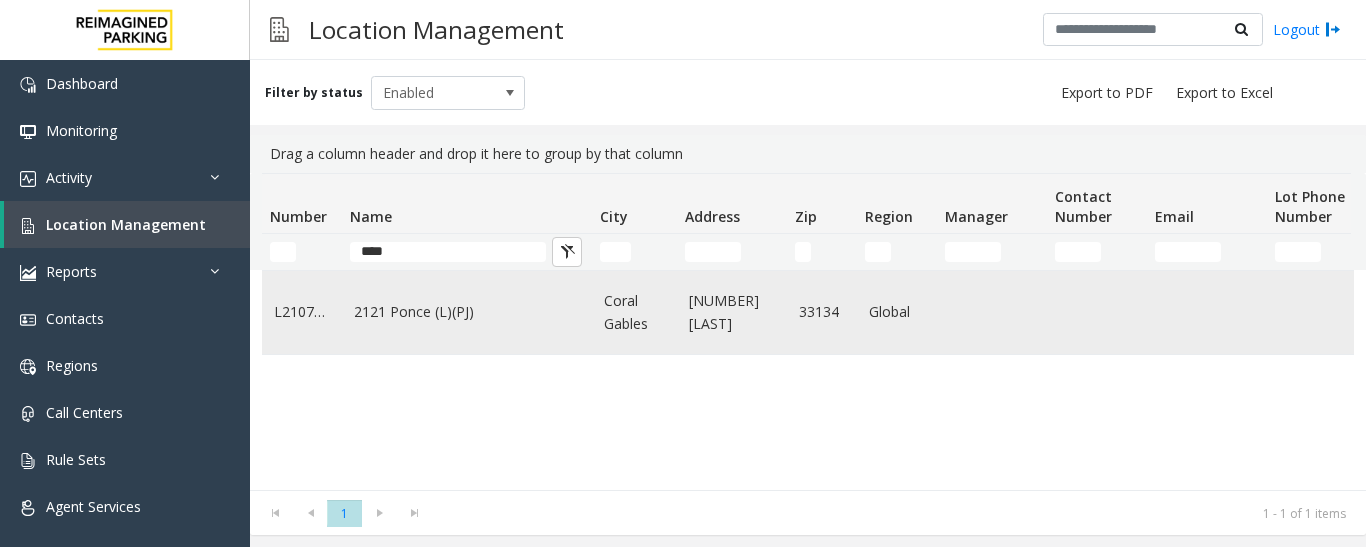 type on "****" 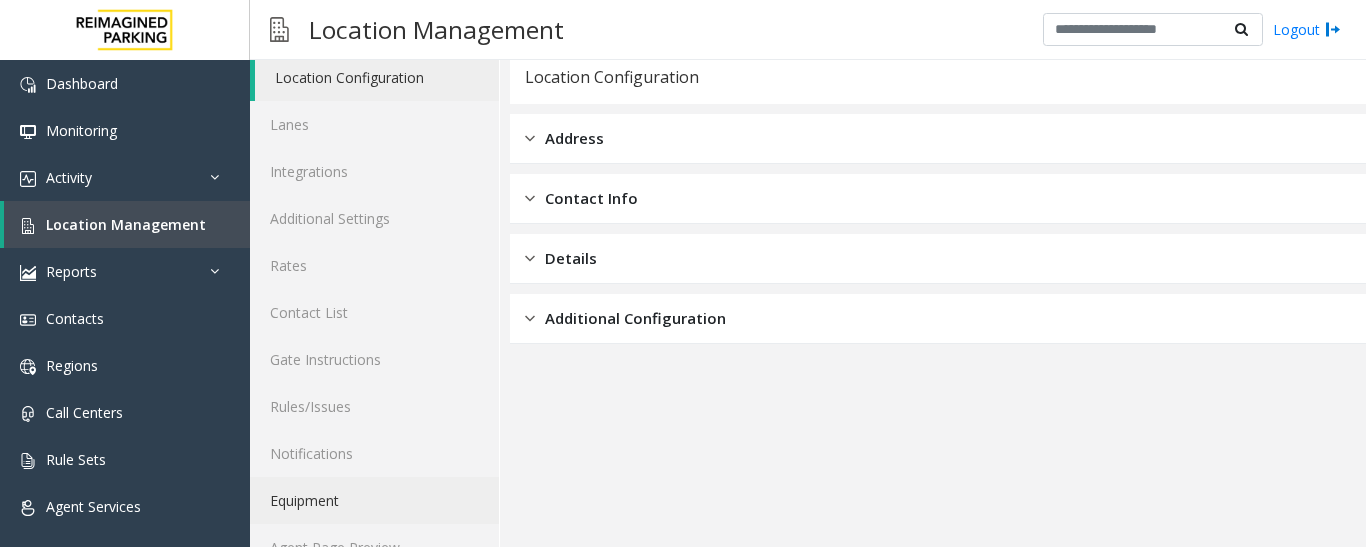 scroll, scrollTop: 112, scrollLeft: 0, axis: vertical 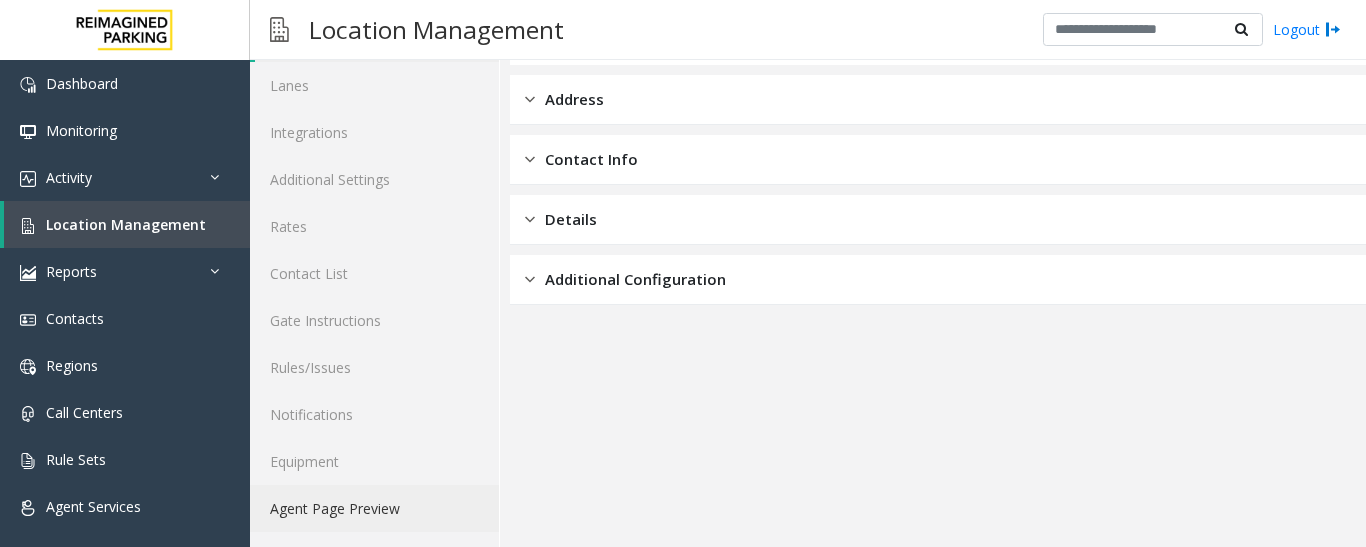 click on "Agent Page Preview" 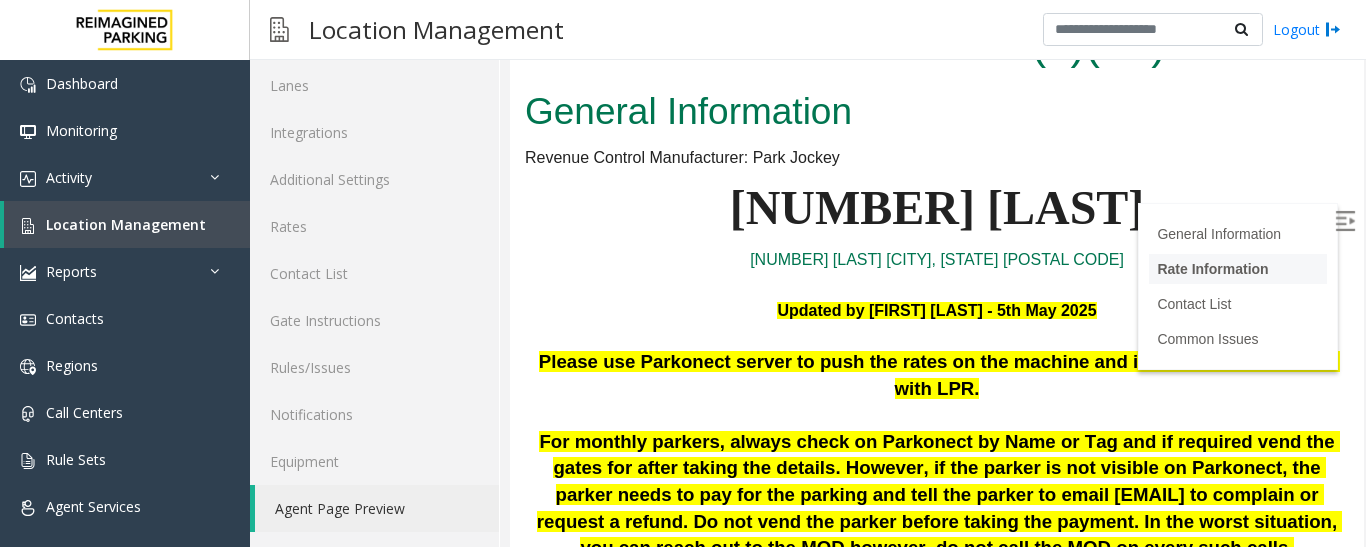 scroll, scrollTop: 0, scrollLeft: 0, axis: both 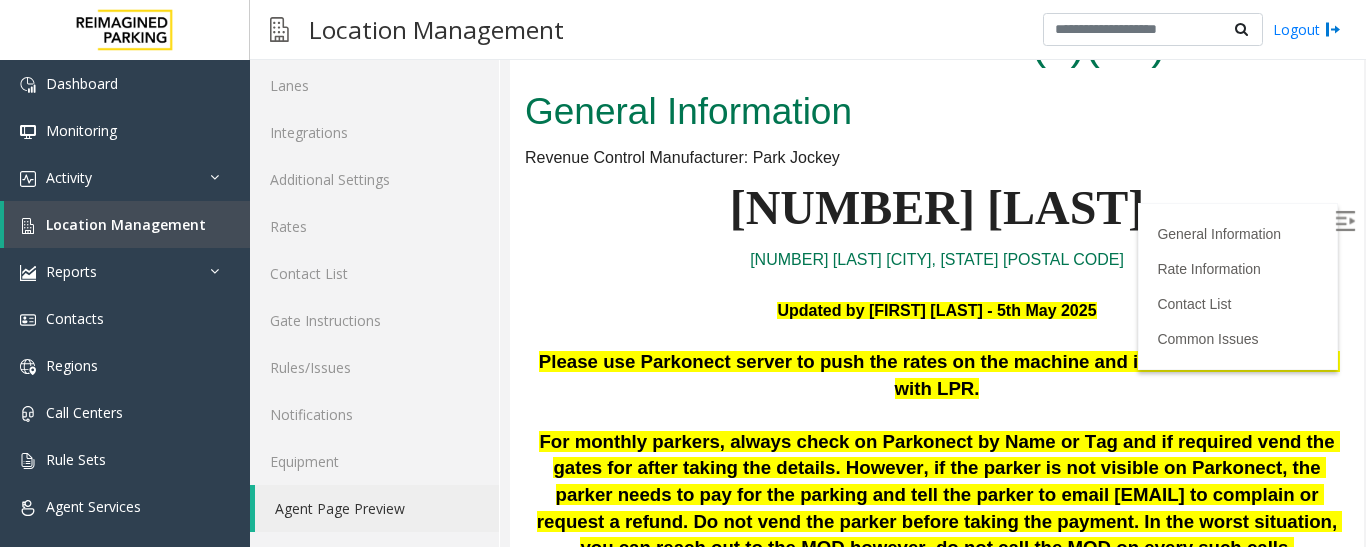 click at bounding box center (1345, 221) 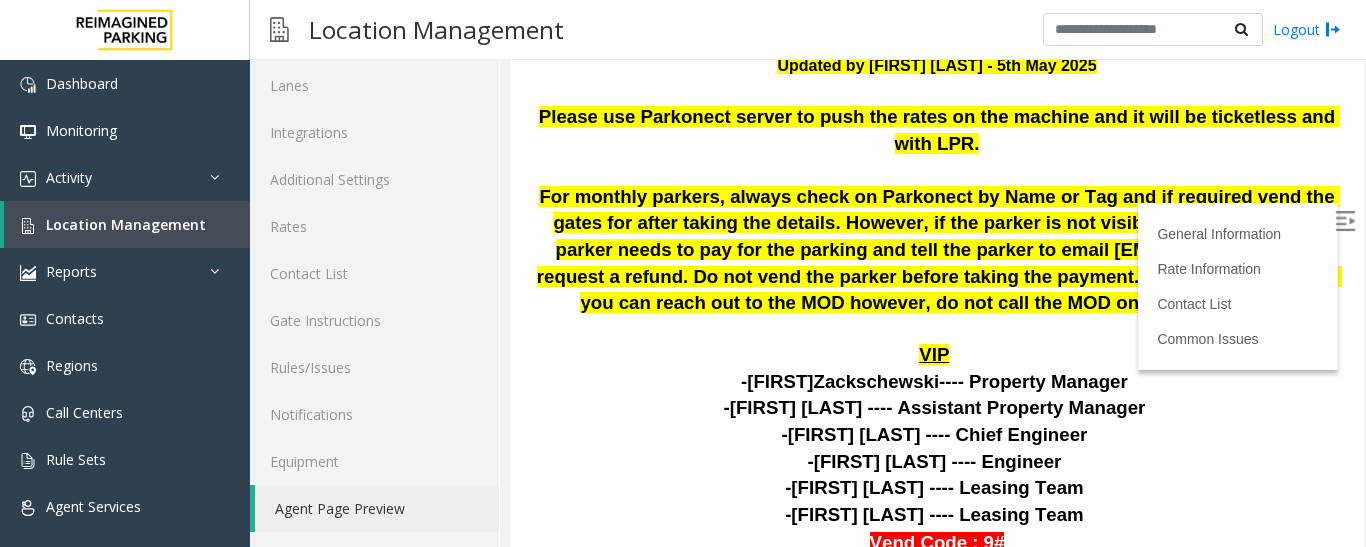scroll, scrollTop: 500, scrollLeft: 0, axis: vertical 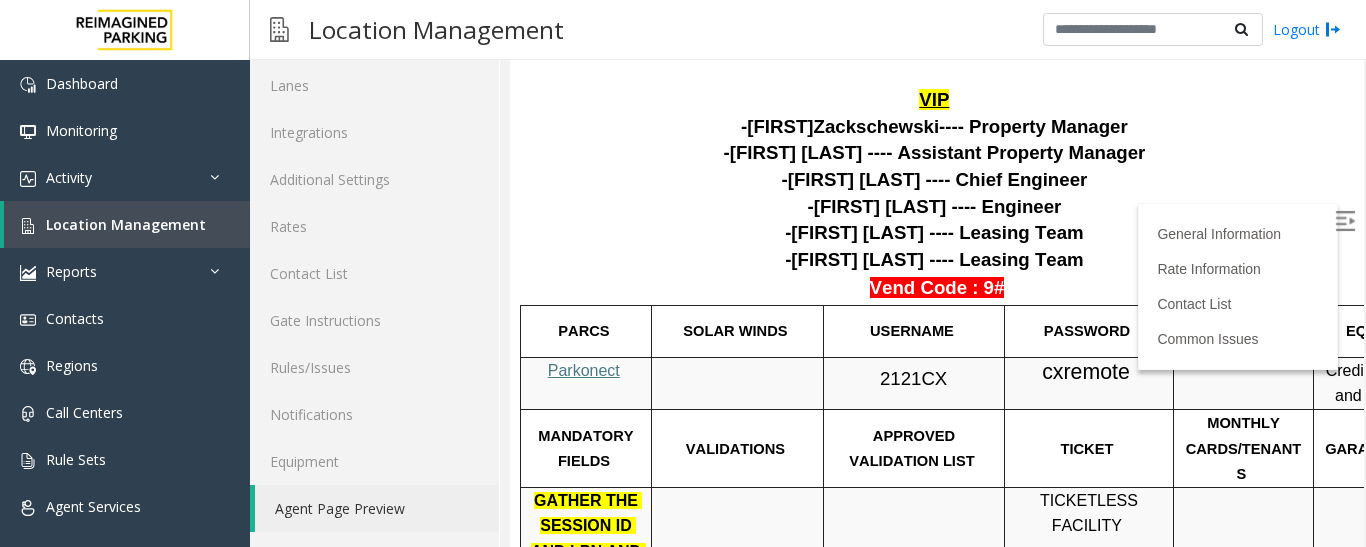 click on "cxremote" at bounding box center (1086, 372) 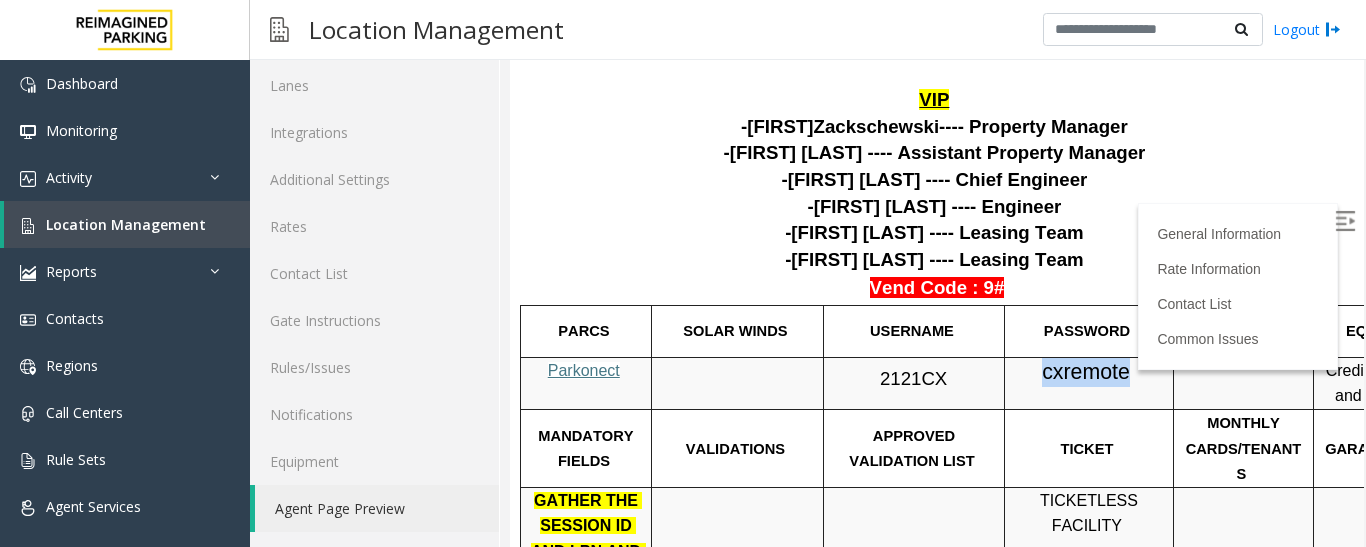 click on "cxremote" at bounding box center [1086, 372] 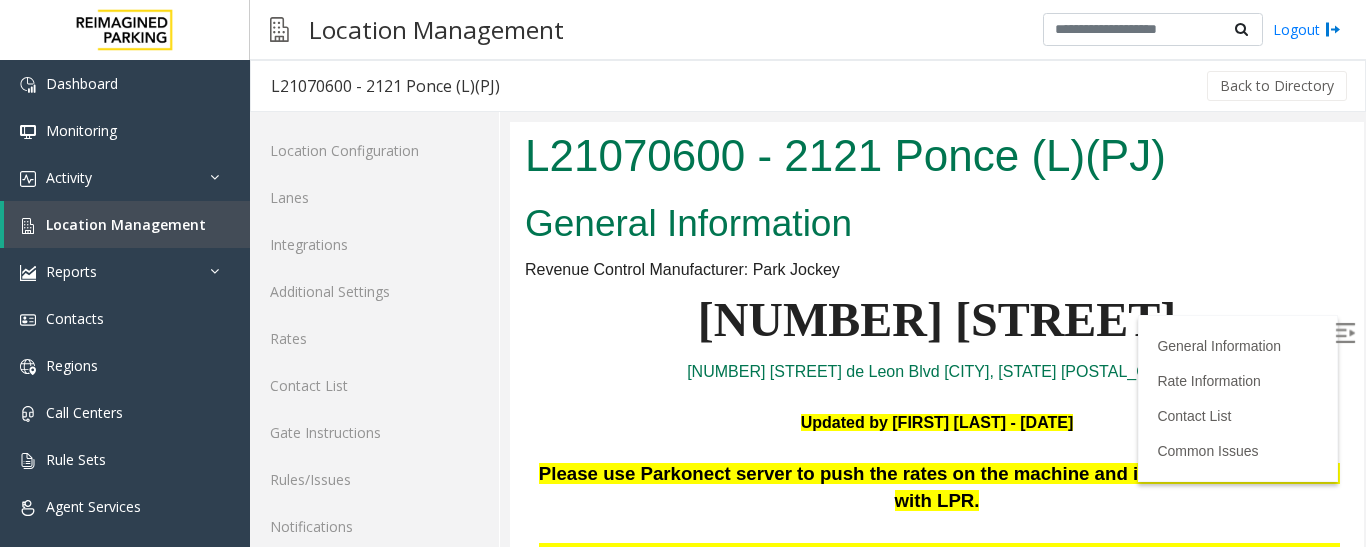 scroll, scrollTop: 500, scrollLeft: 0, axis: vertical 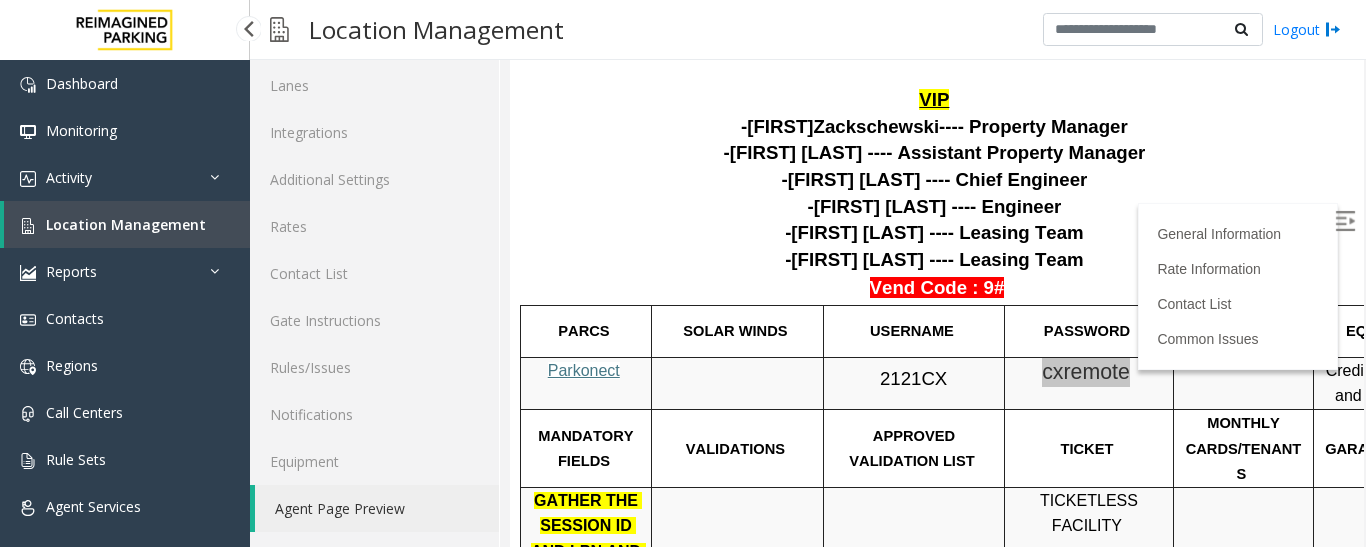 click on "Location Management" at bounding box center (126, 224) 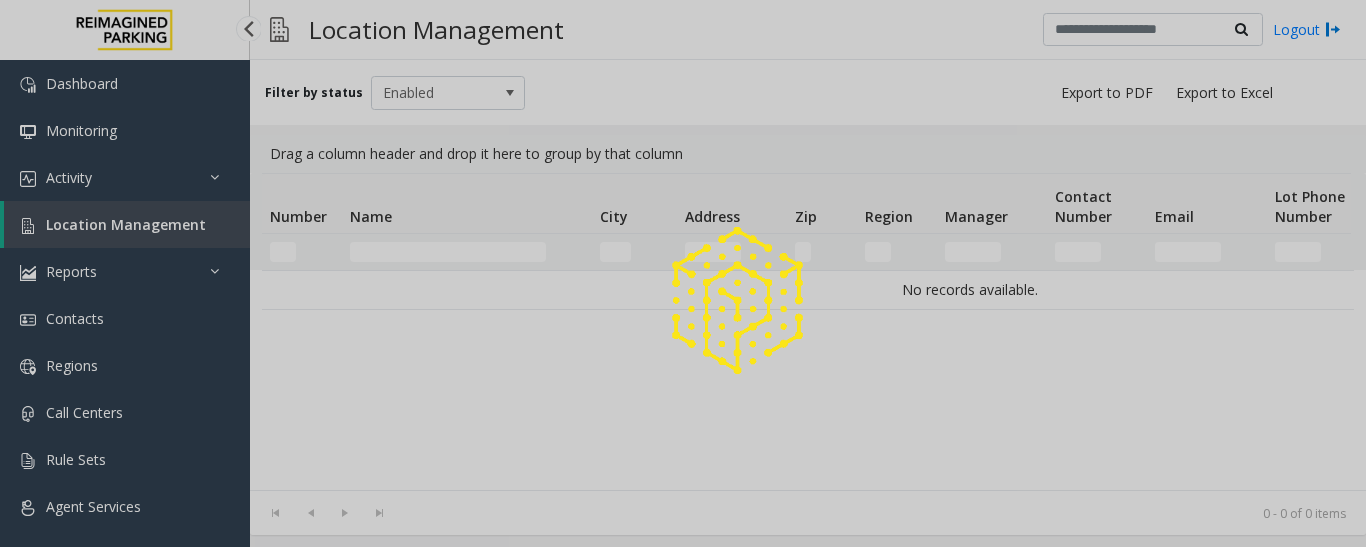 scroll, scrollTop: 0, scrollLeft: 0, axis: both 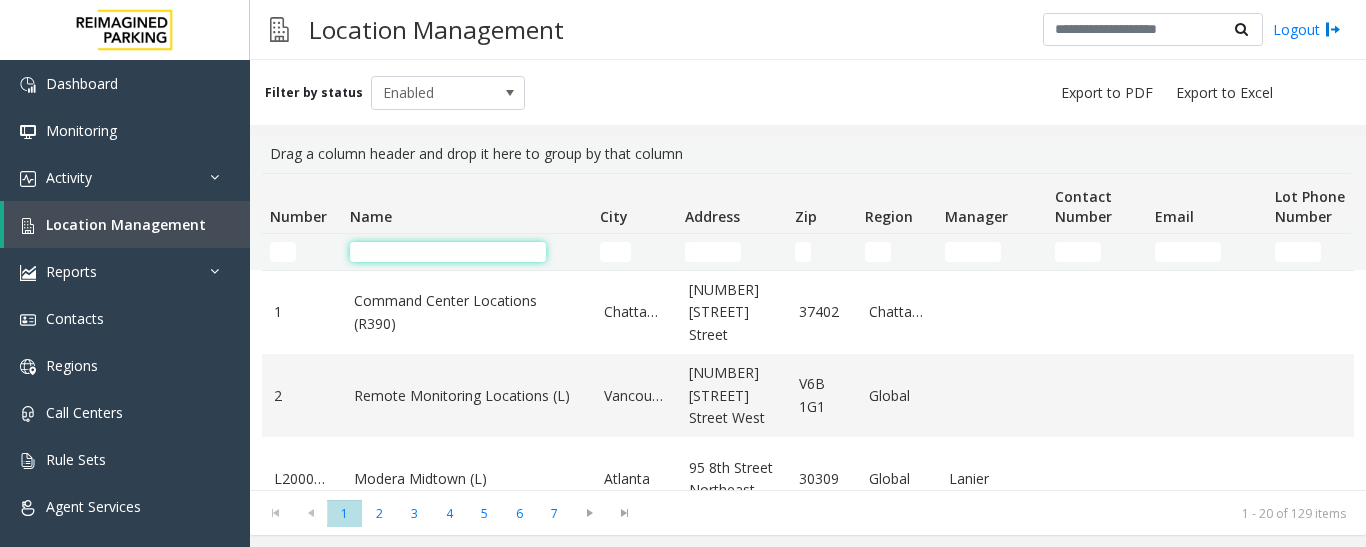 click 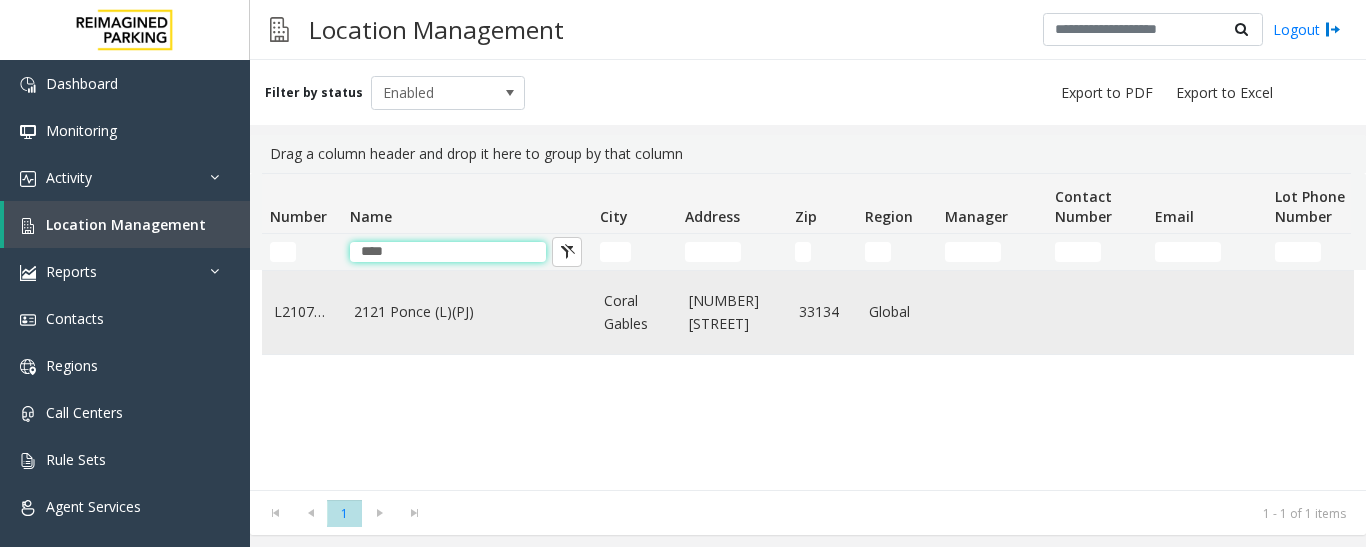 type on "****" 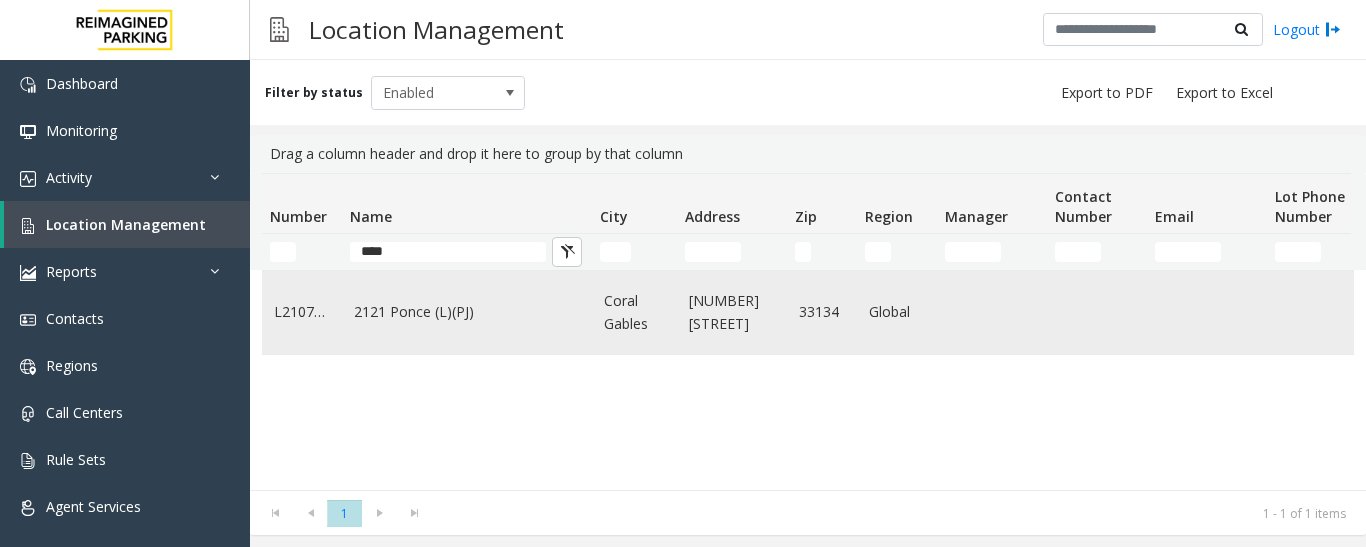 click on "2121 Ponce (L)(PJ)" 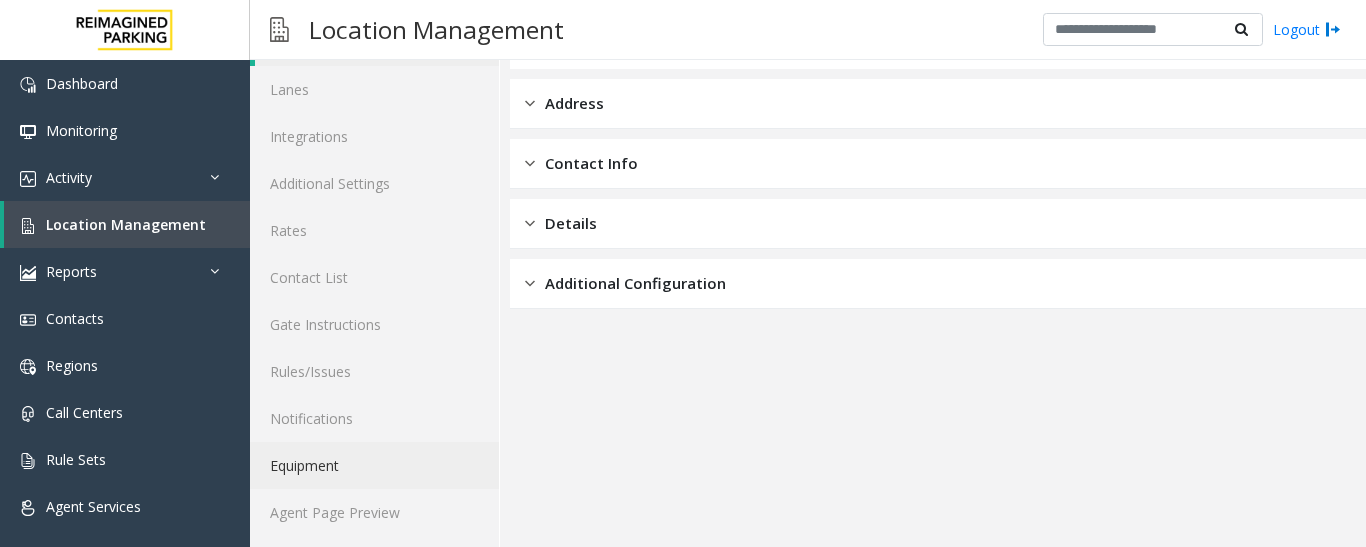 scroll, scrollTop: 112, scrollLeft: 0, axis: vertical 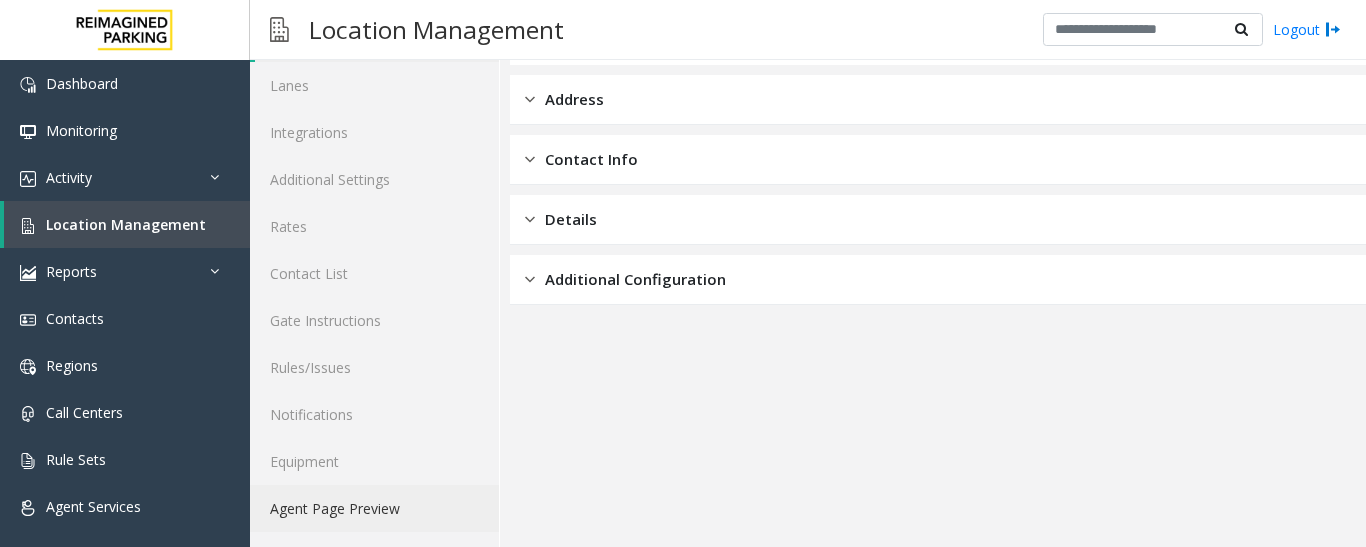 click on "Agent Page Preview" 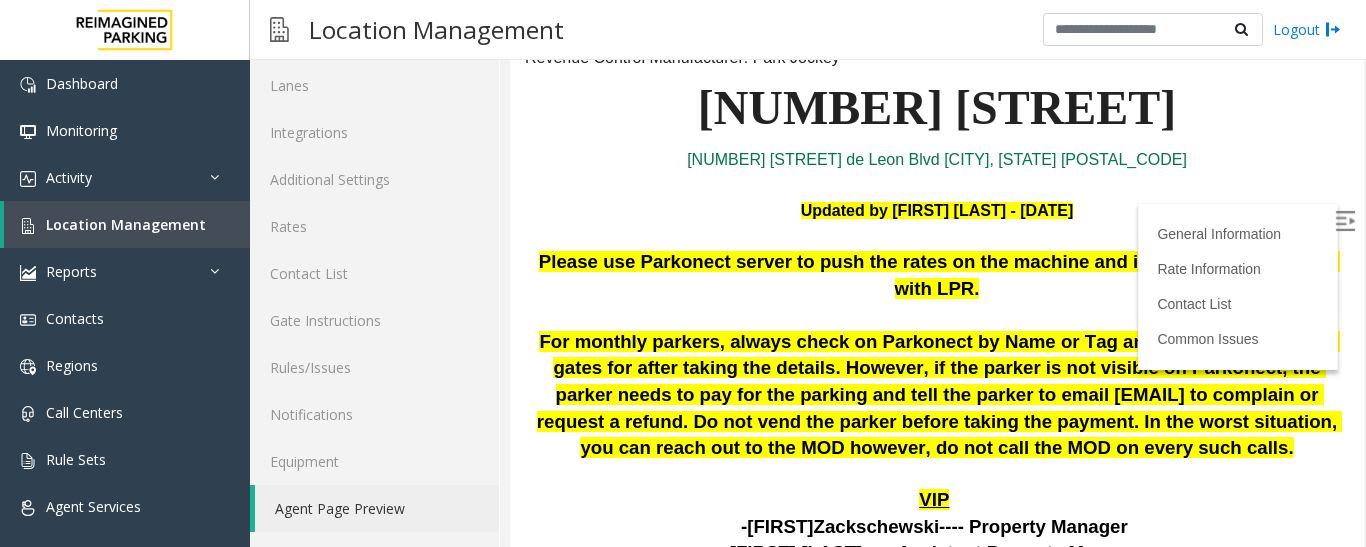 scroll, scrollTop: 0, scrollLeft: 0, axis: both 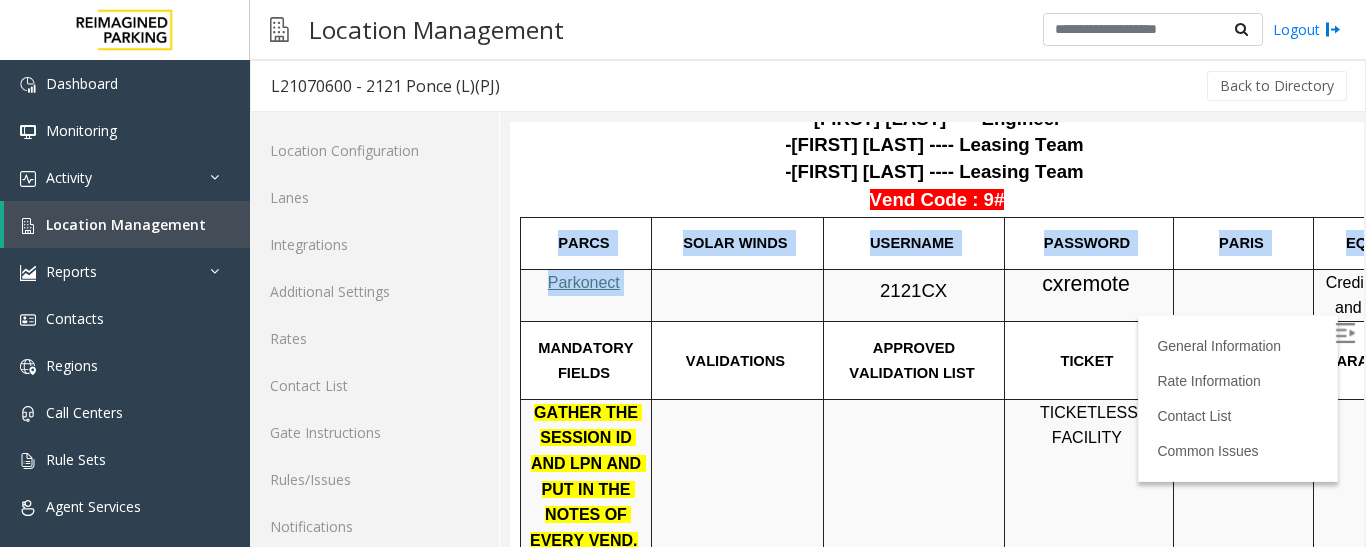 drag, startPoint x: 629, startPoint y: 291, endPoint x: 511, endPoint y: 281, distance: 118.42297 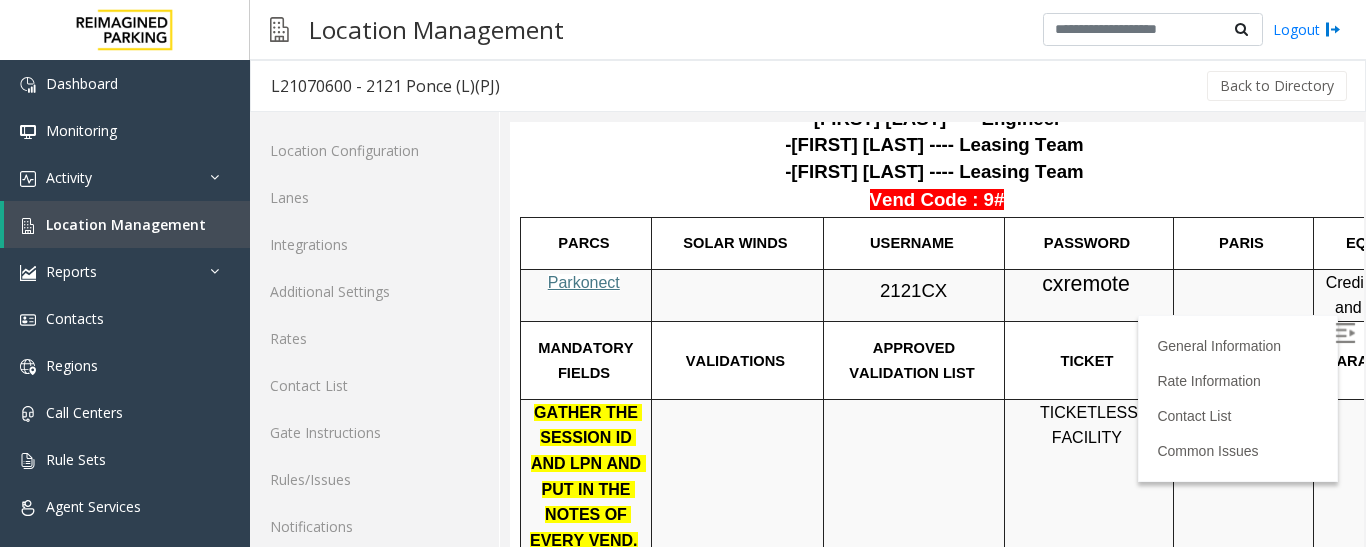 click at bounding box center (737, 295) 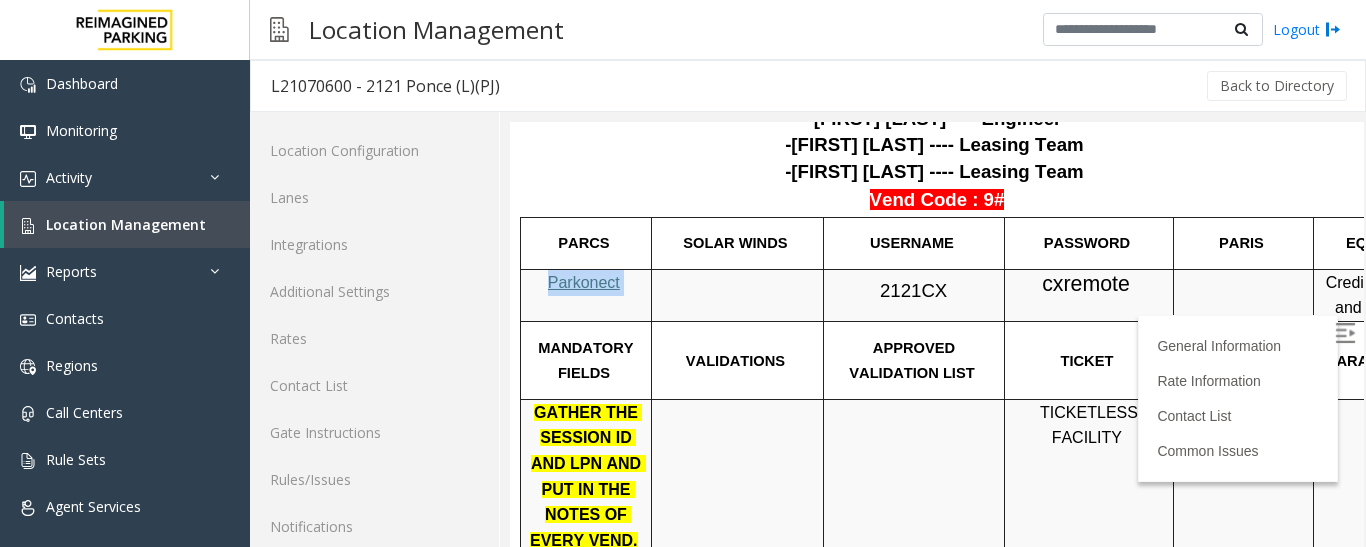 drag, startPoint x: 640, startPoint y: 293, endPoint x: 550, endPoint y: 294, distance: 90.005554 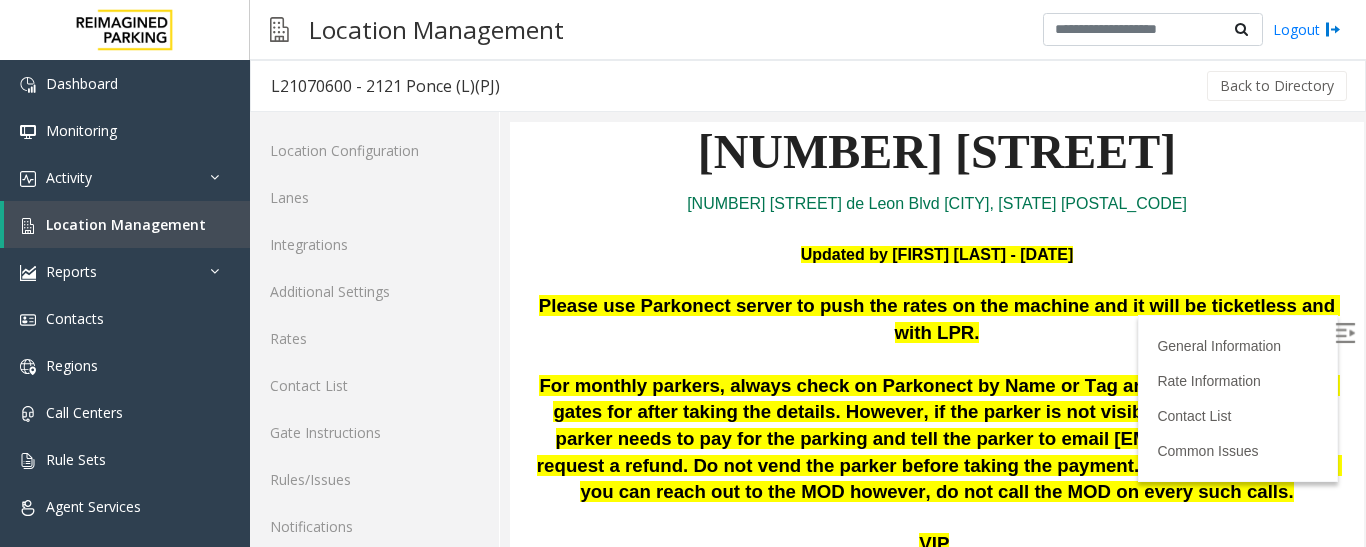 scroll, scrollTop: 0, scrollLeft: 0, axis: both 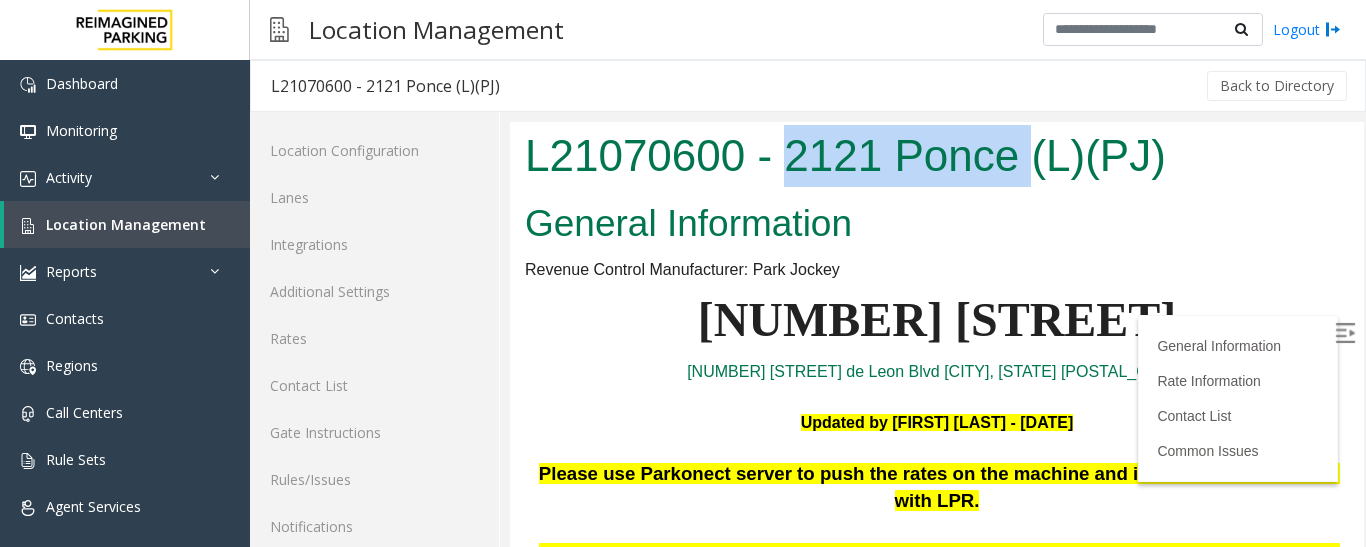 drag, startPoint x: 785, startPoint y: 156, endPoint x: 1027, endPoint y: 158, distance: 242.00827 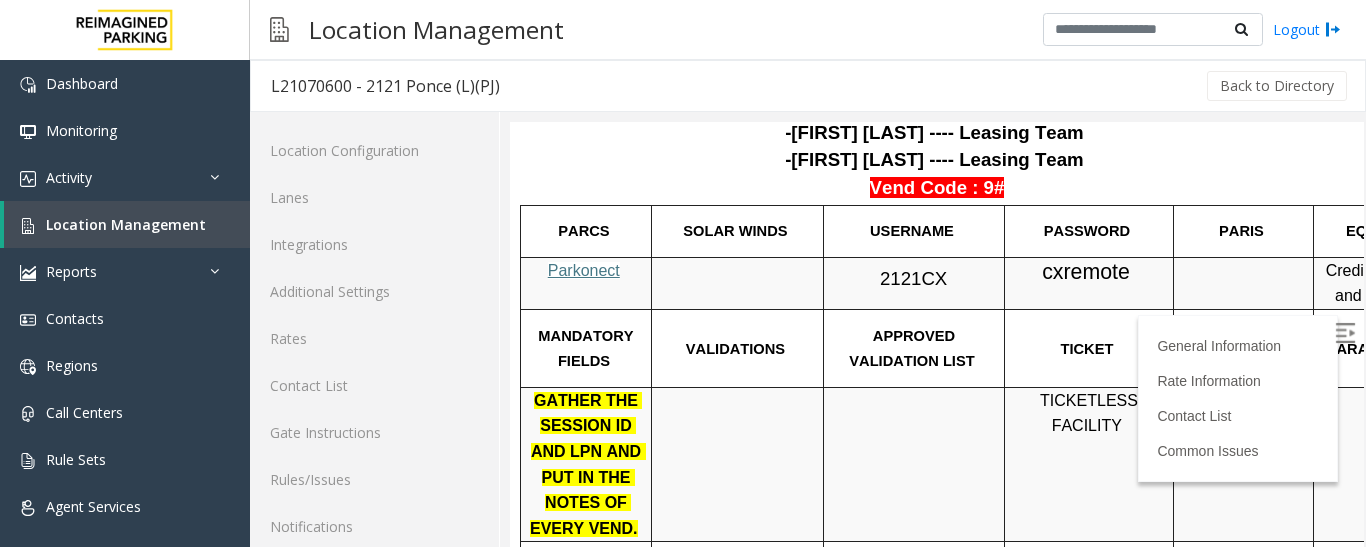 scroll, scrollTop: 700, scrollLeft: 0, axis: vertical 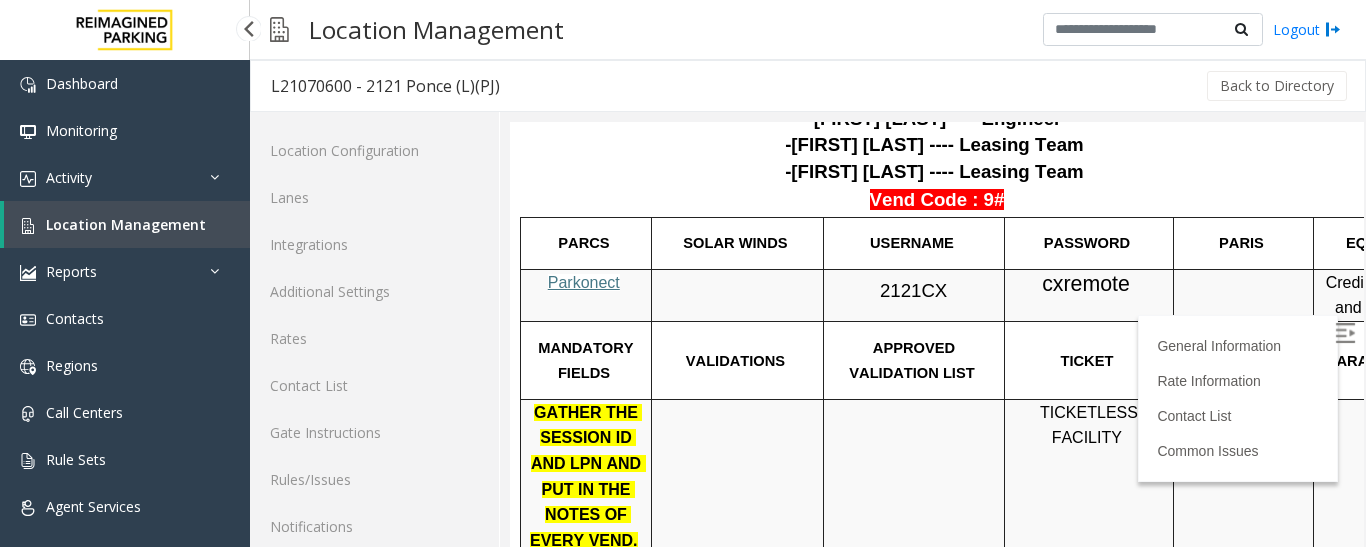 click on "Location Management" at bounding box center (127, 224) 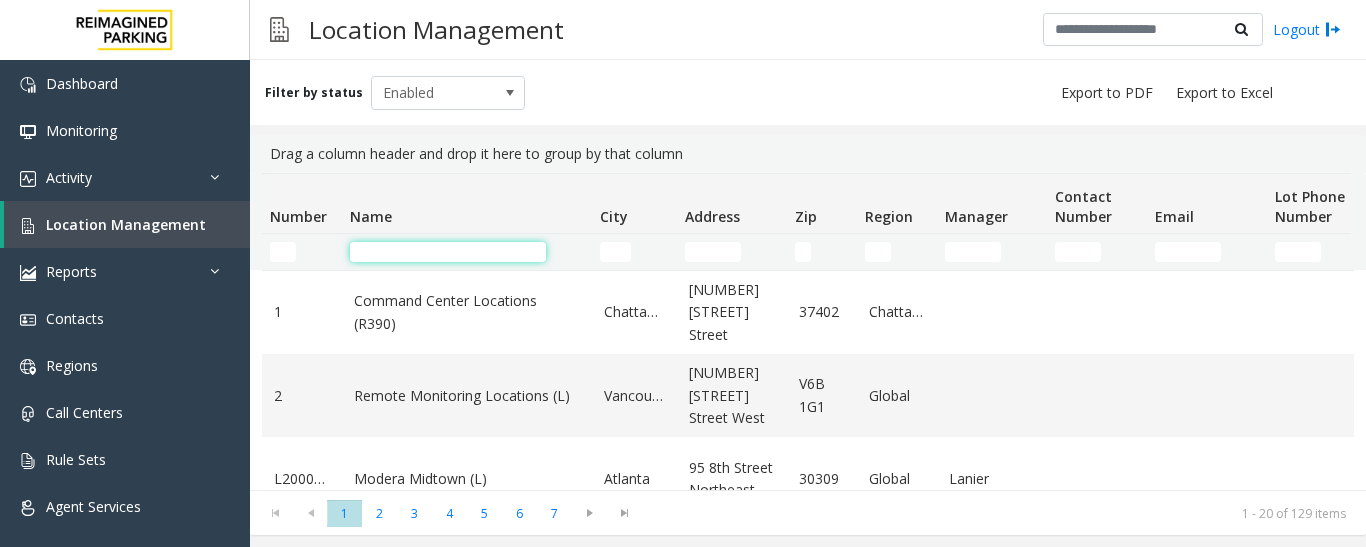 click 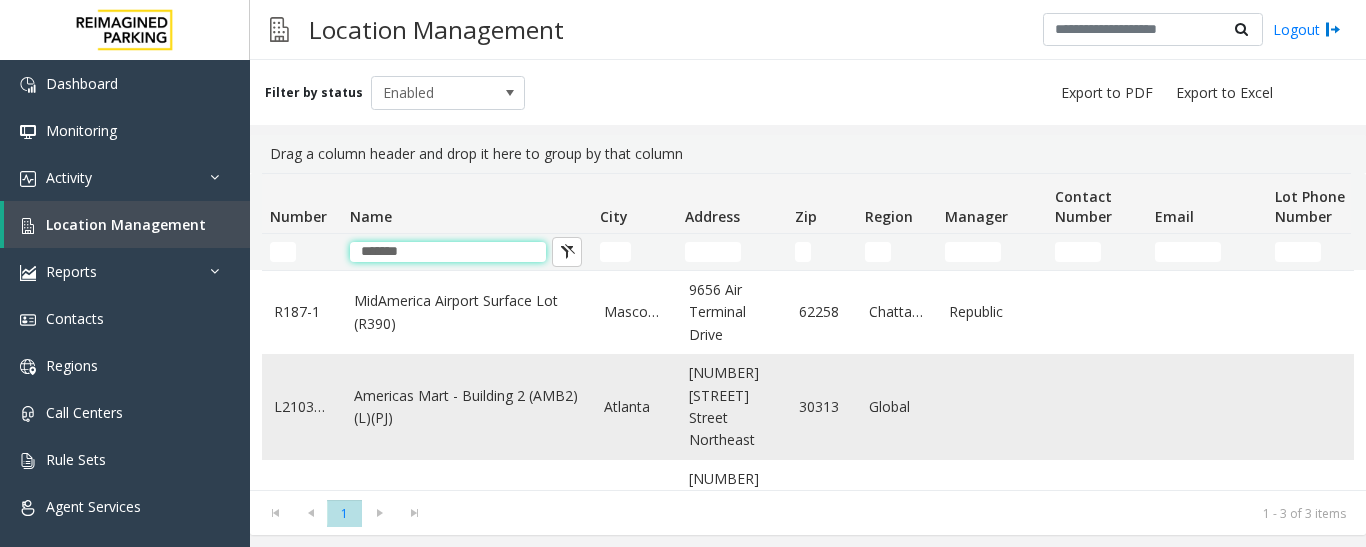 type on "*******" 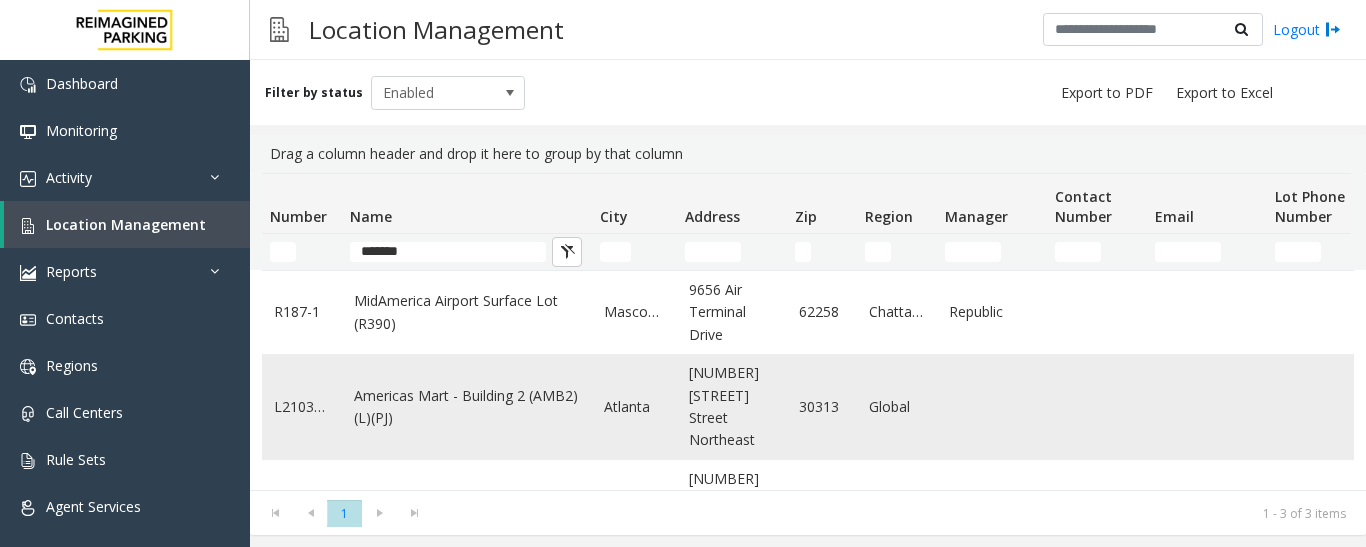 click on "Americas Mart - Building 2 (AMB2) (L)(PJ)" 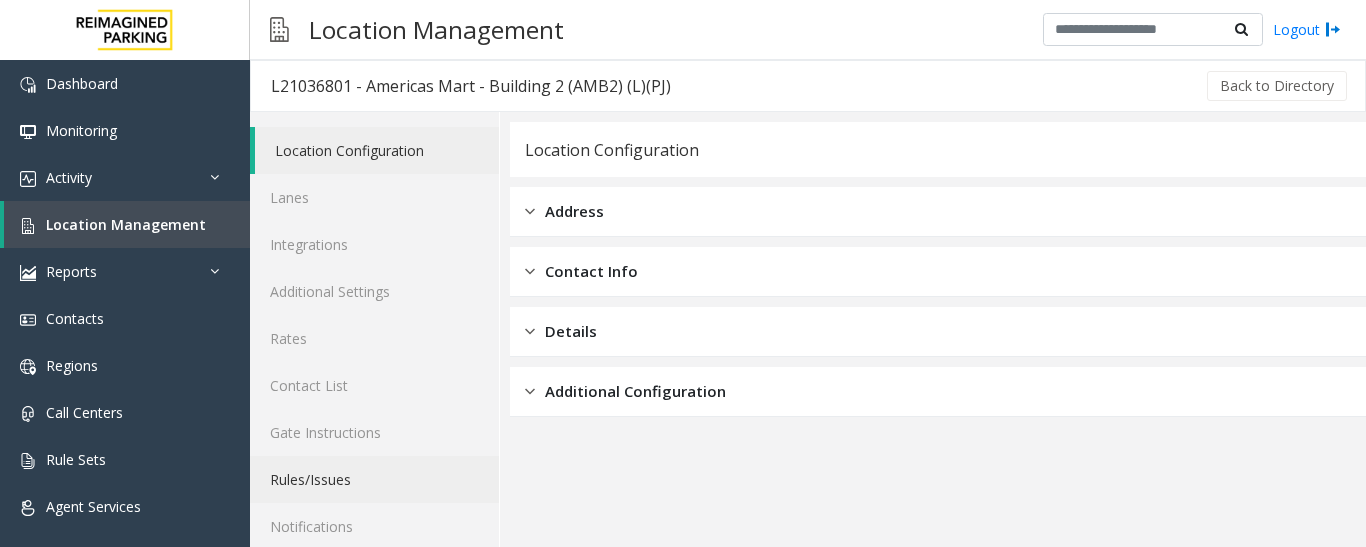 scroll, scrollTop: 112, scrollLeft: 0, axis: vertical 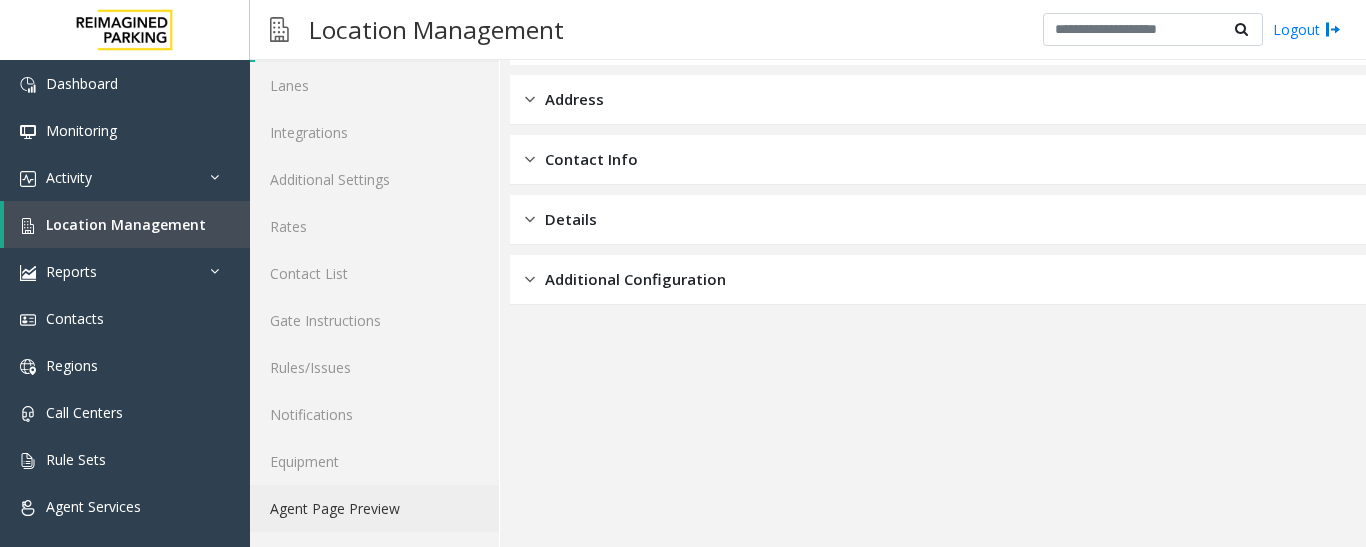 drag, startPoint x: 436, startPoint y: 497, endPoint x: 506, endPoint y: 472, distance: 74.330345 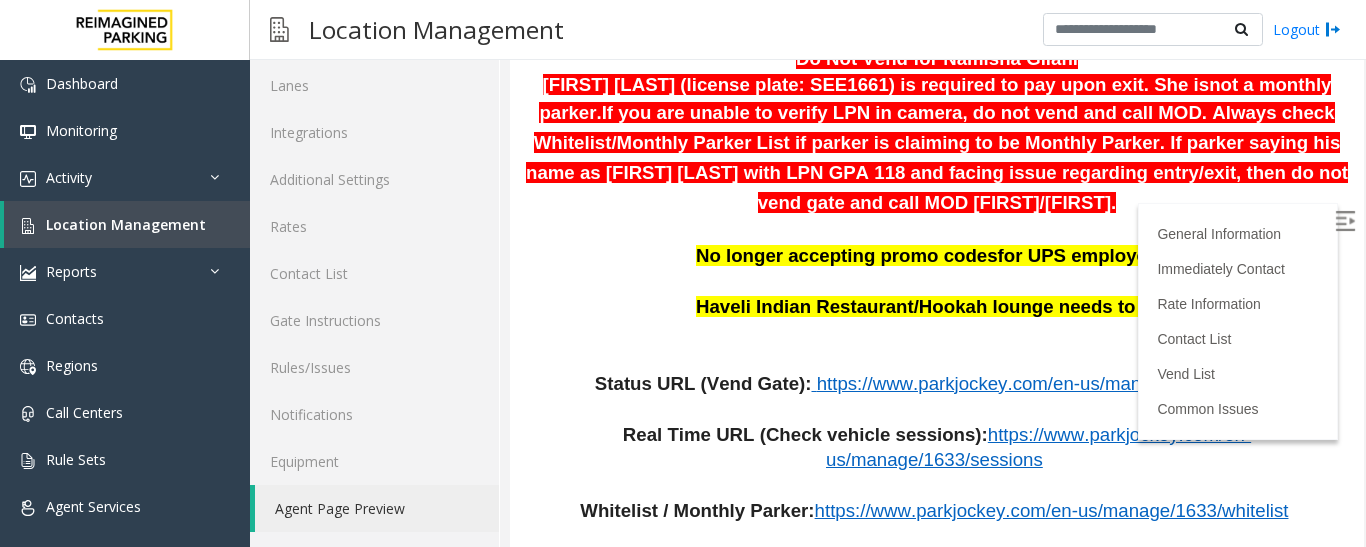 scroll, scrollTop: 0, scrollLeft: 0, axis: both 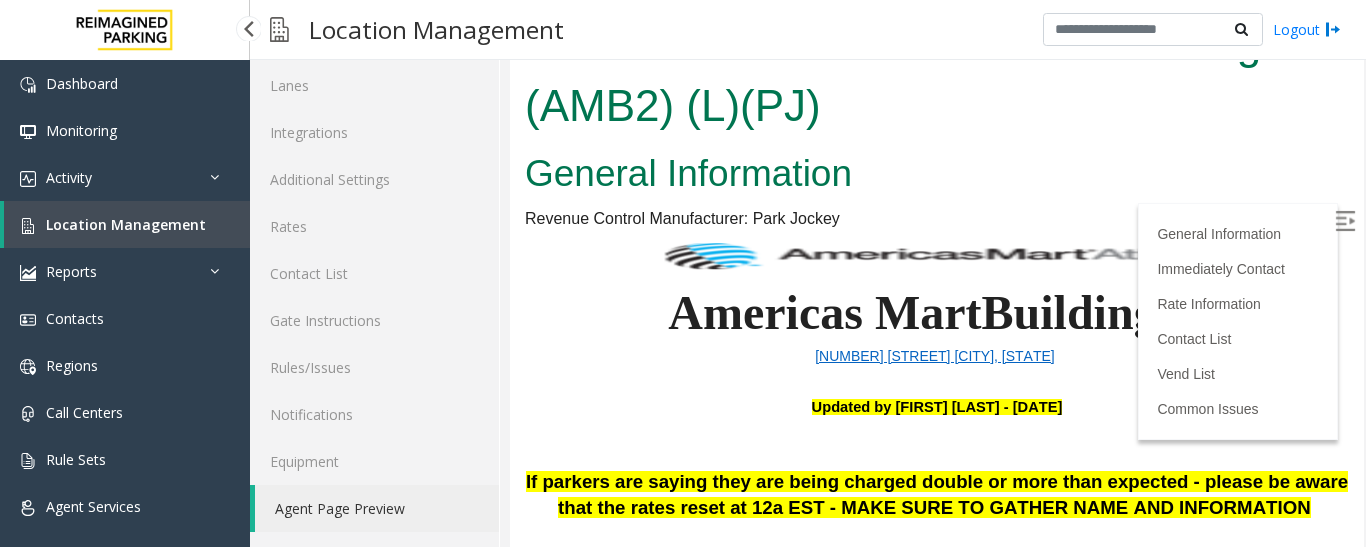 click on "Location Management" at bounding box center (126, 224) 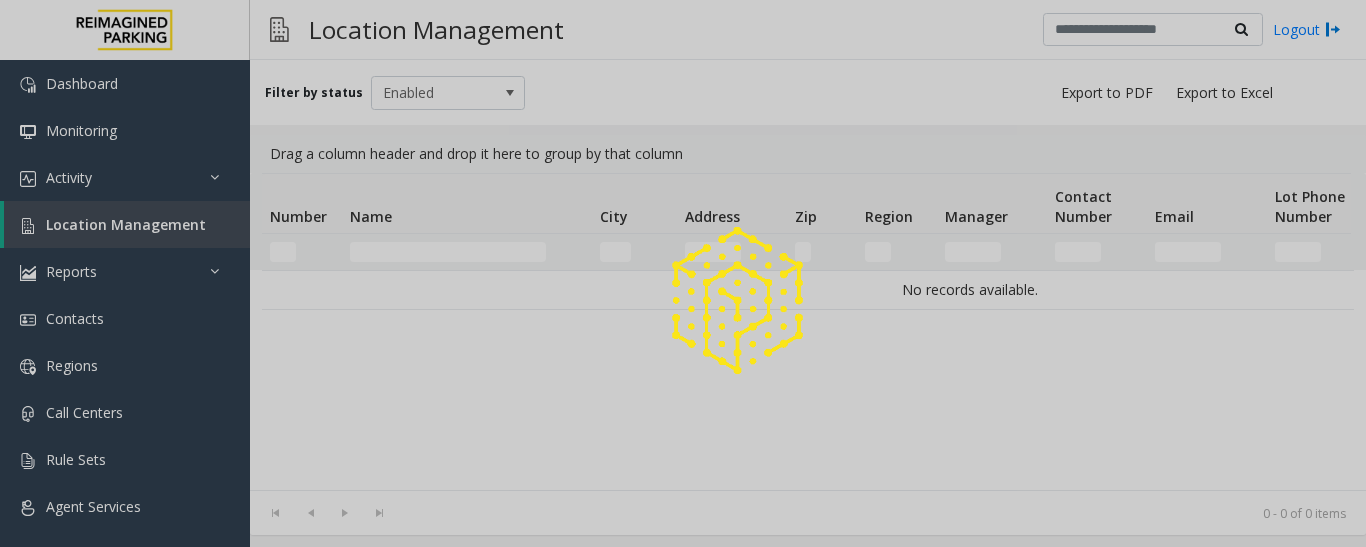 scroll, scrollTop: 0, scrollLeft: 0, axis: both 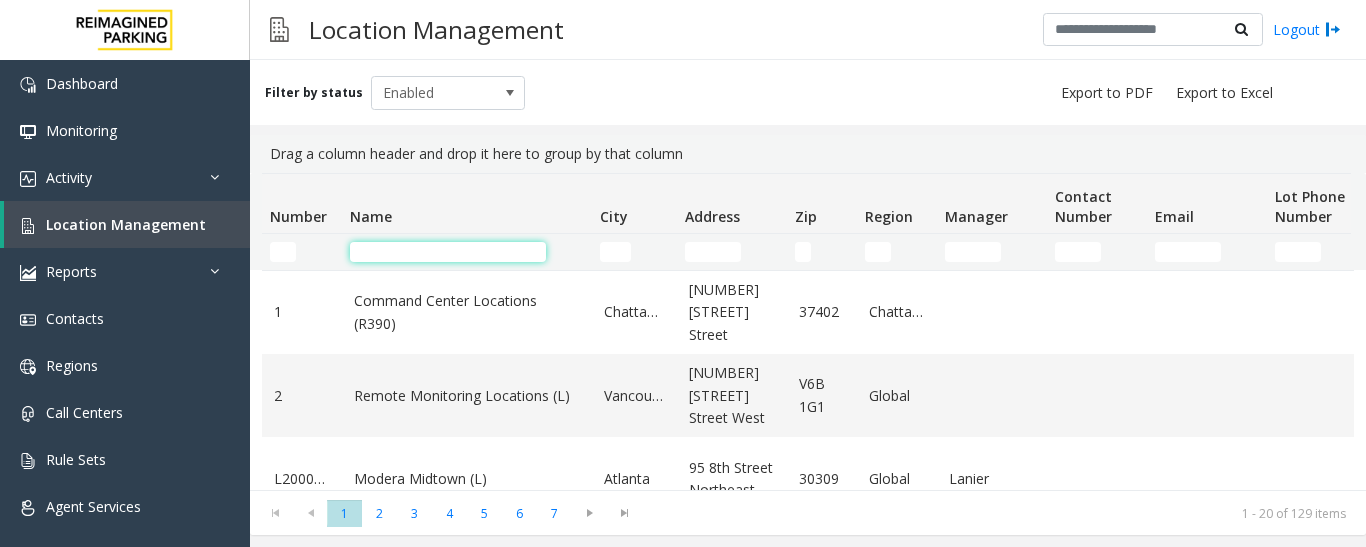 click 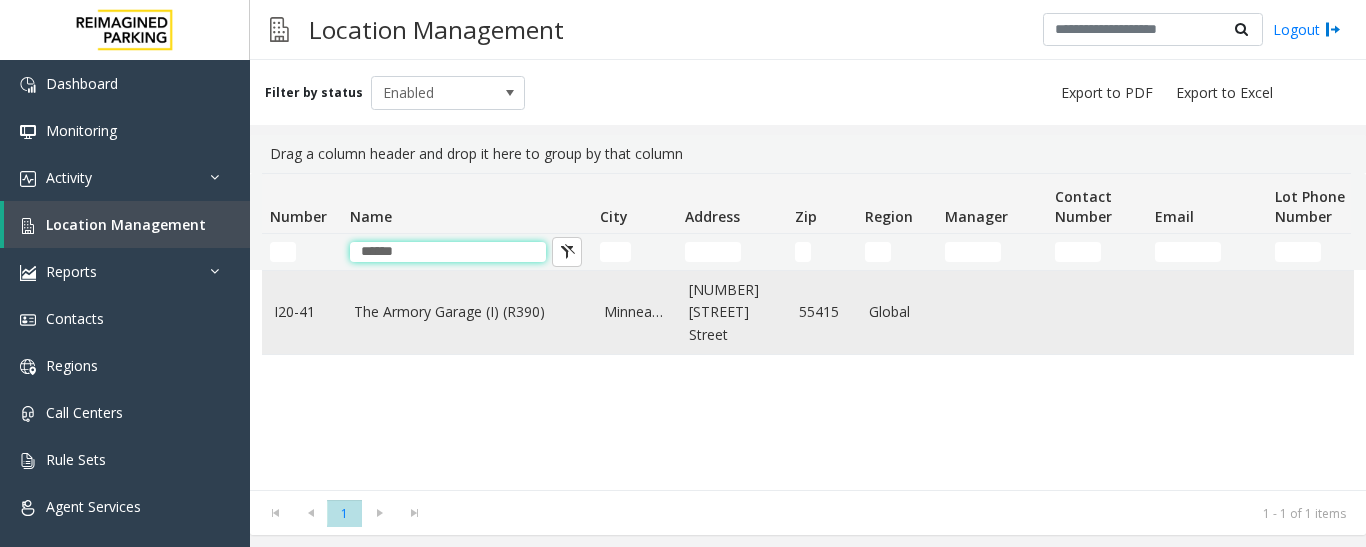 type on "******" 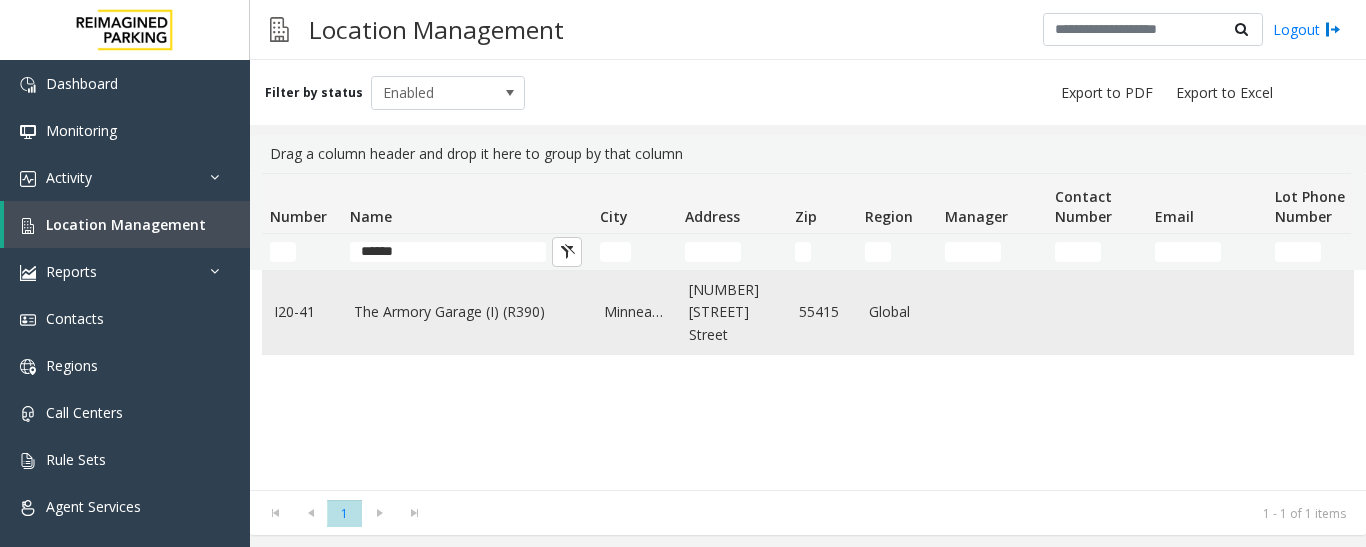 click on "The Armory Garage (I) (R390)" 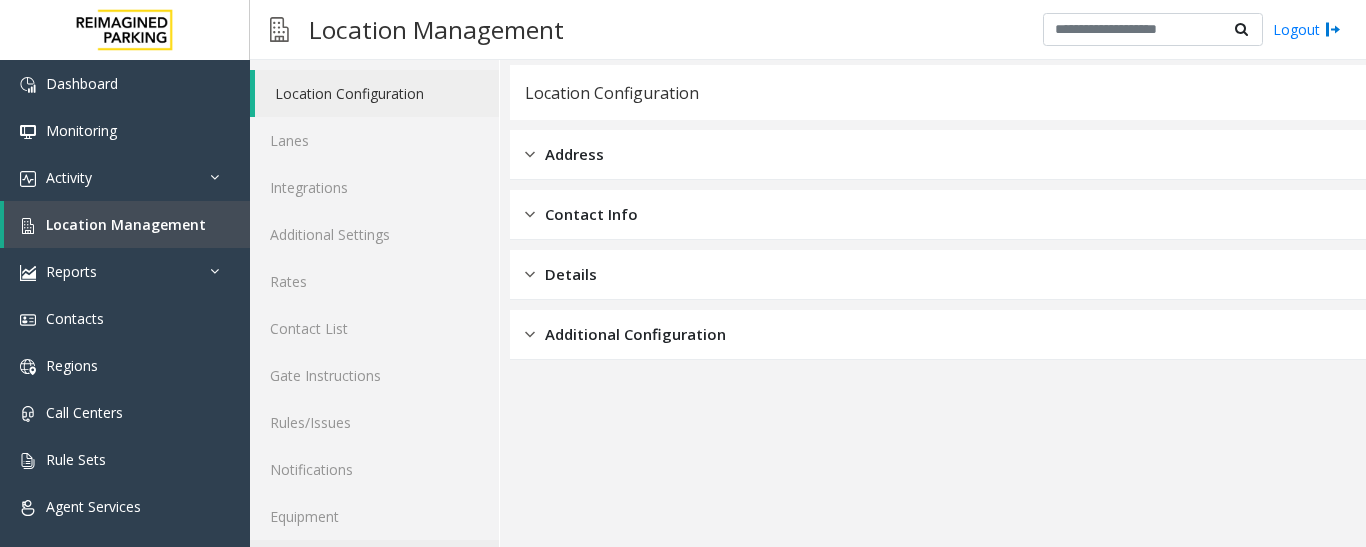 scroll, scrollTop: 112, scrollLeft: 0, axis: vertical 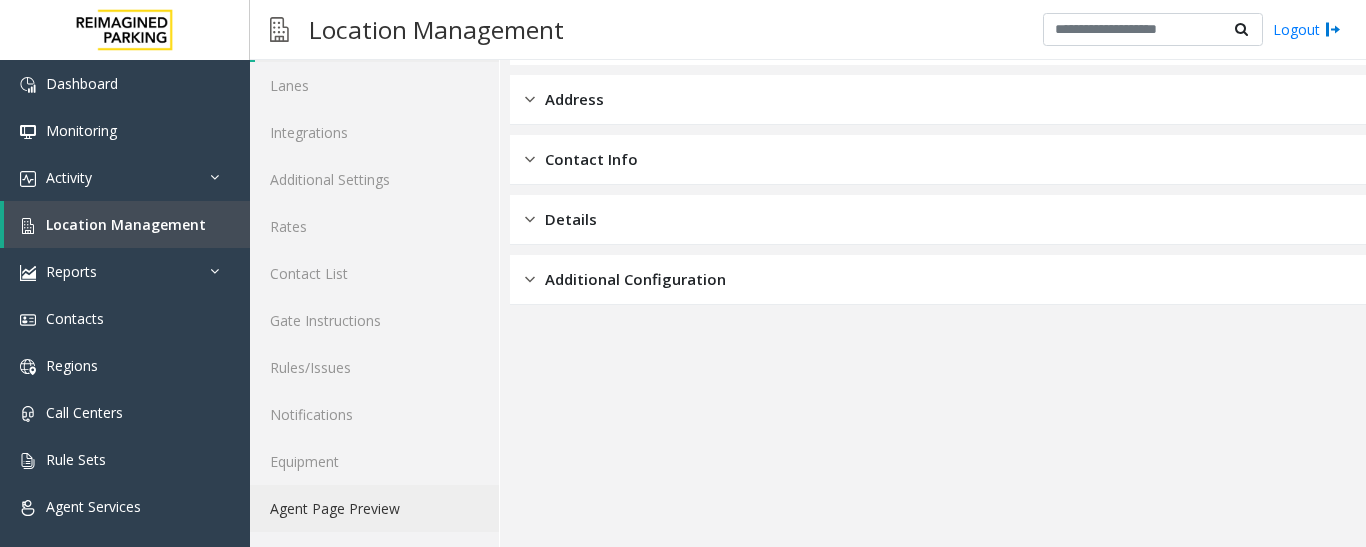 click on "Agent Page Preview" 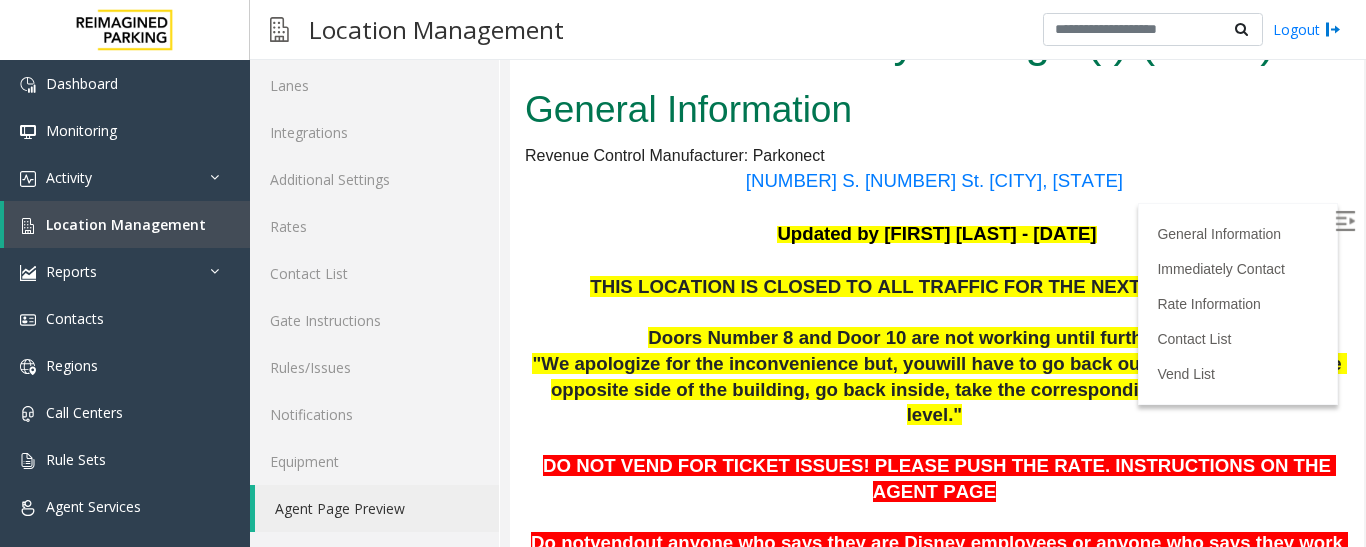 scroll, scrollTop: 0, scrollLeft: 0, axis: both 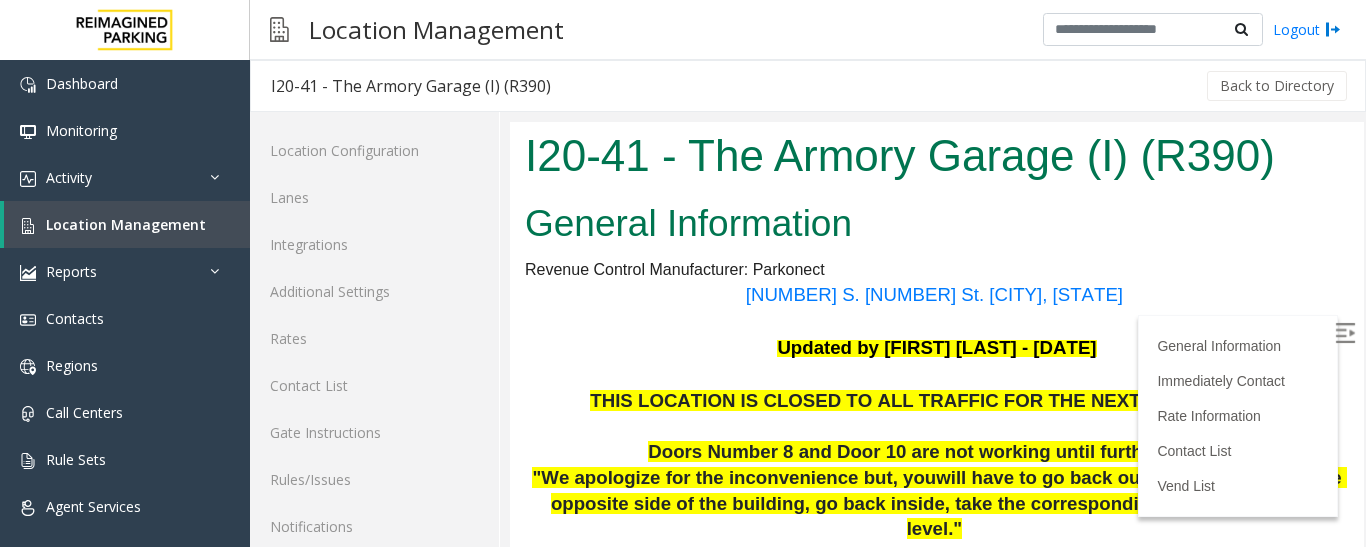 click on "I20-41	 - The Armory Garage (I) (R390)" at bounding box center [937, 156] 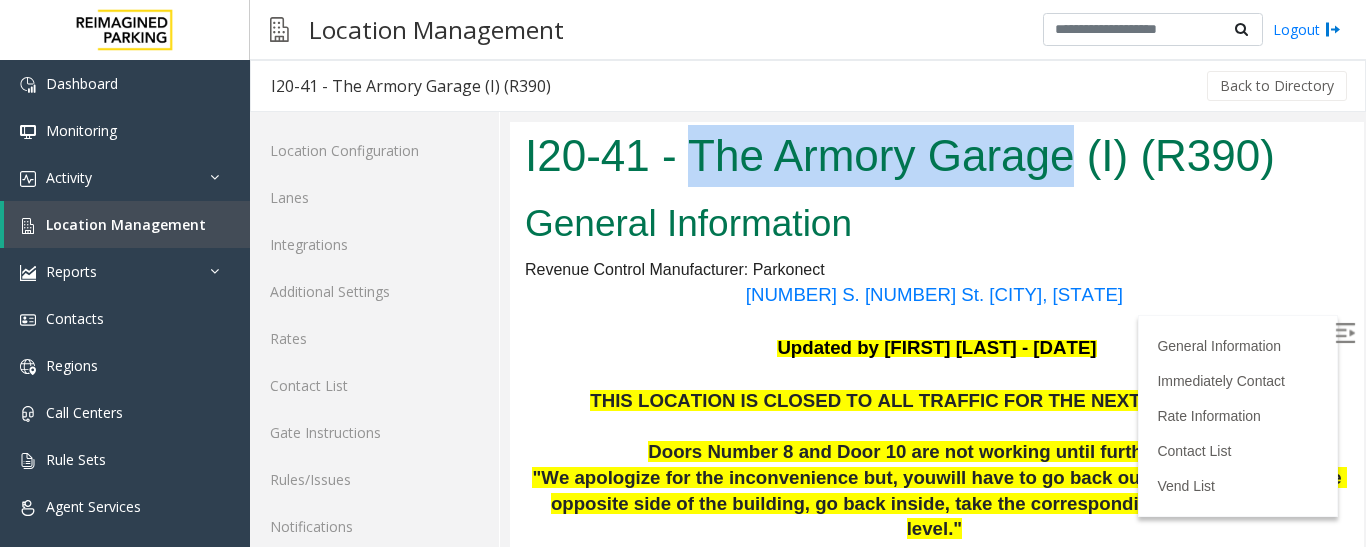 drag, startPoint x: 698, startPoint y: 146, endPoint x: 1068, endPoint y: 146, distance: 370 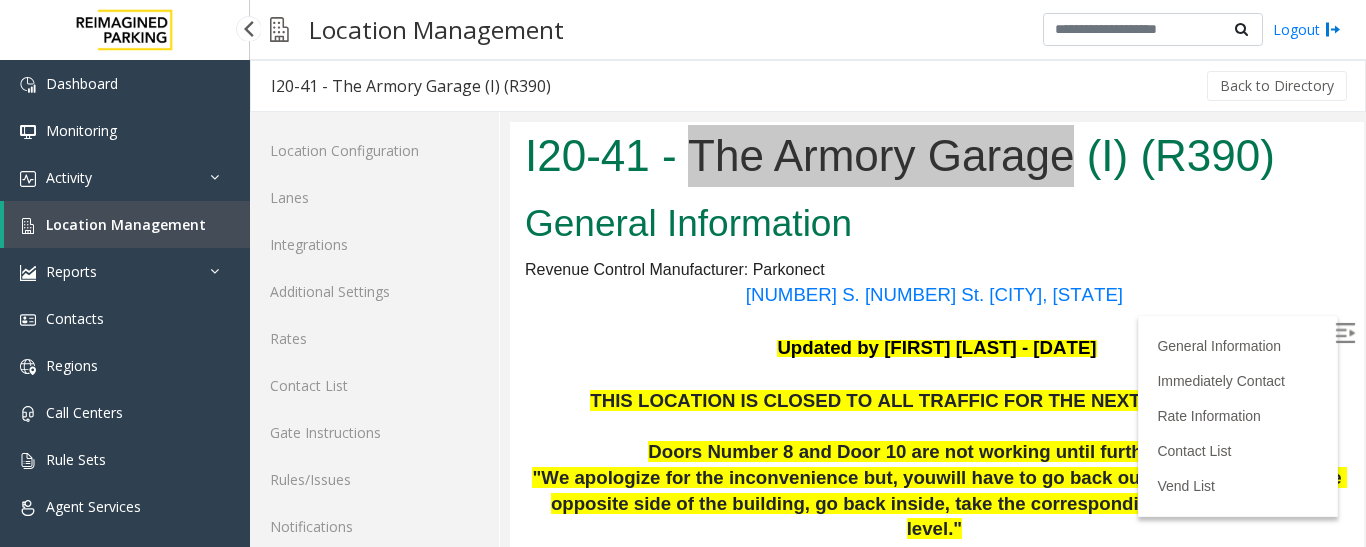 click on "Location Management" at bounding box center [127, 224] 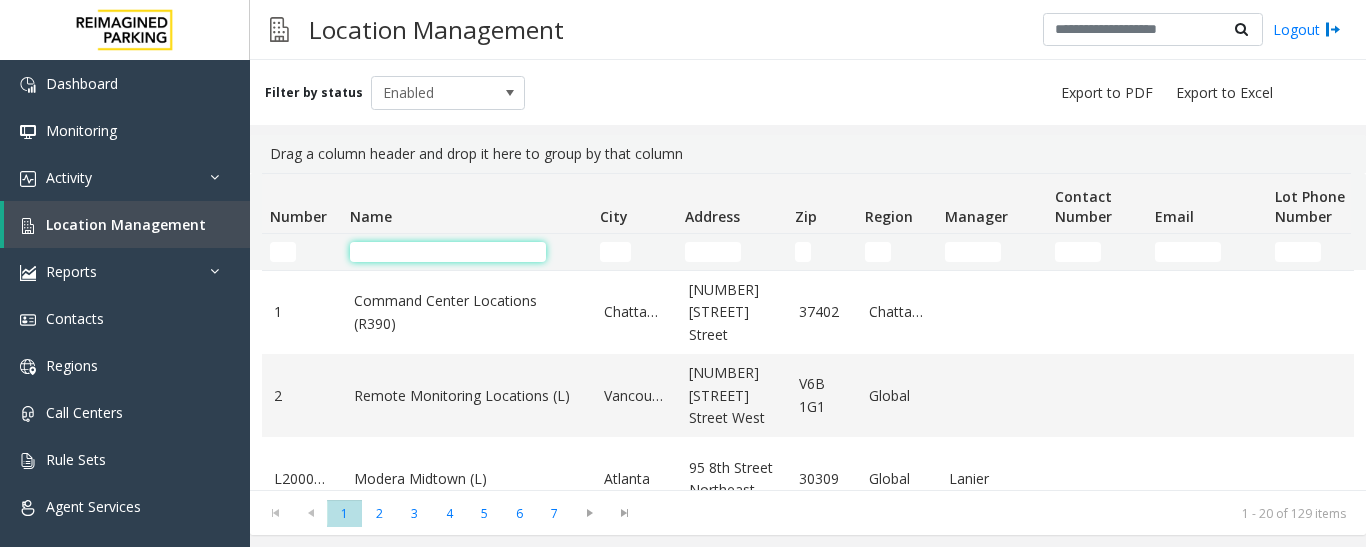 click 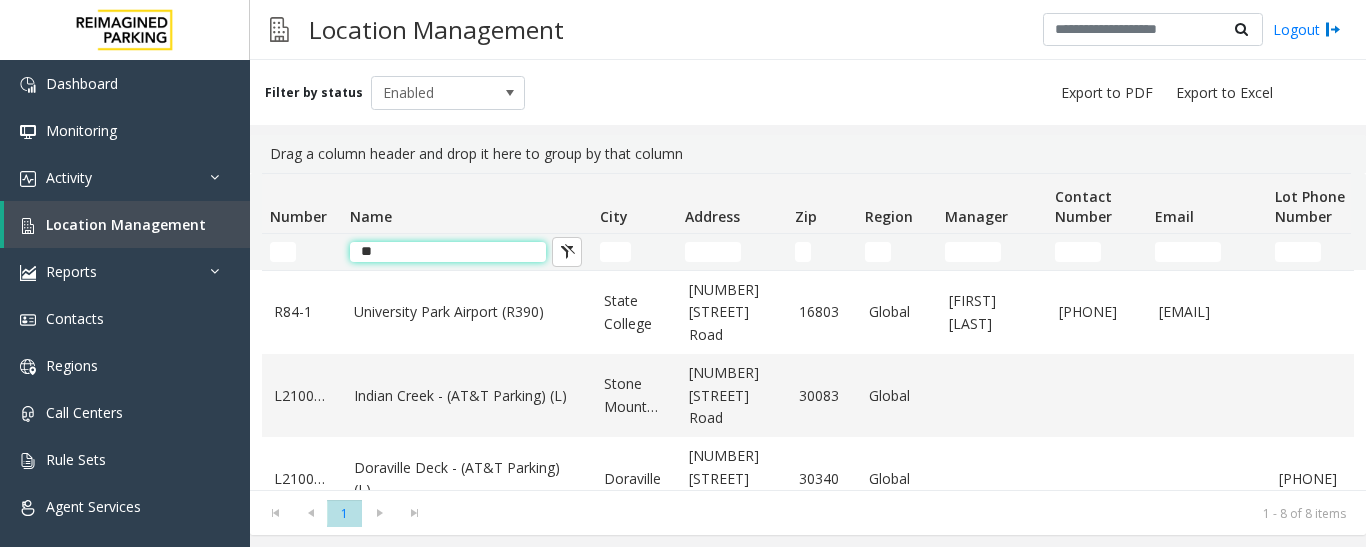 type on "*" 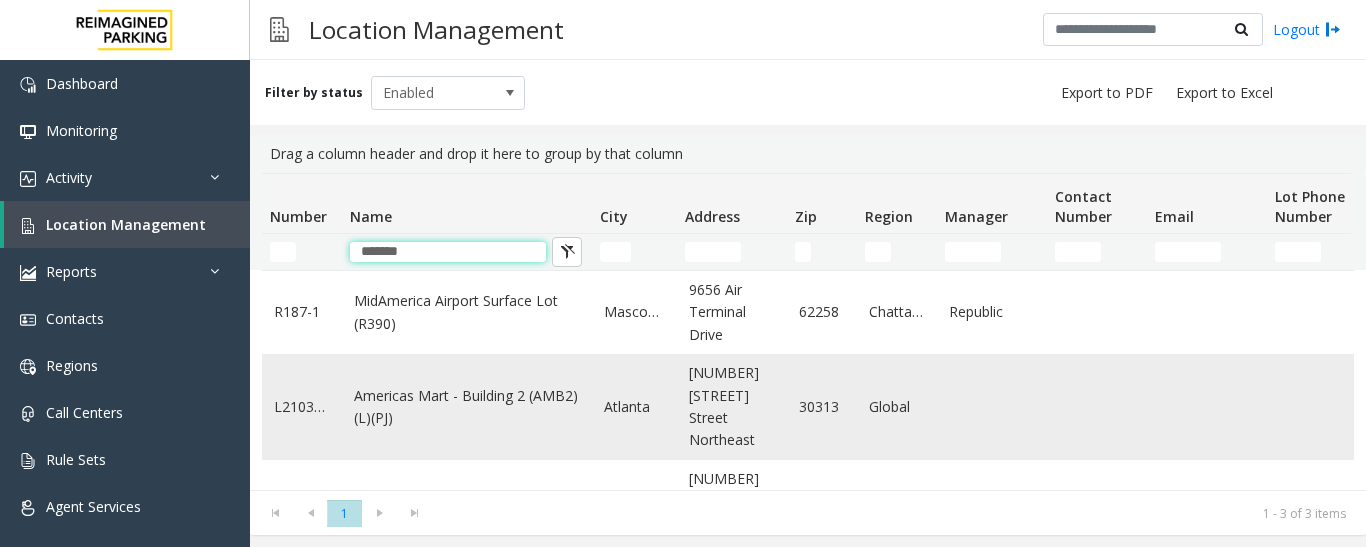 type on "*******" 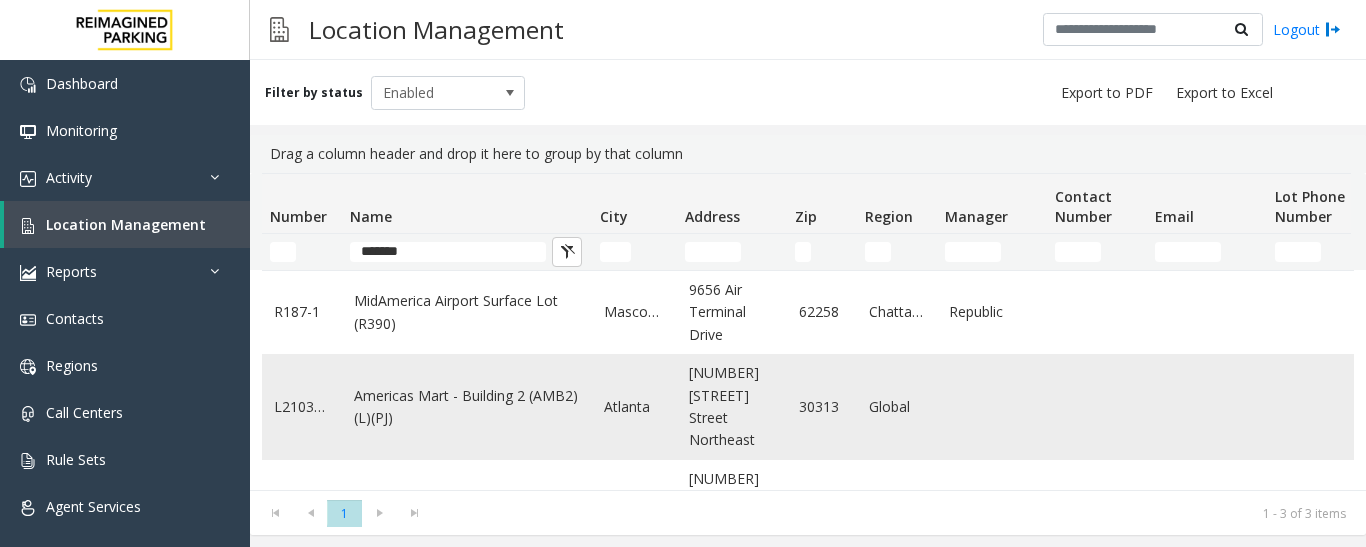click on "Americas Mart - Building 2 (AMB2) (L)(PJ)" 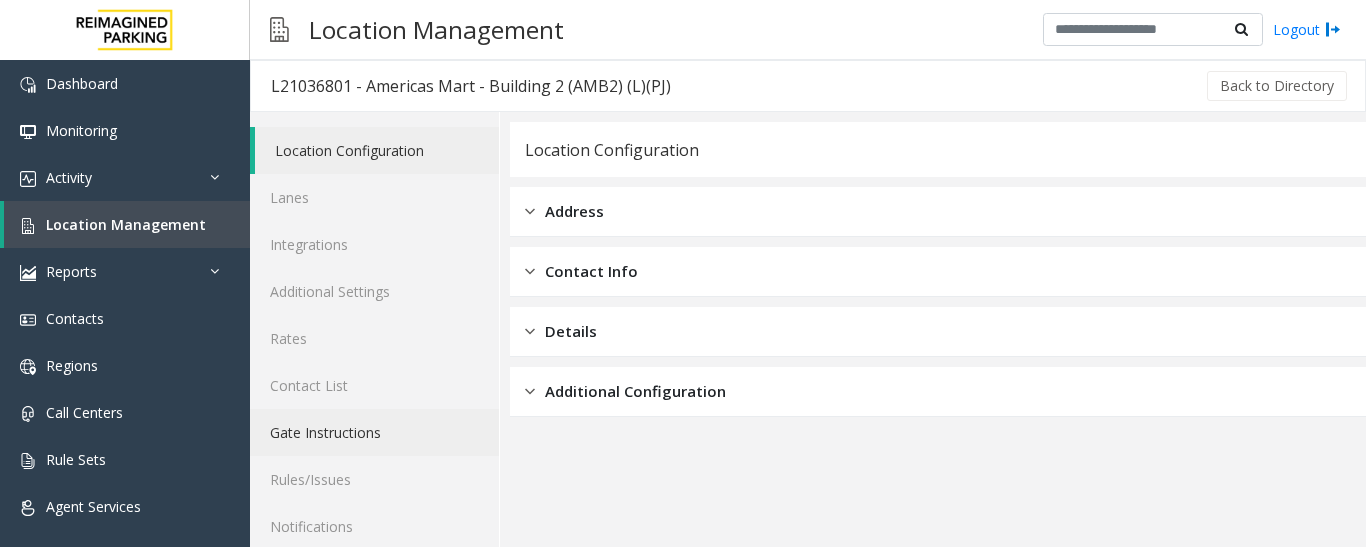 scroll, scrollTop: 112, scrollLeft: 0, axis: vertical 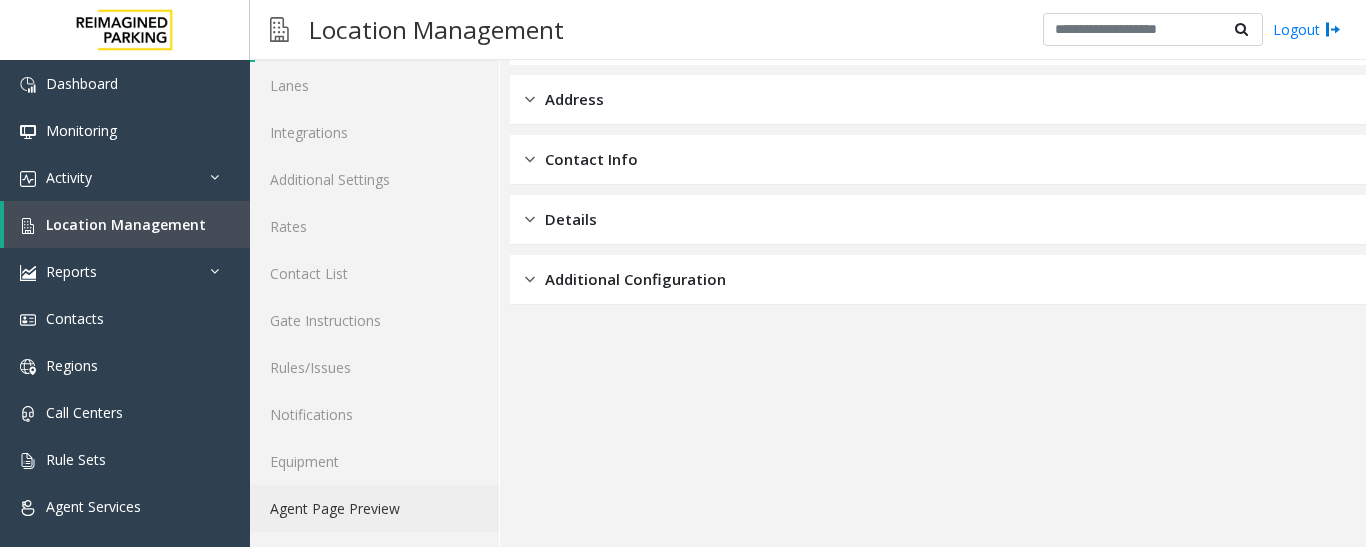 click on "Agent Page Preview" 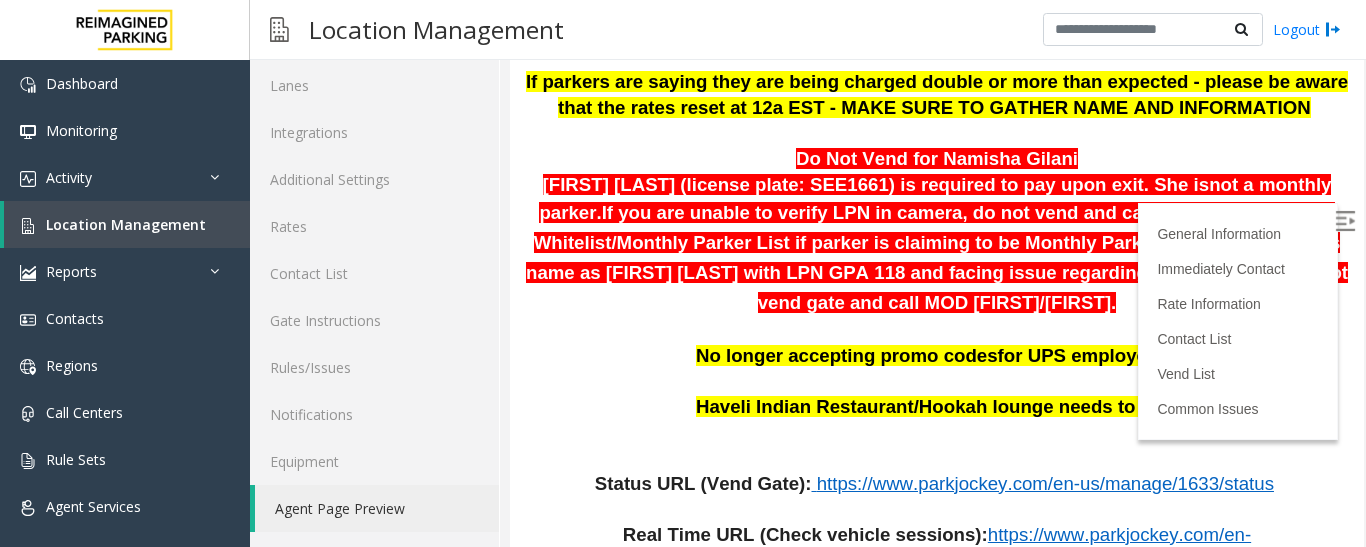 scroll, scrollTop: 800, scrollLeft: 0, axis: vertical 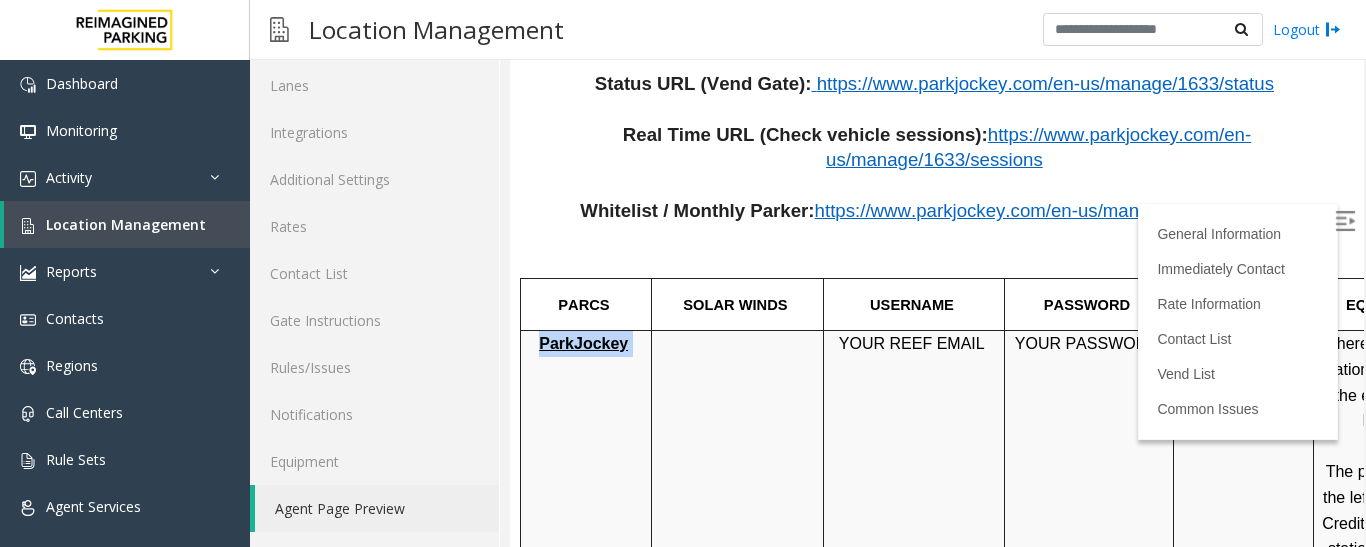 drag, startPoint x: 542, startPoint y: 312, endPoint x: 641, endPoint y: 313, distance: 99.00505 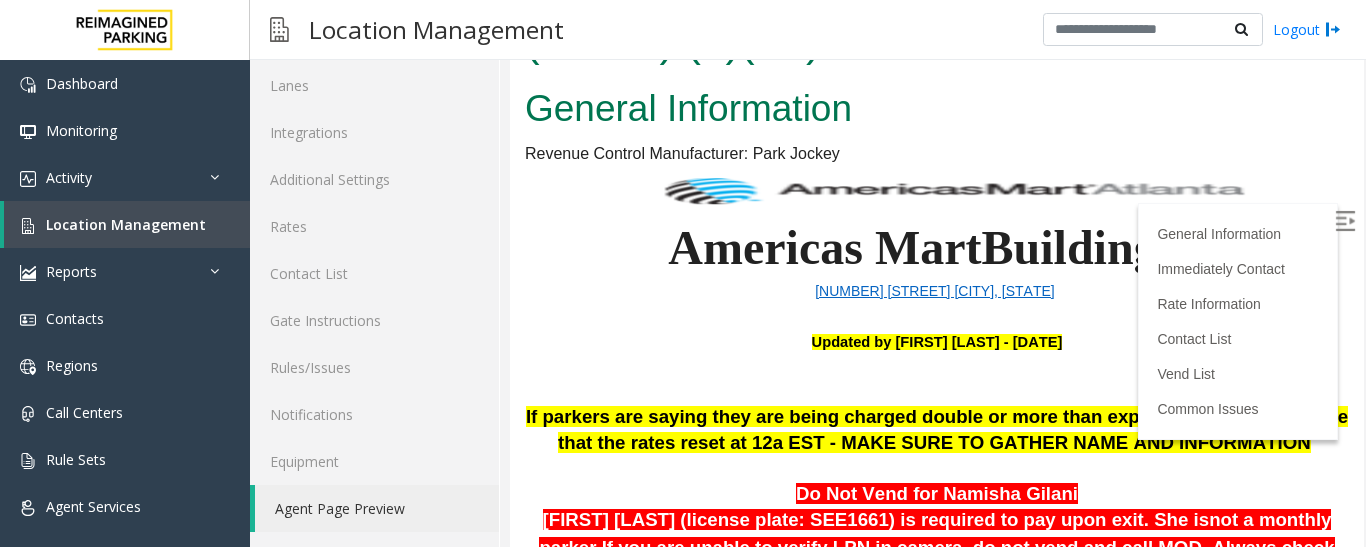 scroll, scrollTop: 100, scrollLeft: 0, axis: vertical 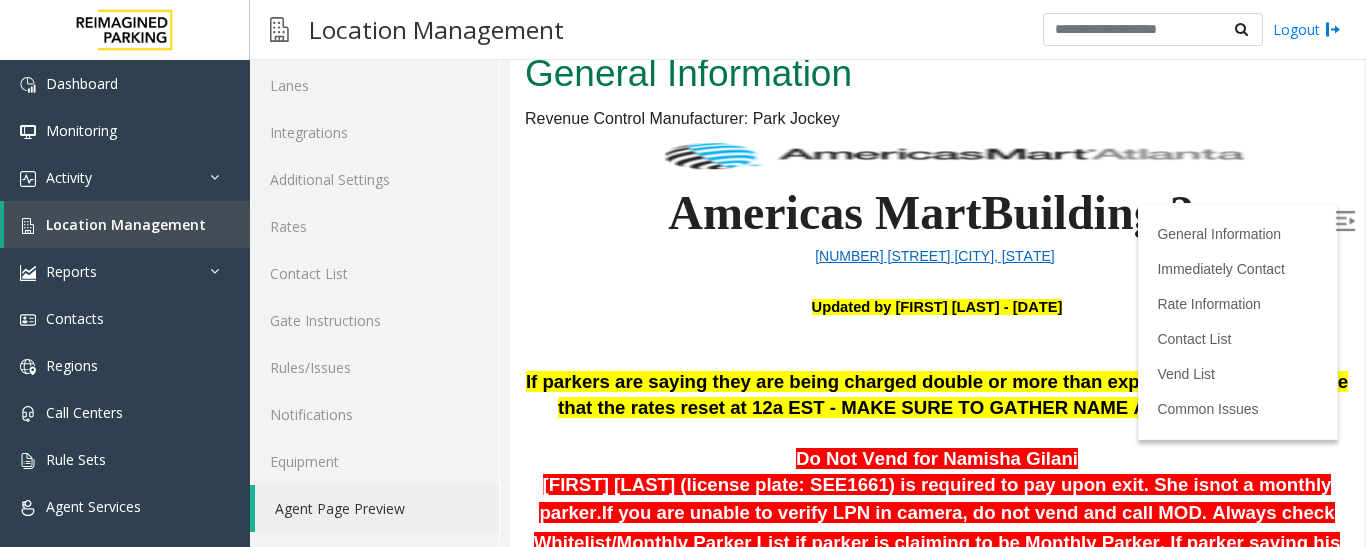 click at bounding box center [1345, 221] 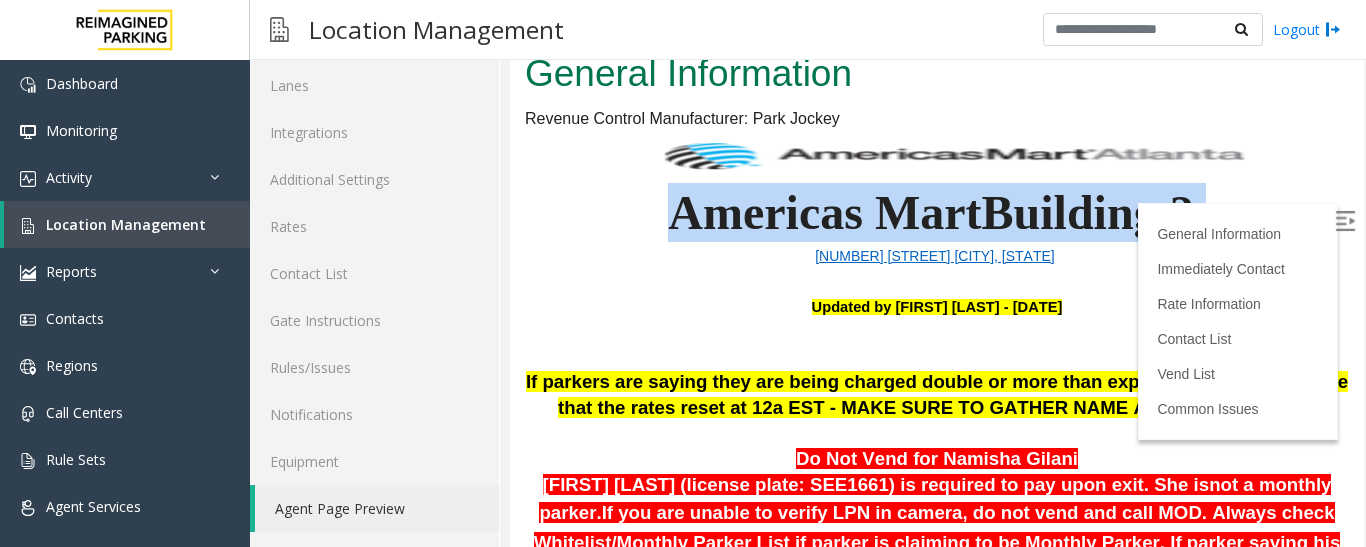 drag, startPoint x: 658, startPoint y: 208, endPoint x: 1191, endPoint y: 233, distance: 533.586 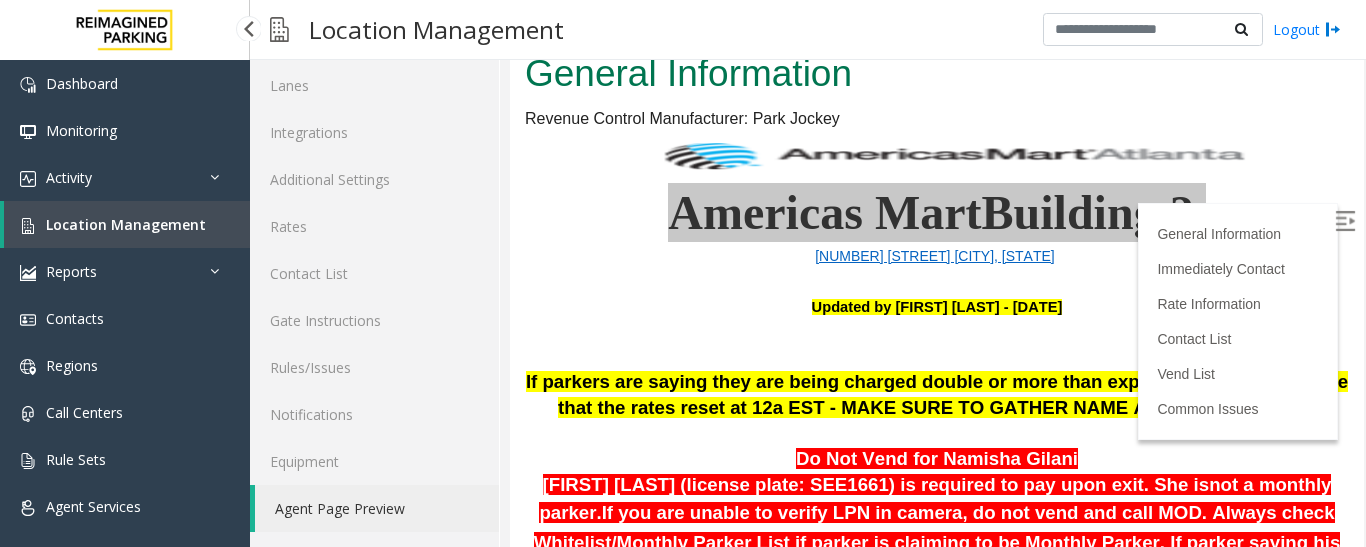 click on "Location Management" at bounding box center (126, 224) 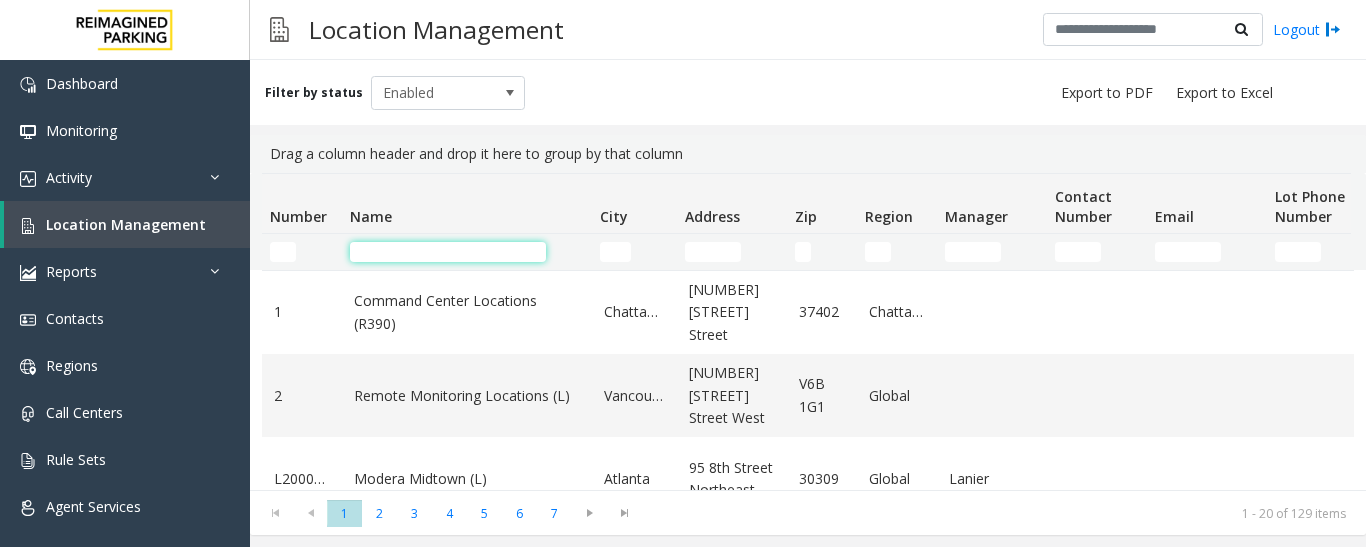 click 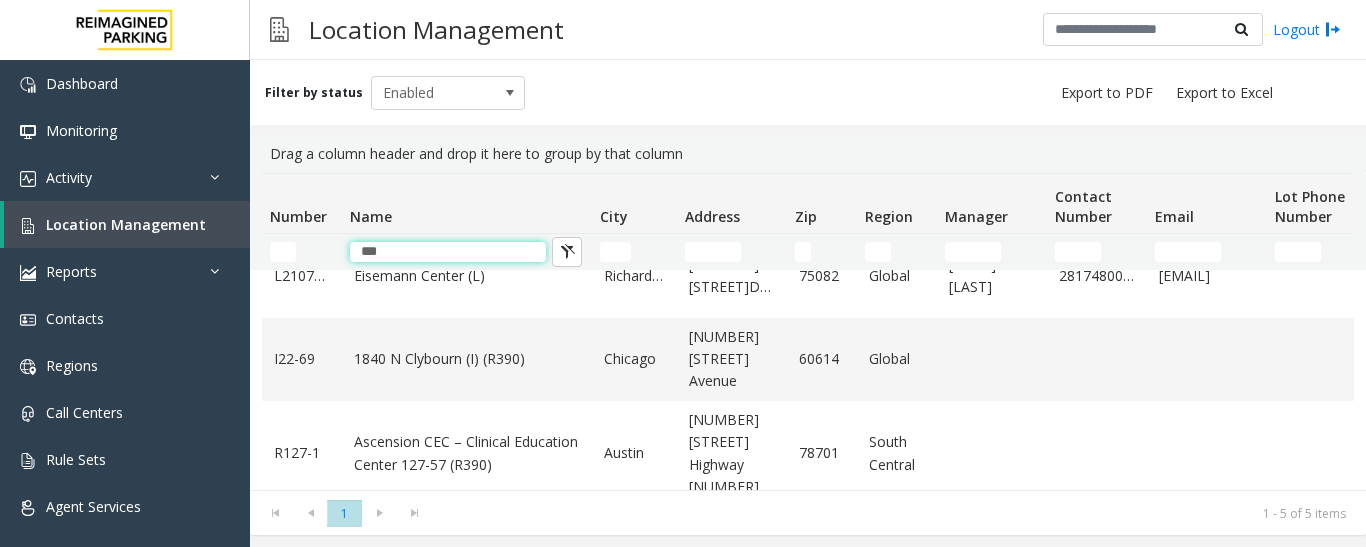 scroll, scrollTop: 213, scrollLeft: 0, axis: vertical 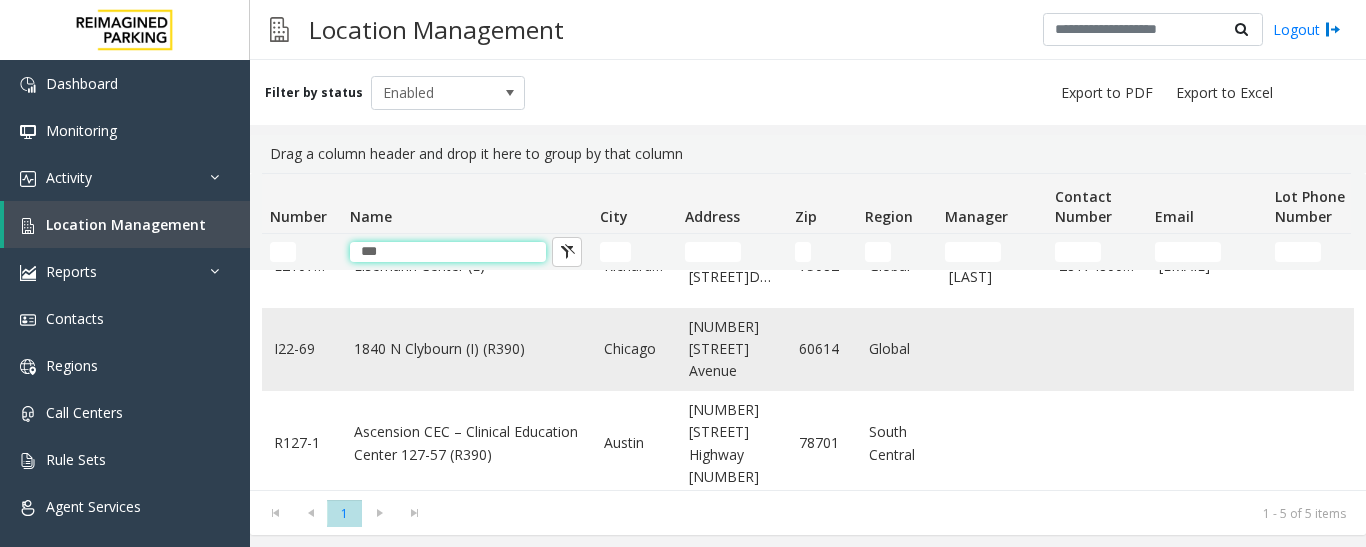 type on "***" 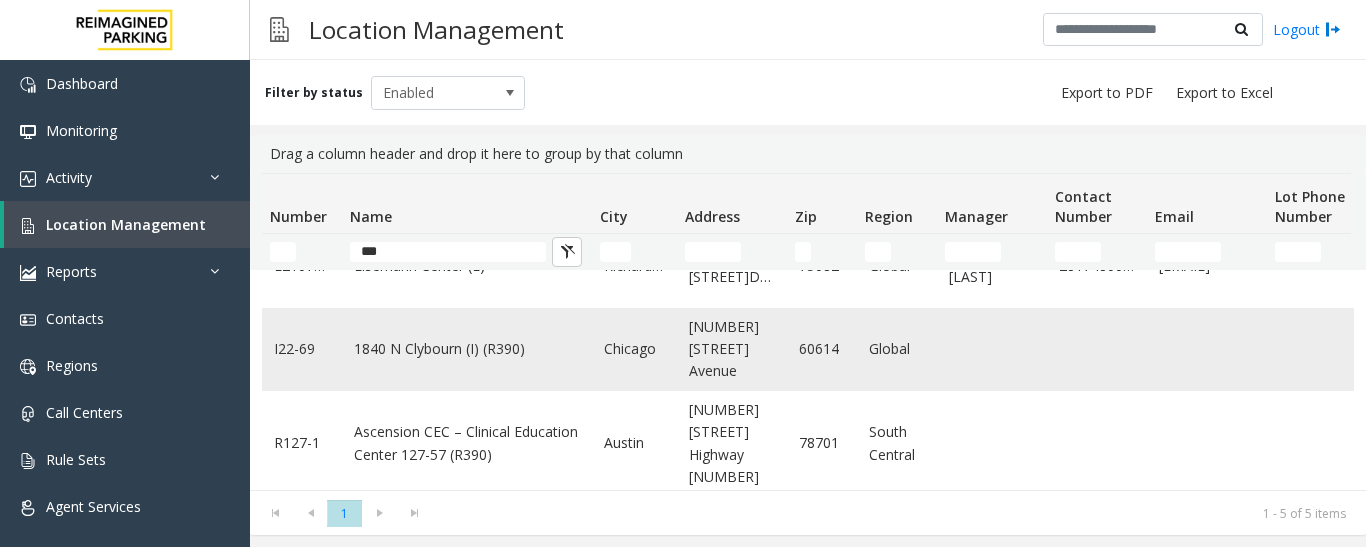 click on "1840 N Clybourn (I) (R390)" 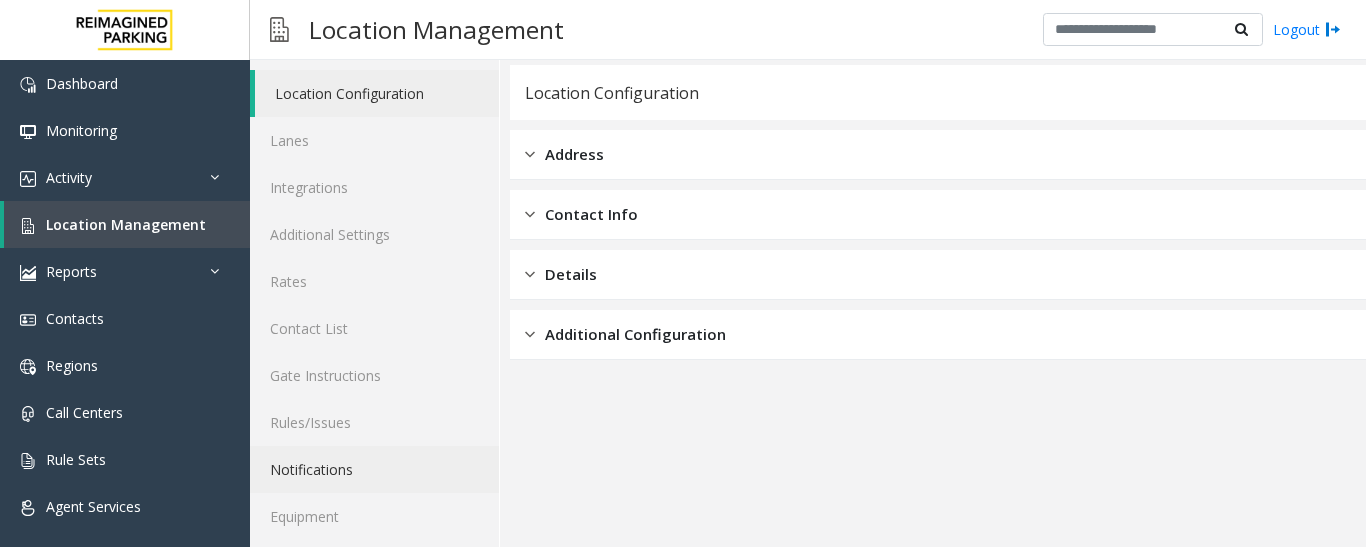 scroll, scrollTop: 112, scrollLeft: 0, axis: vertical 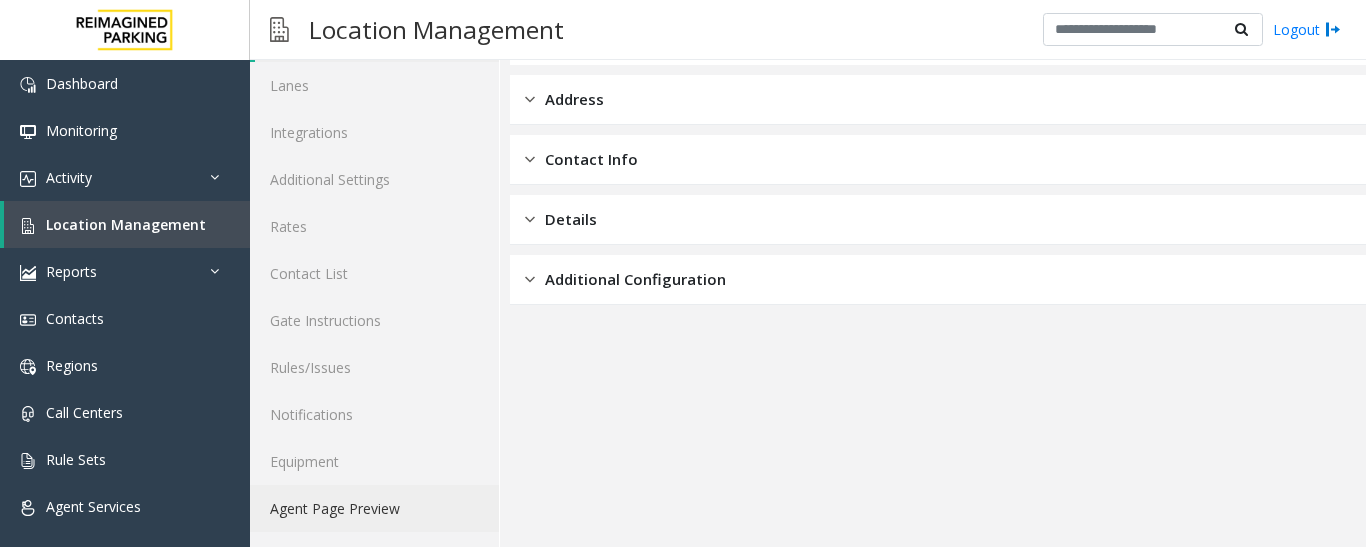 click on "Agent Page Preview" 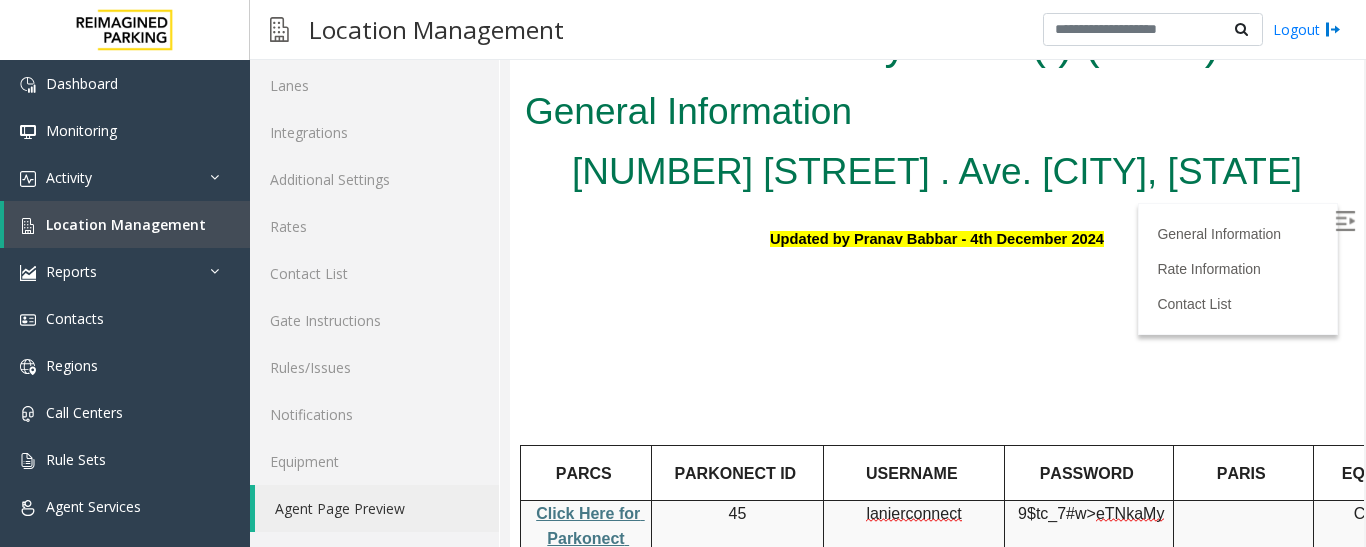 scroll, scrollTop: 0, scrollLeft: 0, axis: both 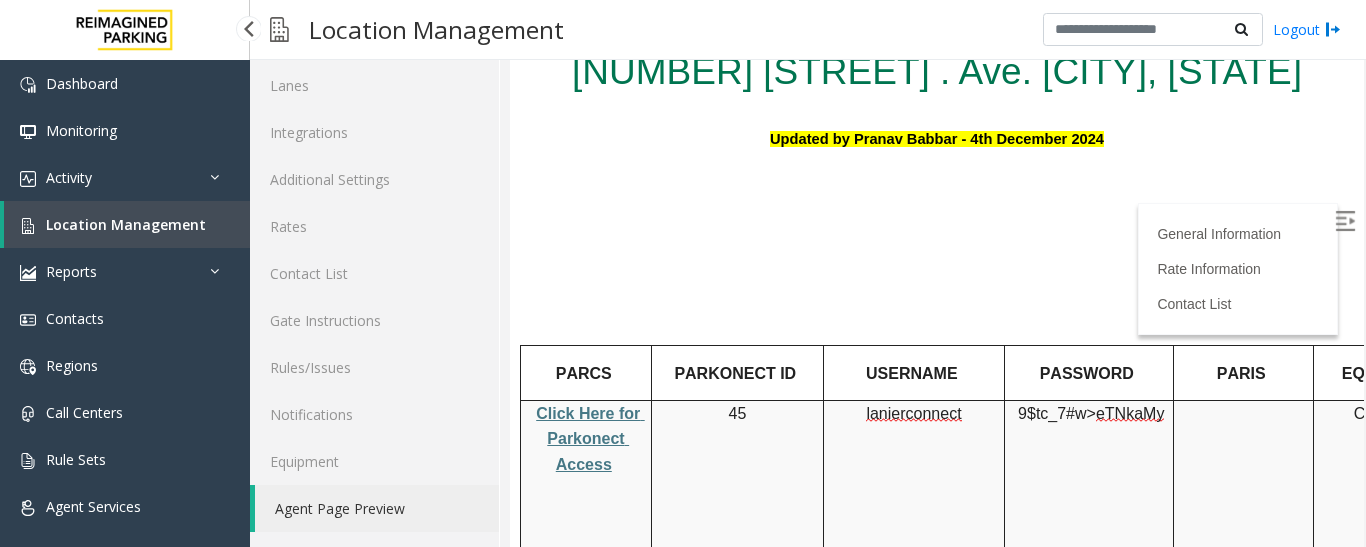 click on "Location Management" at bounding box center (126, 224) 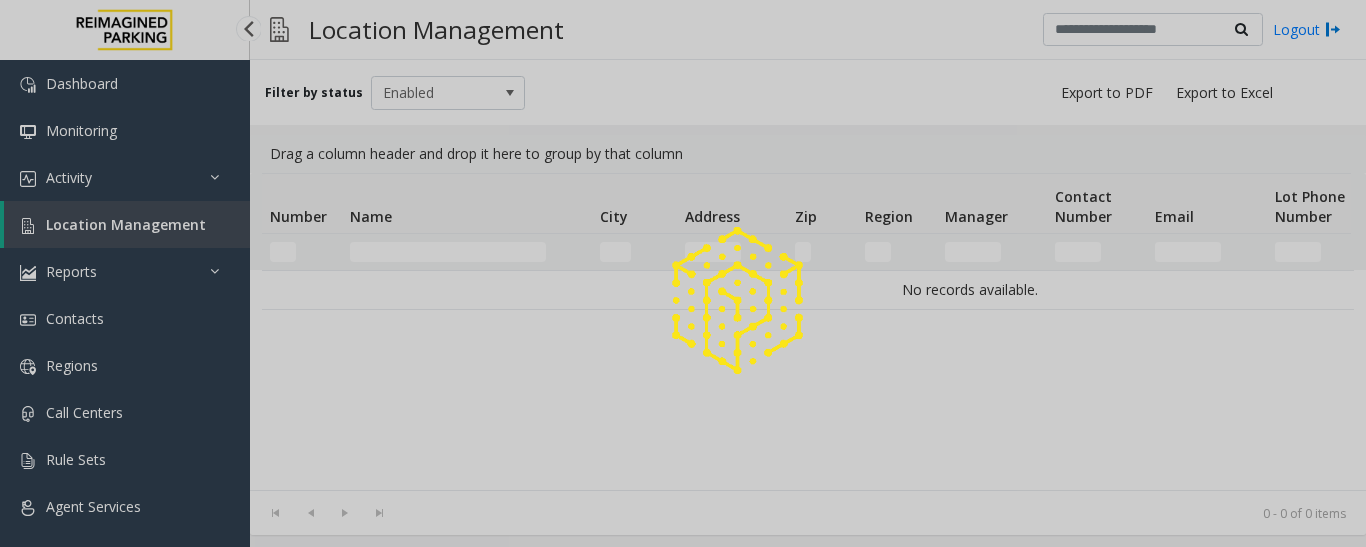scroll, scrollTop: 0, scrollLeft: 0, axis: both 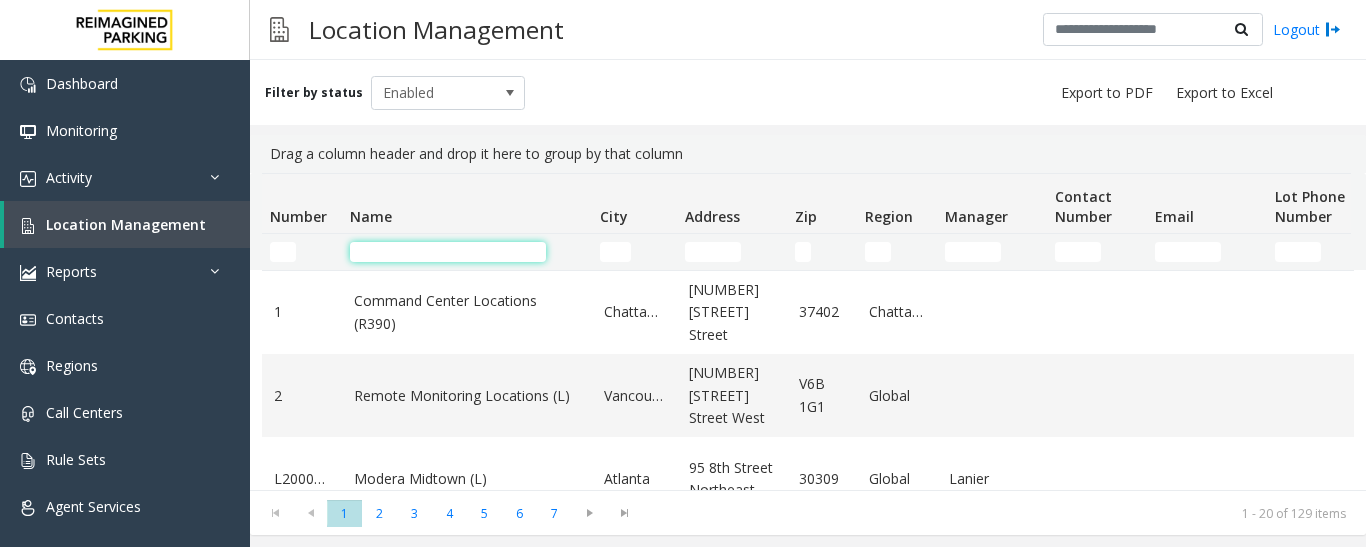 click 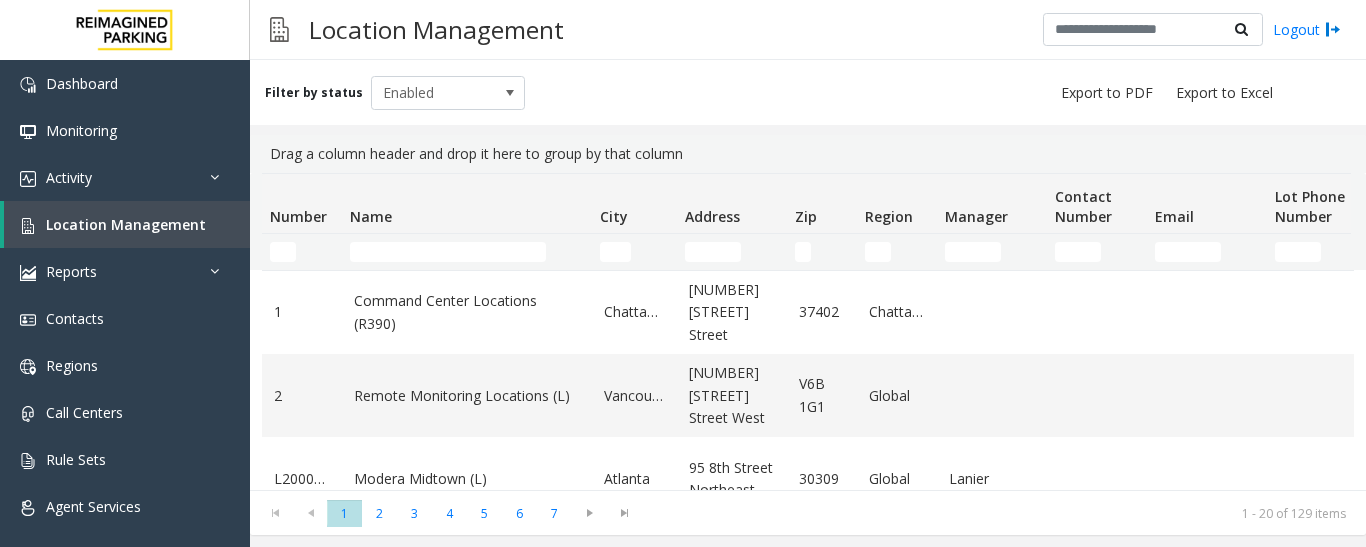 click 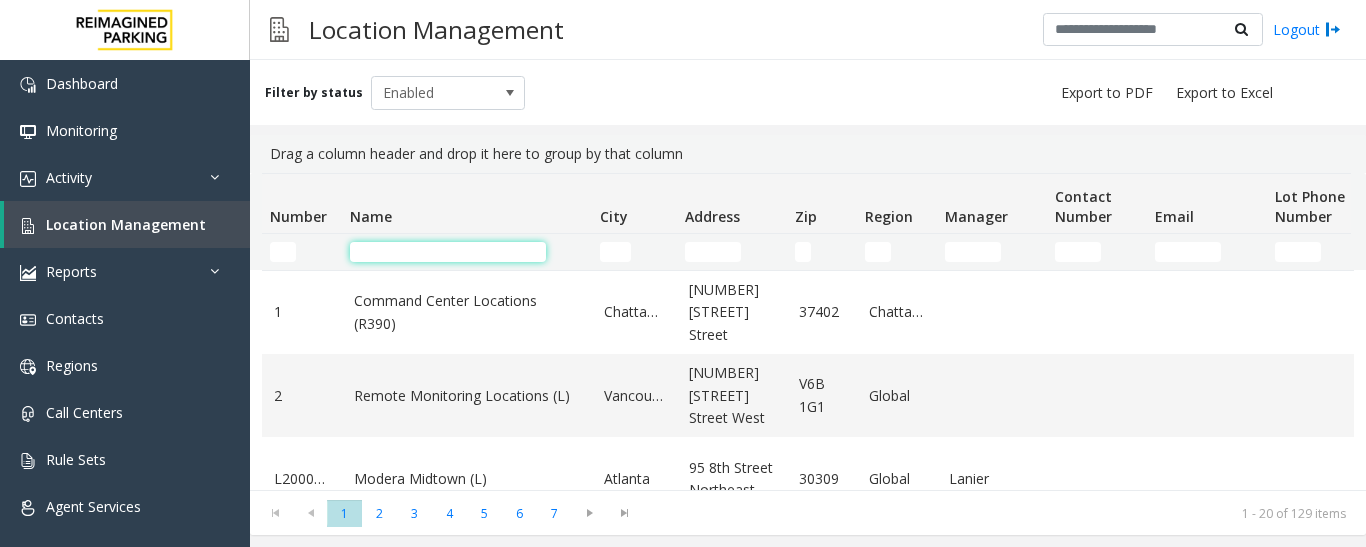 click 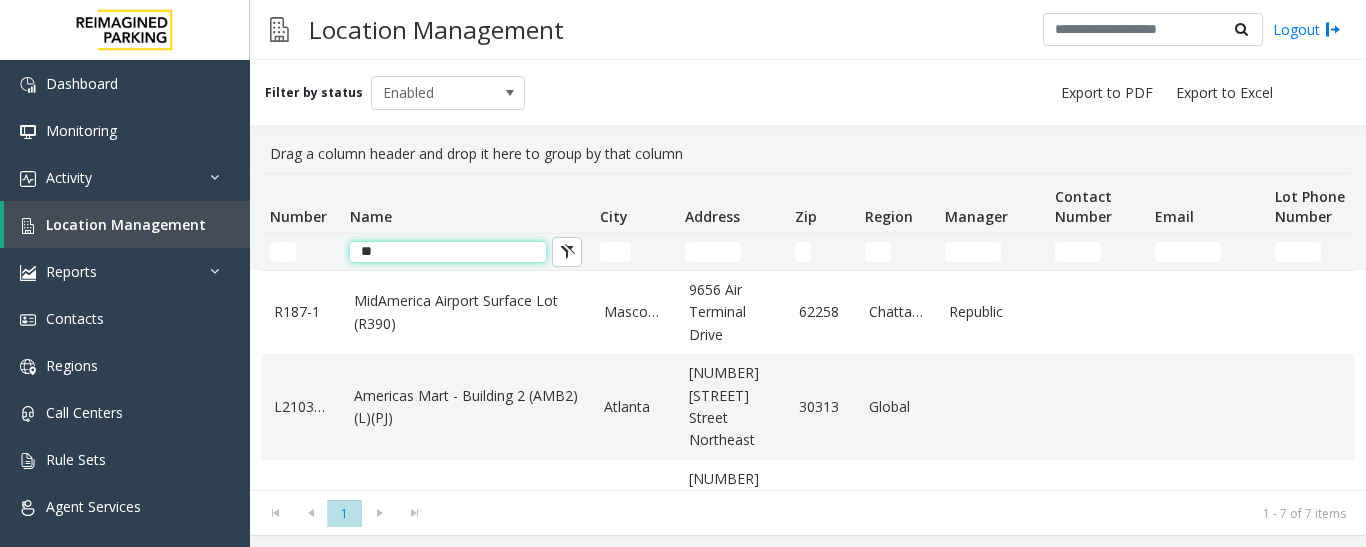 type on "*" 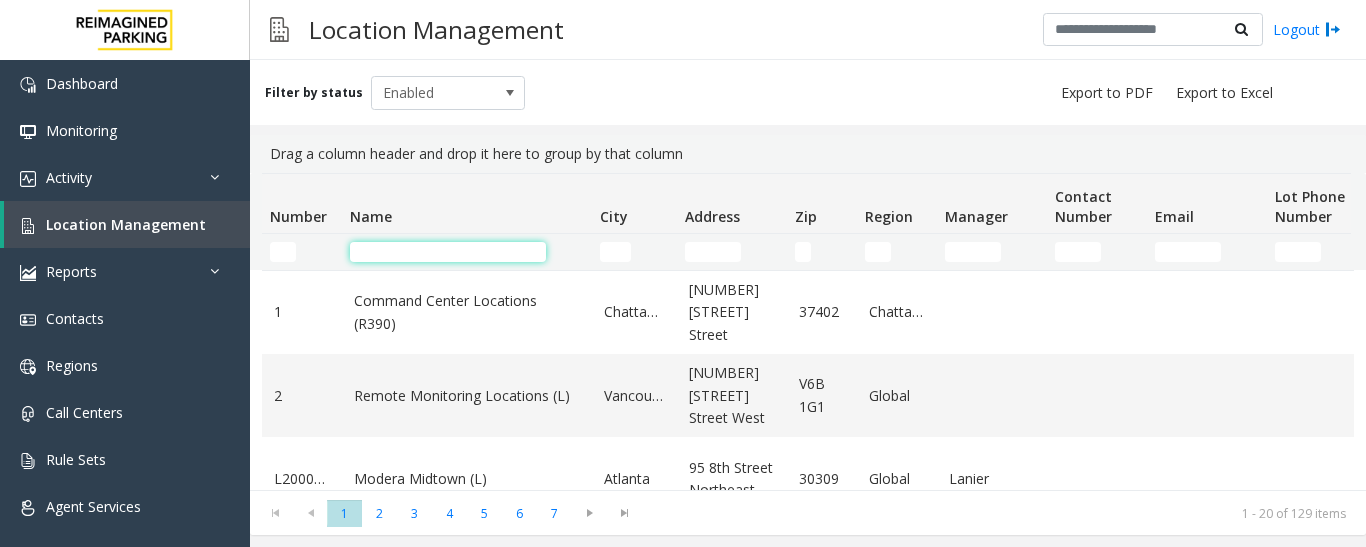 click 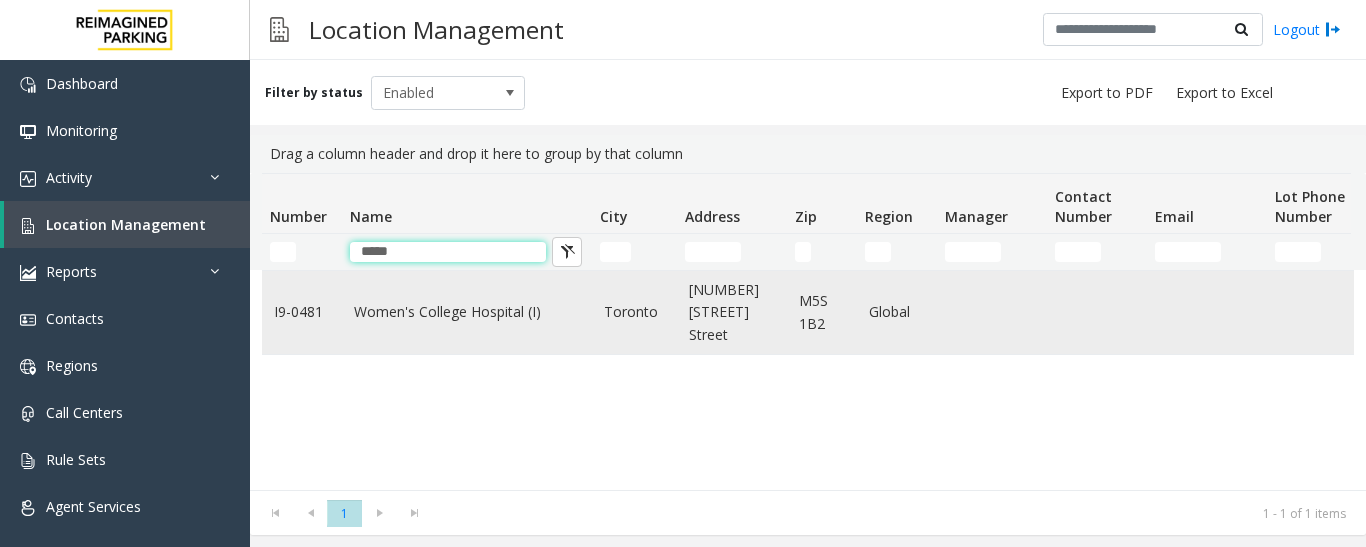 type on "*****" 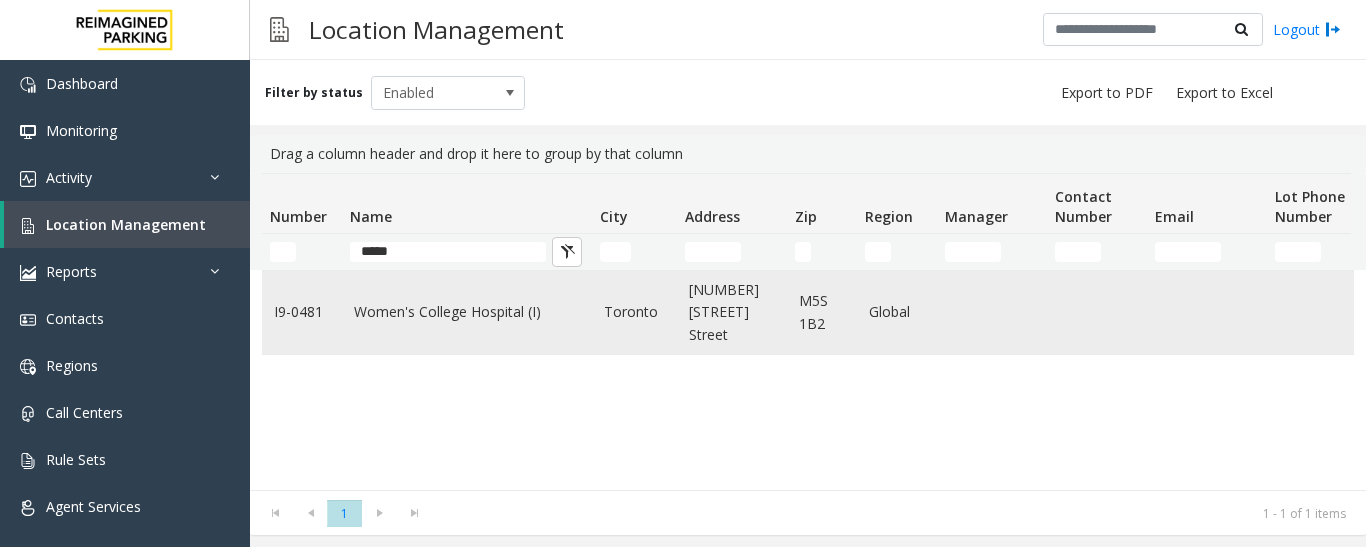 click on "Women's College Hospital (I)" 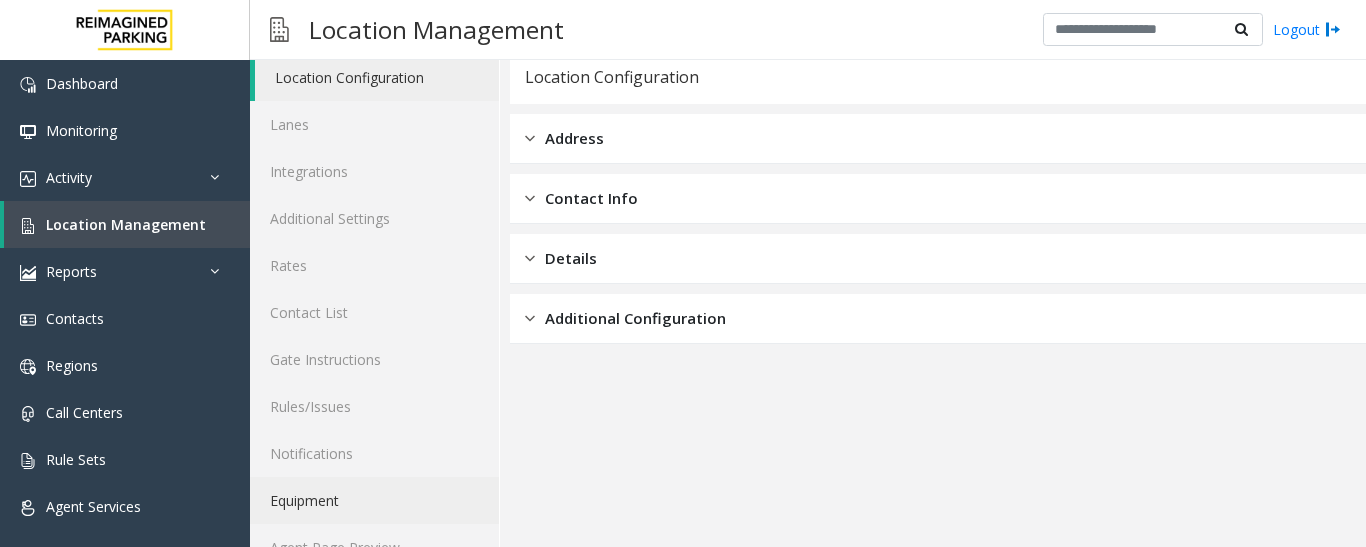 scroll, scrollTop: 112, scrollLeft: 0, axis: vertical 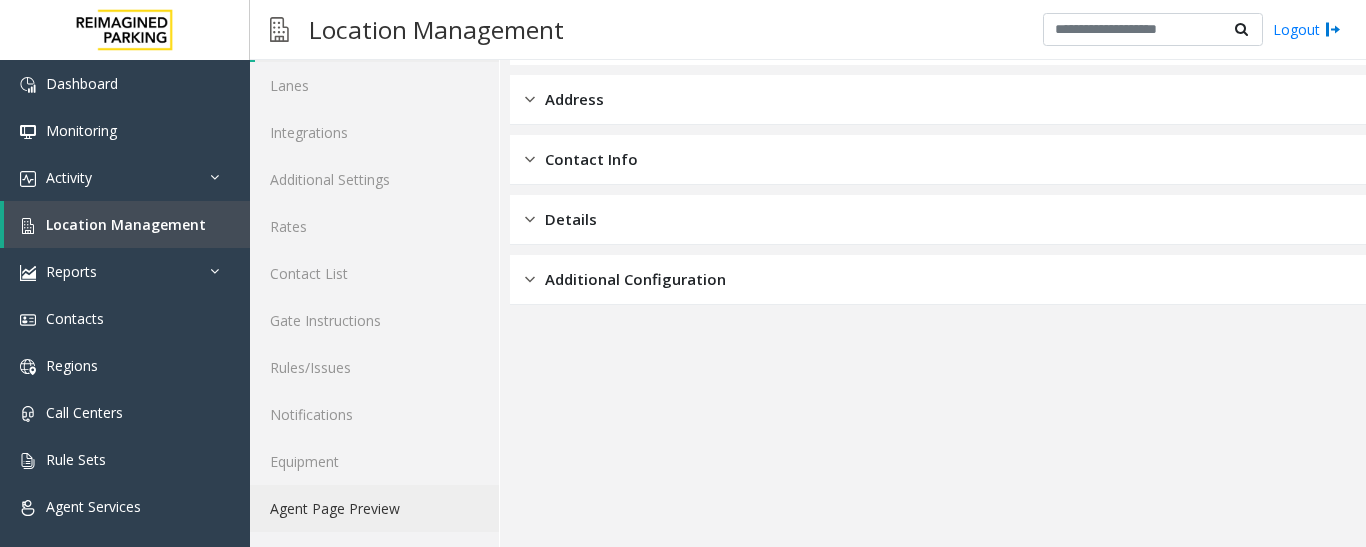 click on "Agent Page Preview" 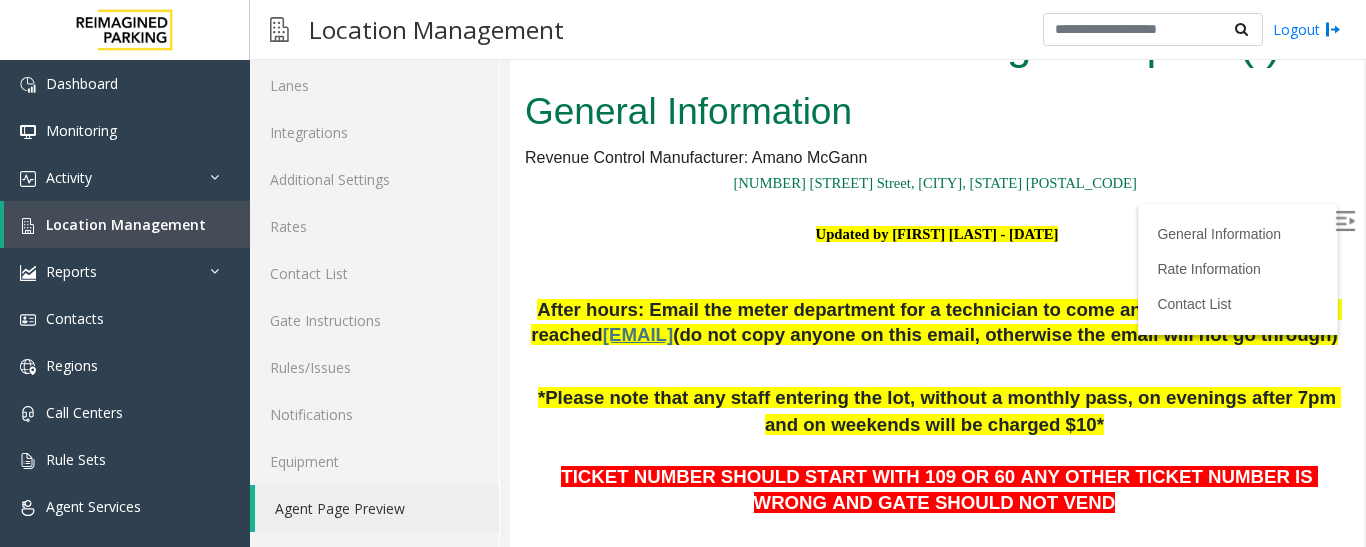 scroll, scrollTop: 500, scrollLeft: 0, axis: vertical 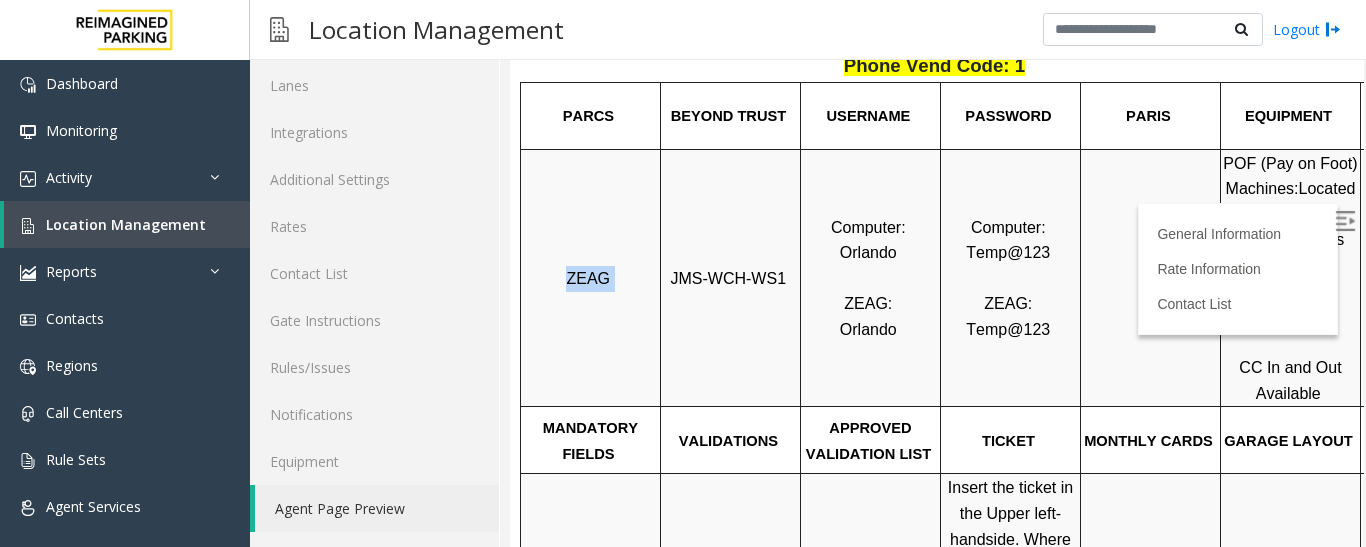 drag, startPoint x: 560, startPoint y: 302, endPoint x: 612, endPoint y: 306, distance: 52.153618 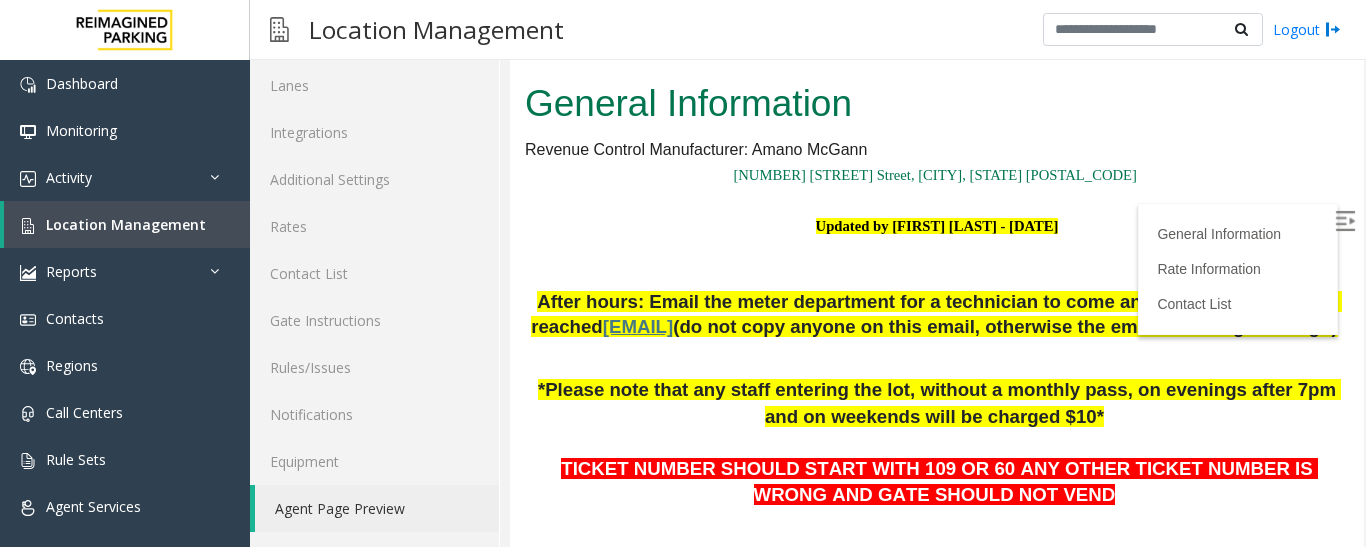 scroll, scrollTop: 0, scrollLeft: 0, axis: both 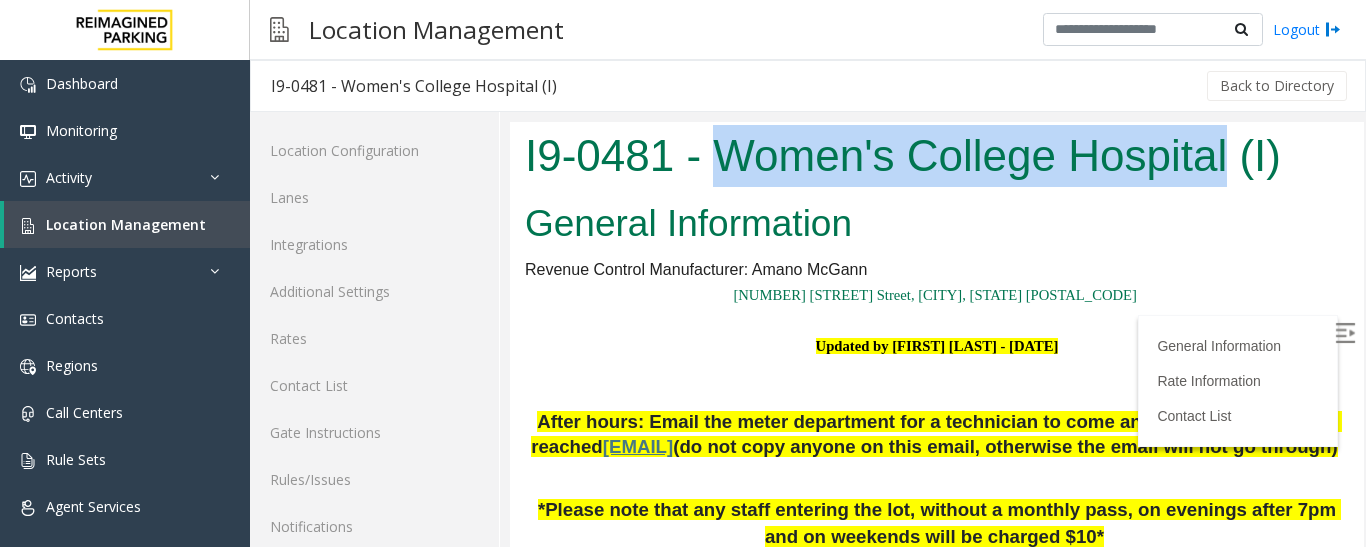 drag, startPoint x: 712, startPoint y: 139, endPoint x: 1226, endPoint y: 154, distance: 514.2188 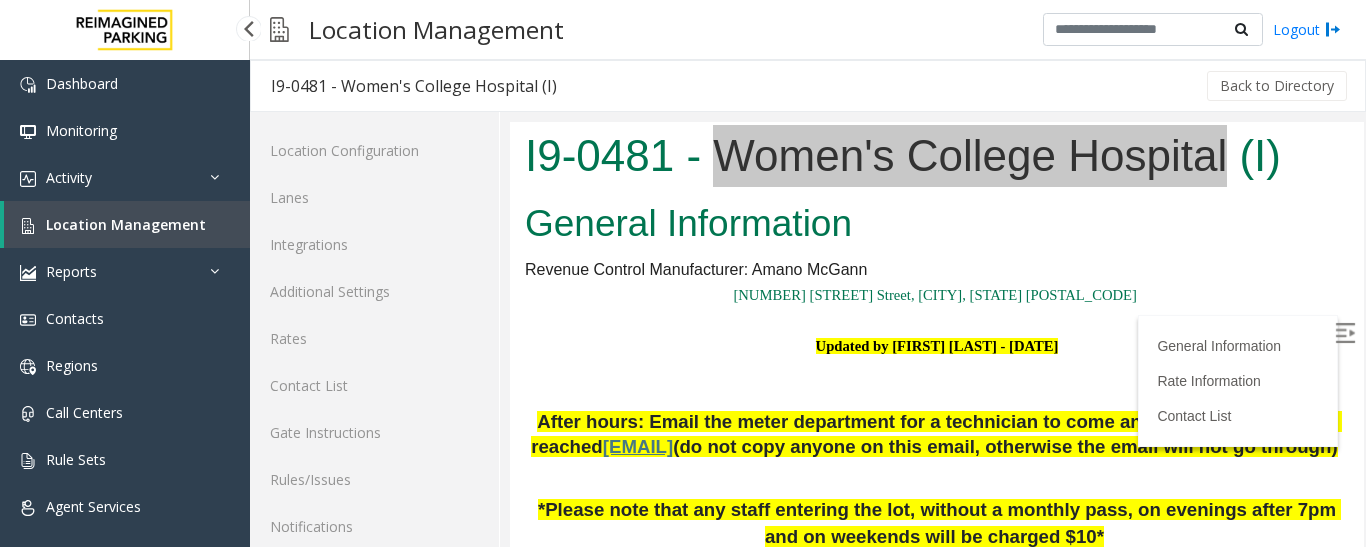 click on "Location Management" at bounding box center (127, 224) 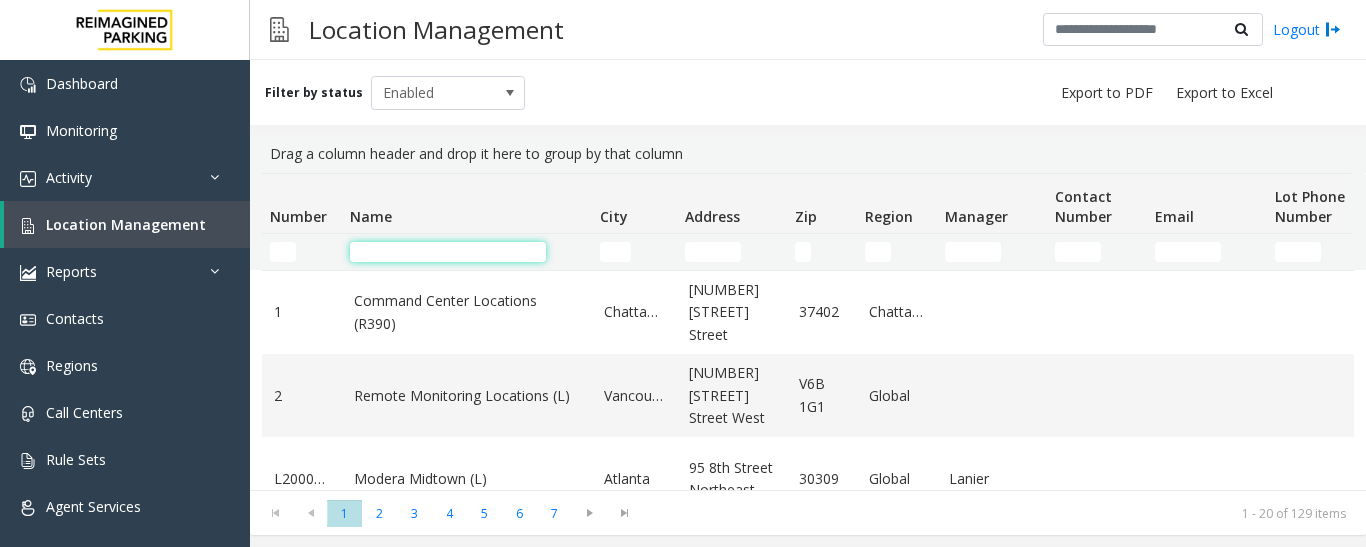 click 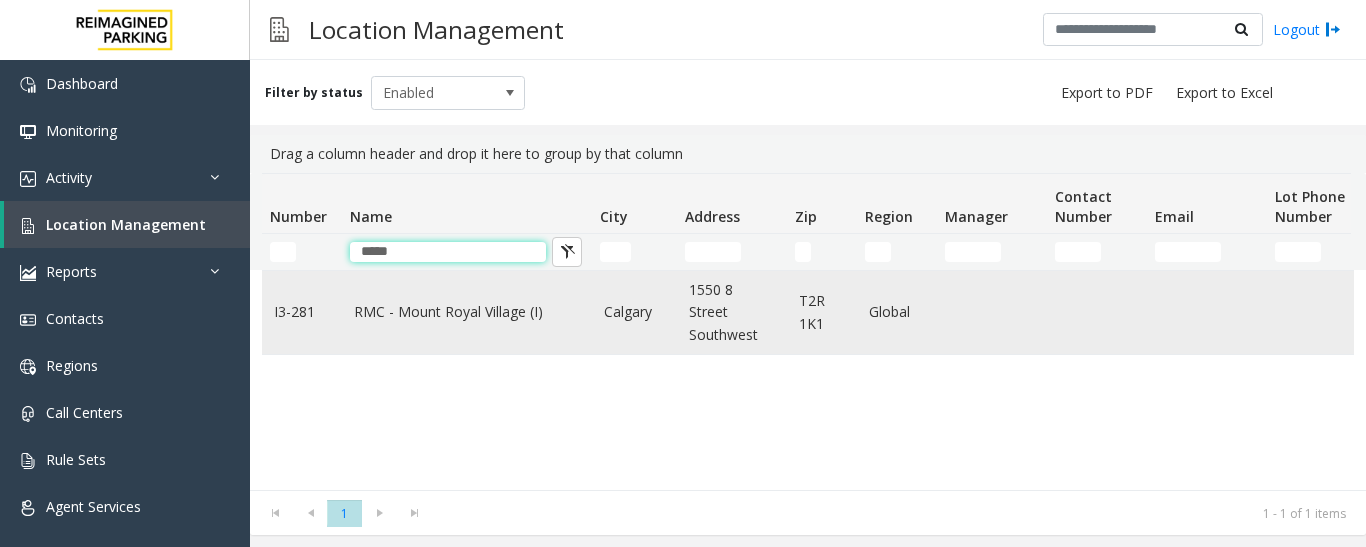 type on "*****" 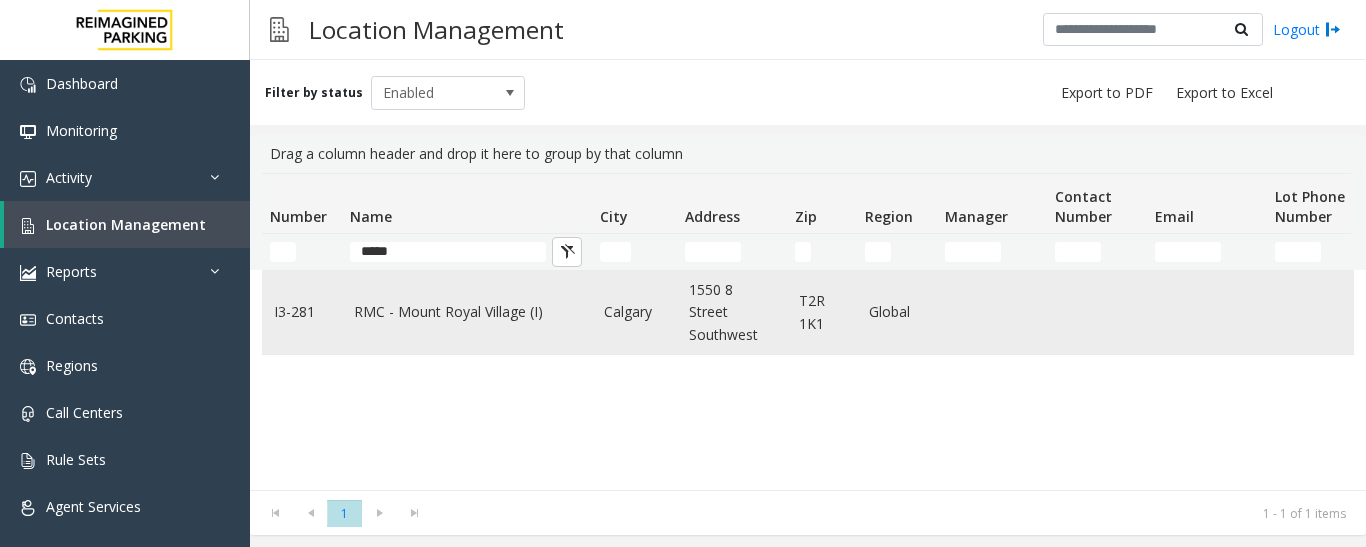 click on "RMC - Mount Royal Village (I)" 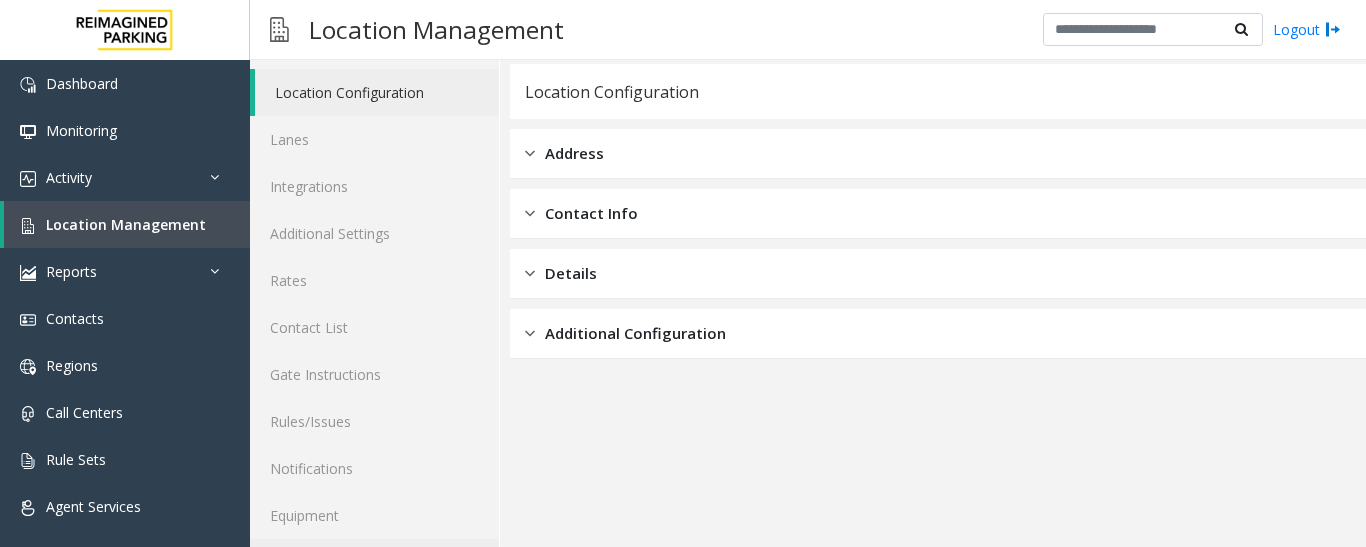 scroll, scrollTop: 112, scrollLeft: 0, axis: vertical 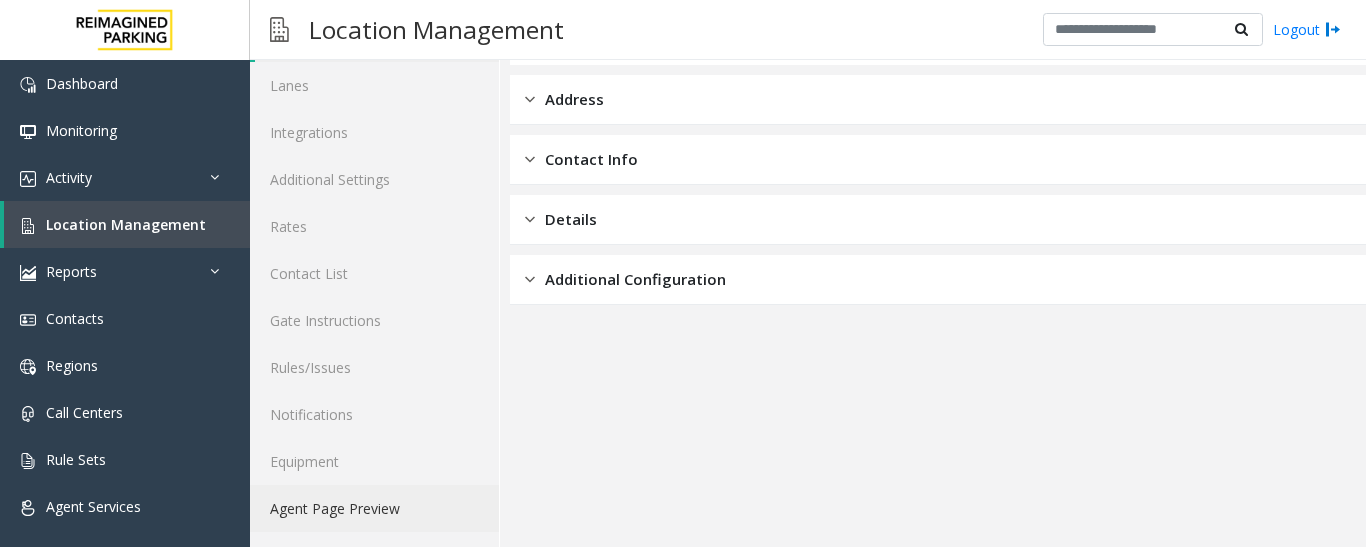 click on "Agent Page Preview" 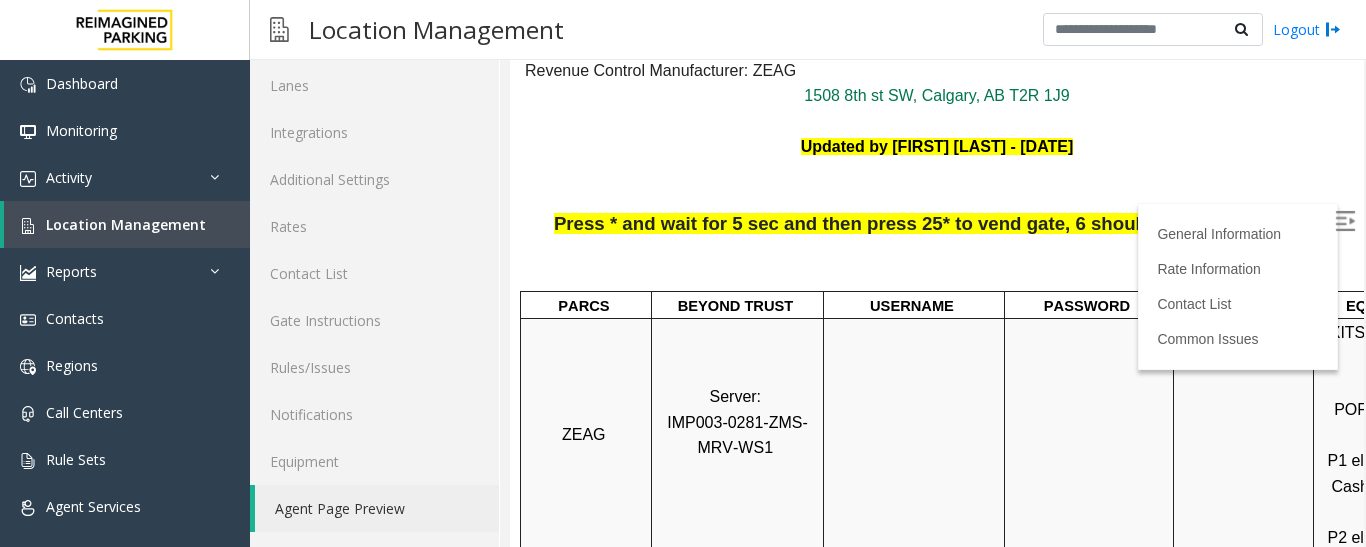 scroll, scrollTop: 0, scrollLeft: 0, axis: both 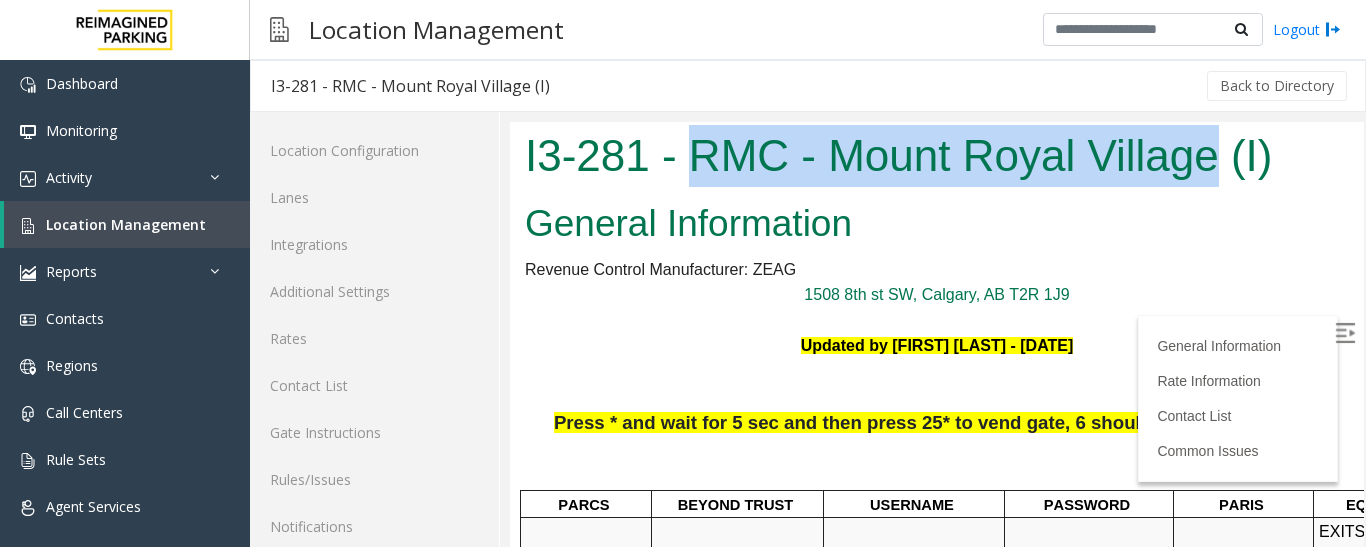 drag, startPoint x: 692, startPoint y: 152, endPoint x: 1224, endPoint y: 155, distance: 532.0085 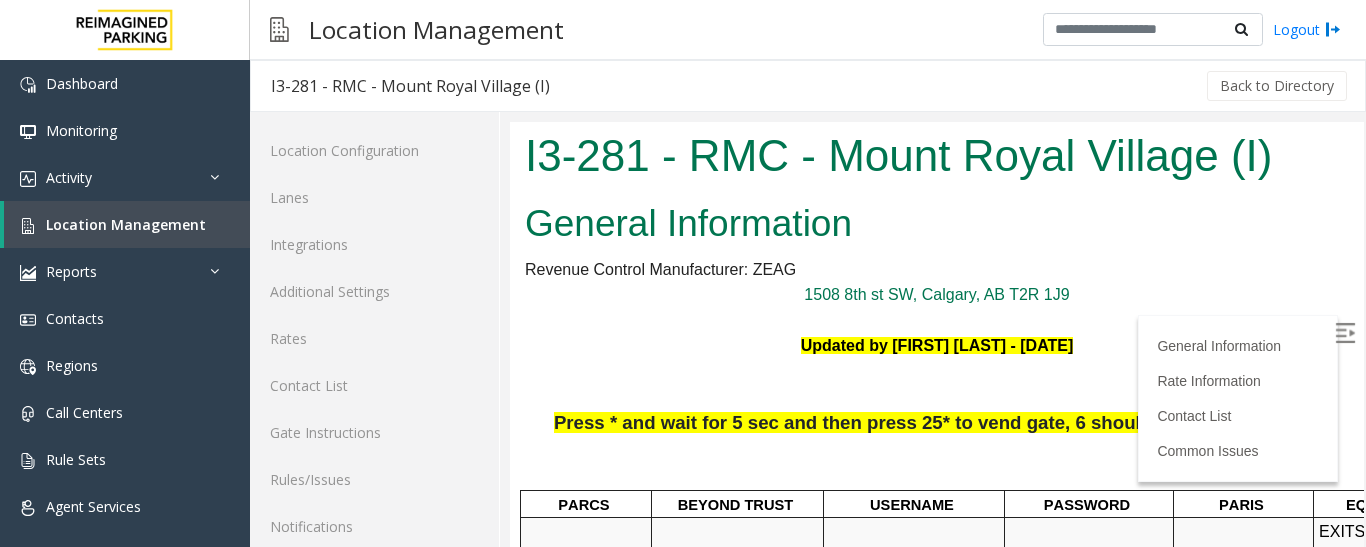 click on "General Information" at bounding box center [937, 224] 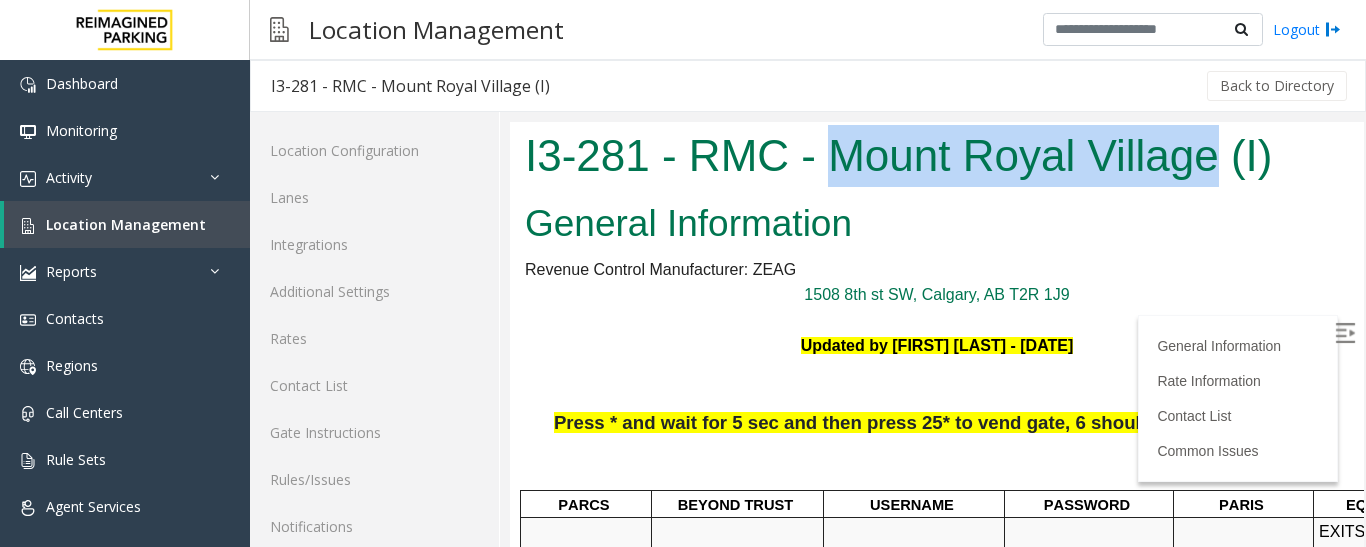 drag, startPoint x: 824, startPoint y: 152, endPoint x: 1211, endPoint y: 148, distance: 387.02066 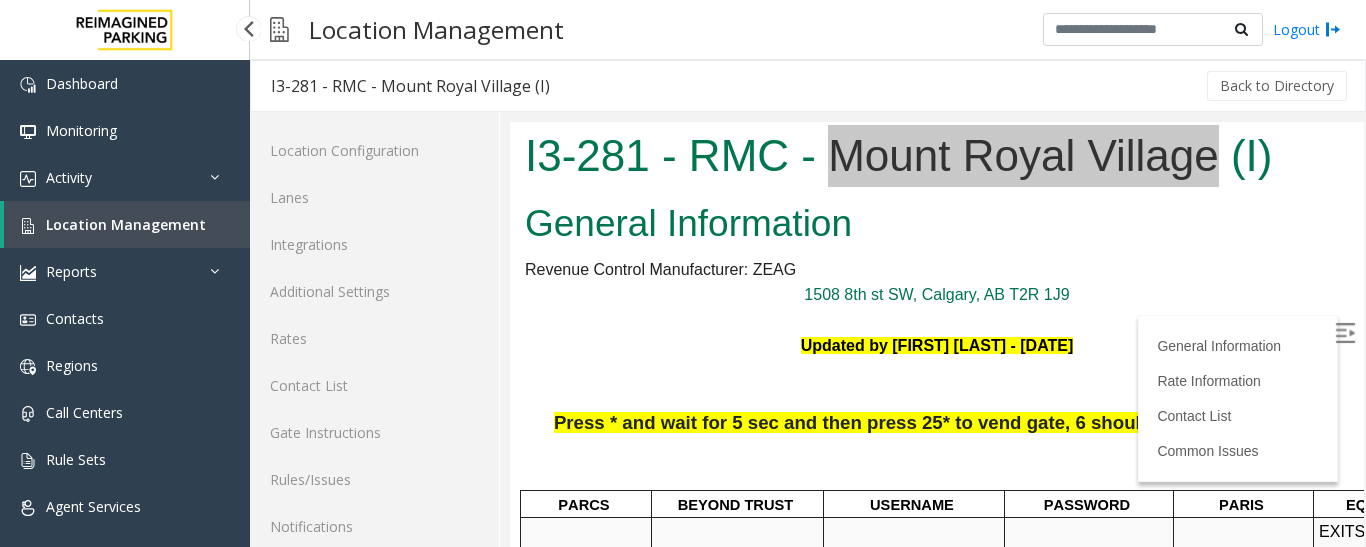 click on "Location Management" at bounding box center [126, 224] 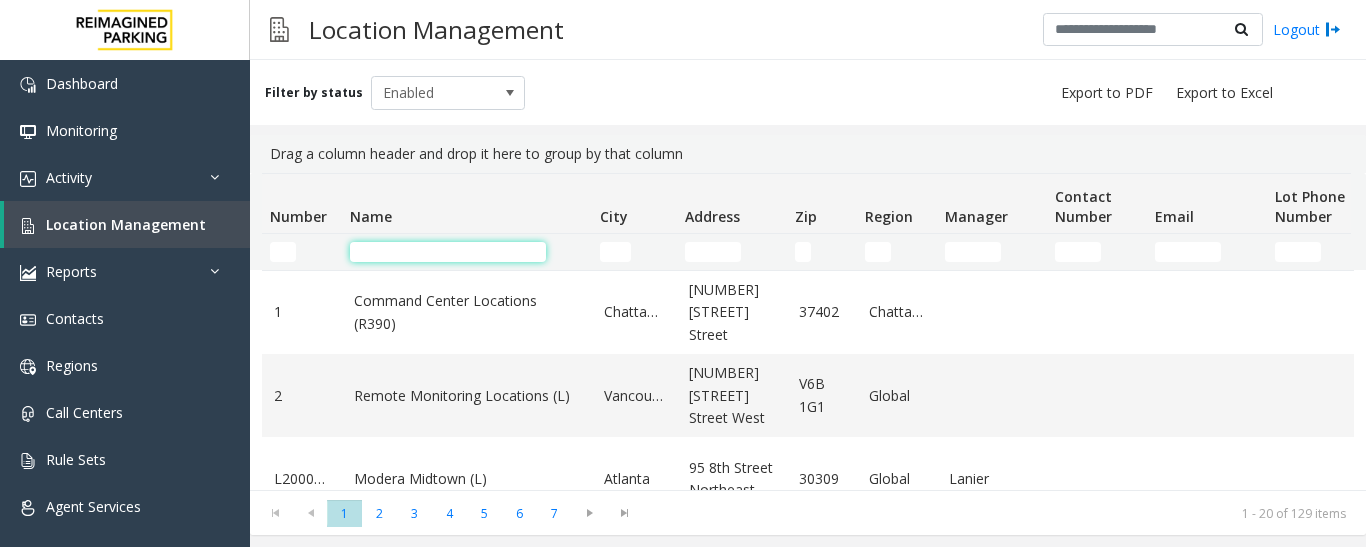 click 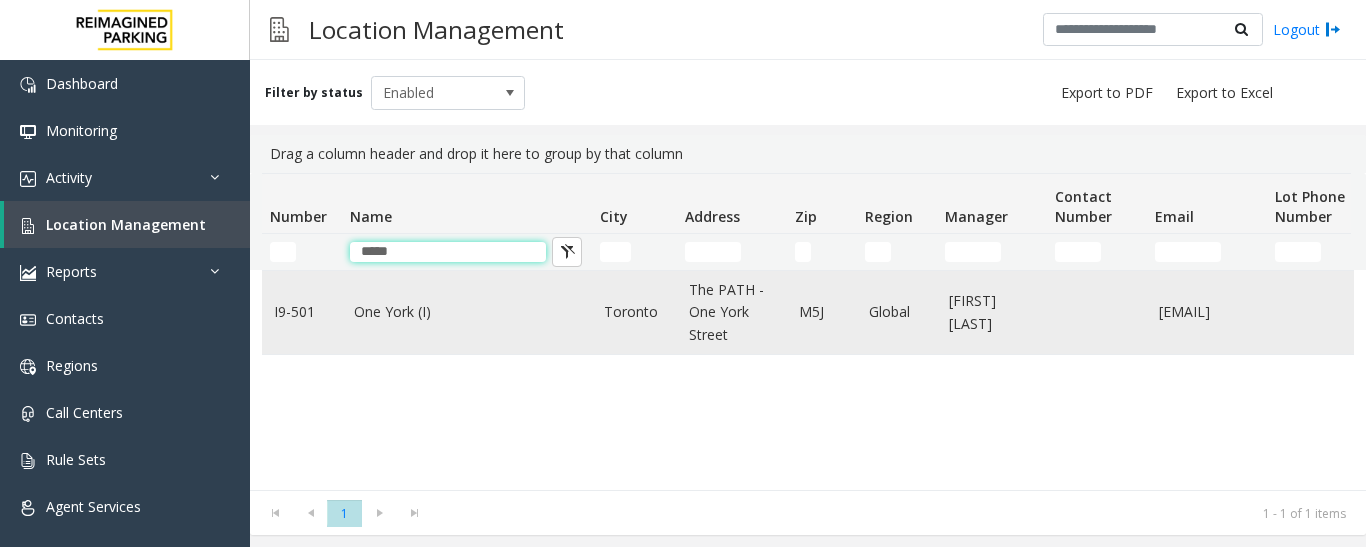 type on "*****" 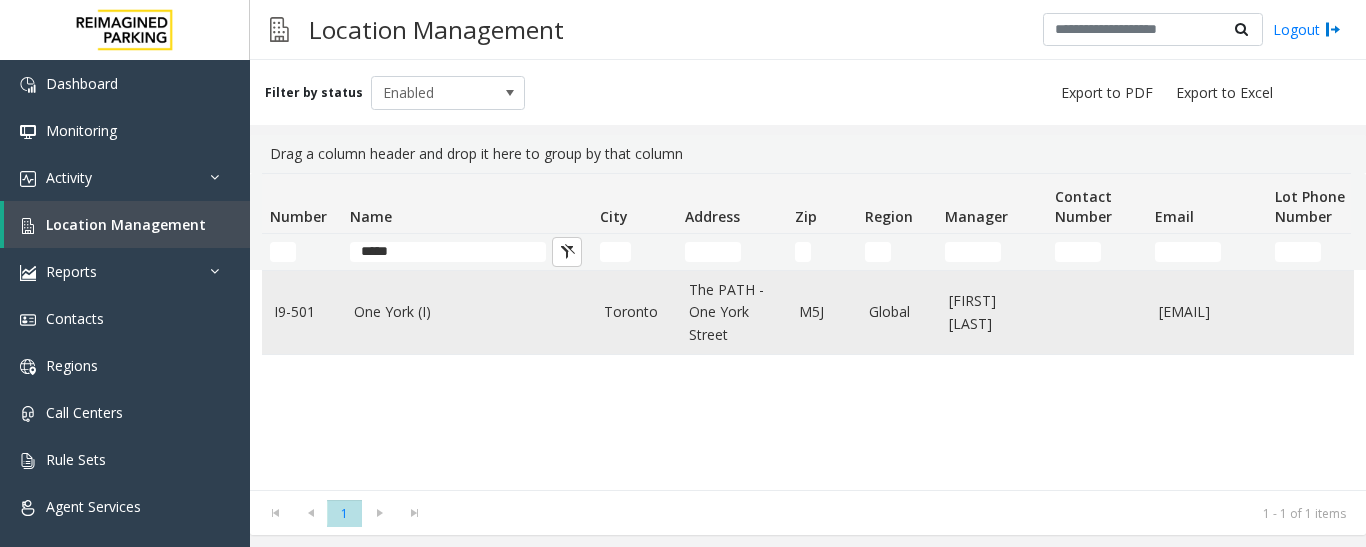 click on "One York (I)" 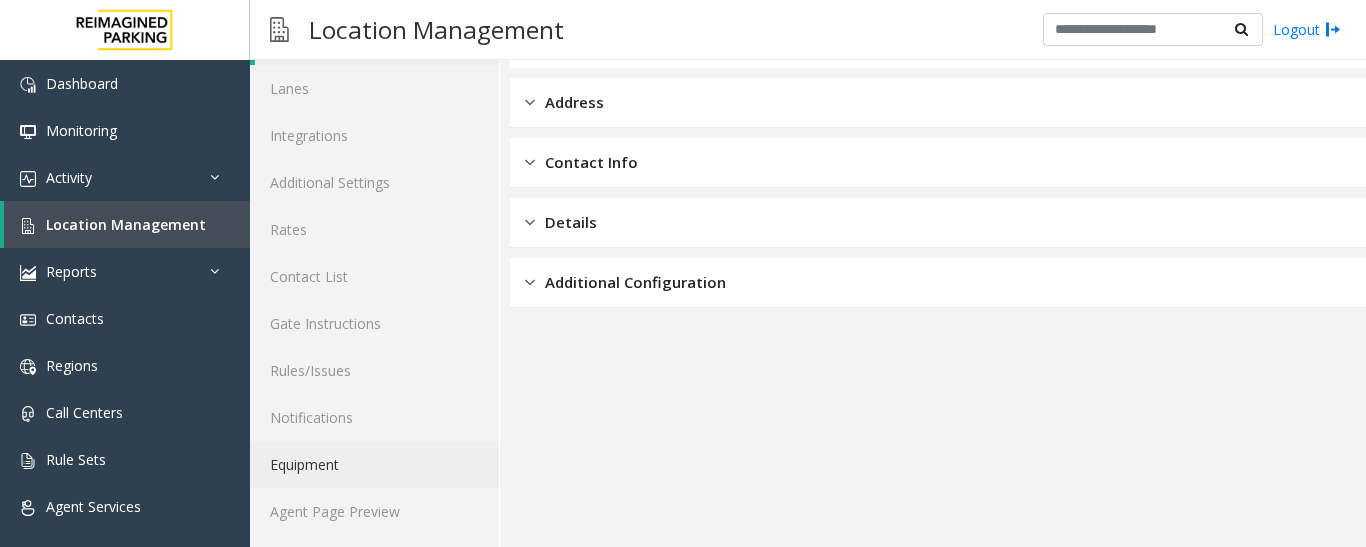 scroll, scrollTop: 112, scrollLeft: 0, axis: vertical 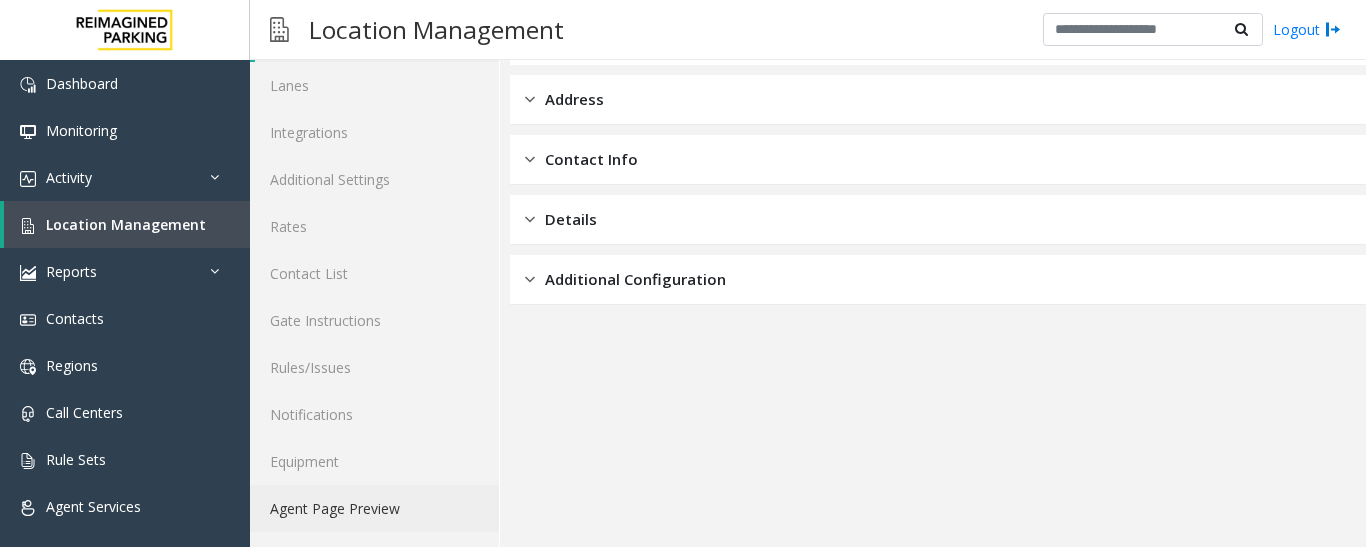 click on "Agent Page Preview" 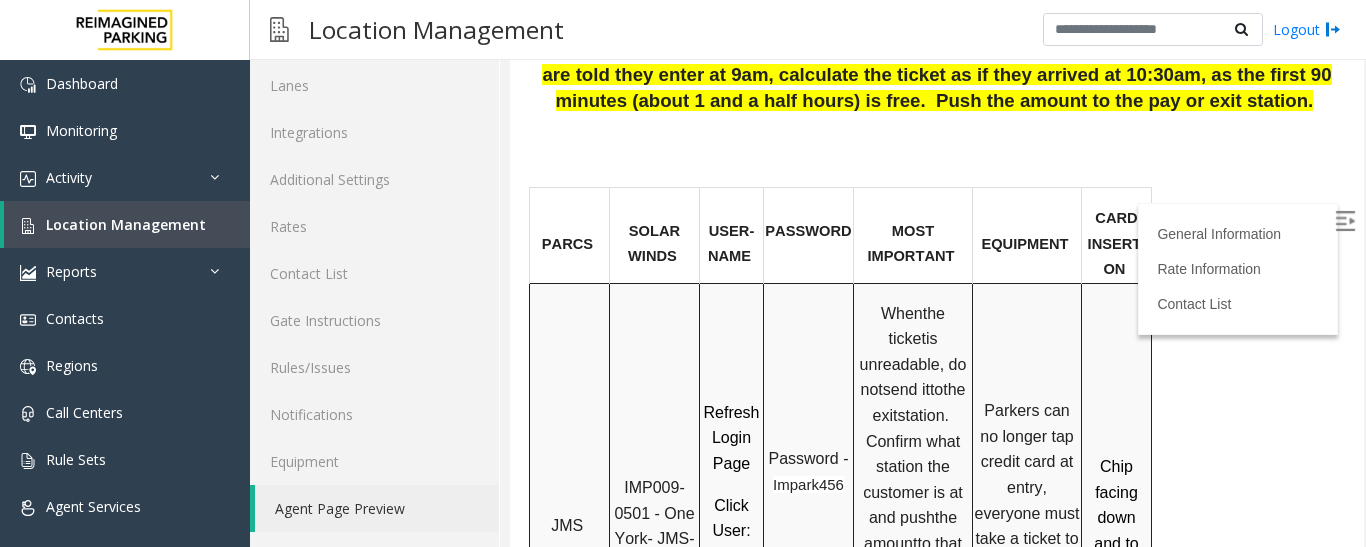 scroll, scrollTop: 1200, scrollLeft: 0, axis: vertical 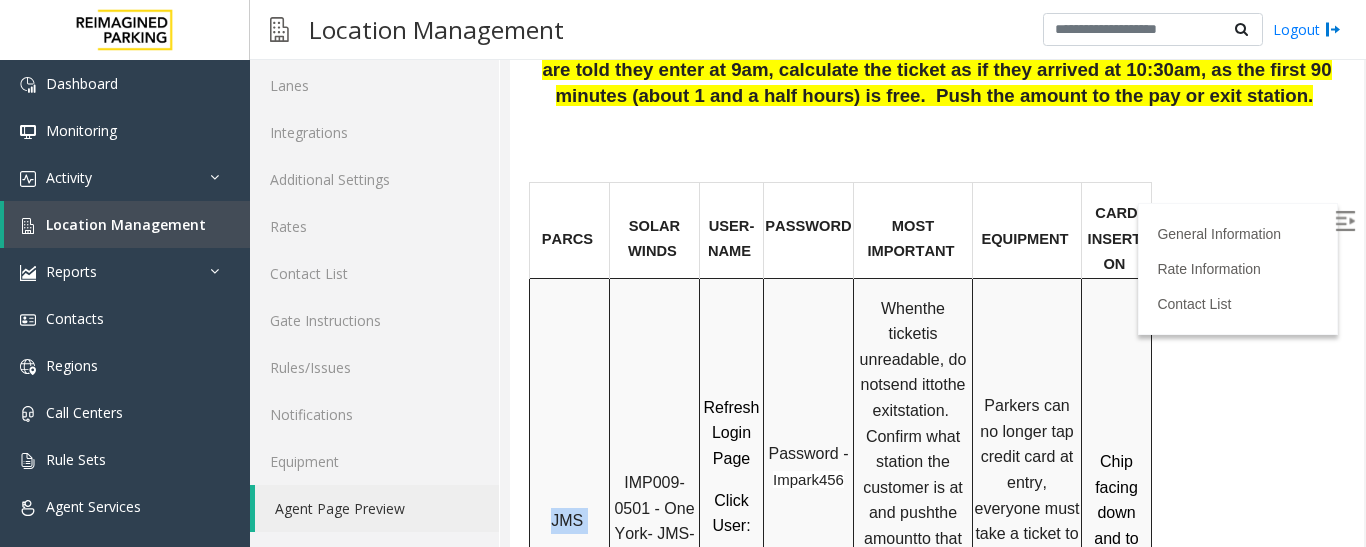 drag, startPoint x: 559, startPoint y: 479, endPoint x: 594, endPoint y: 482, distance: 35.128338 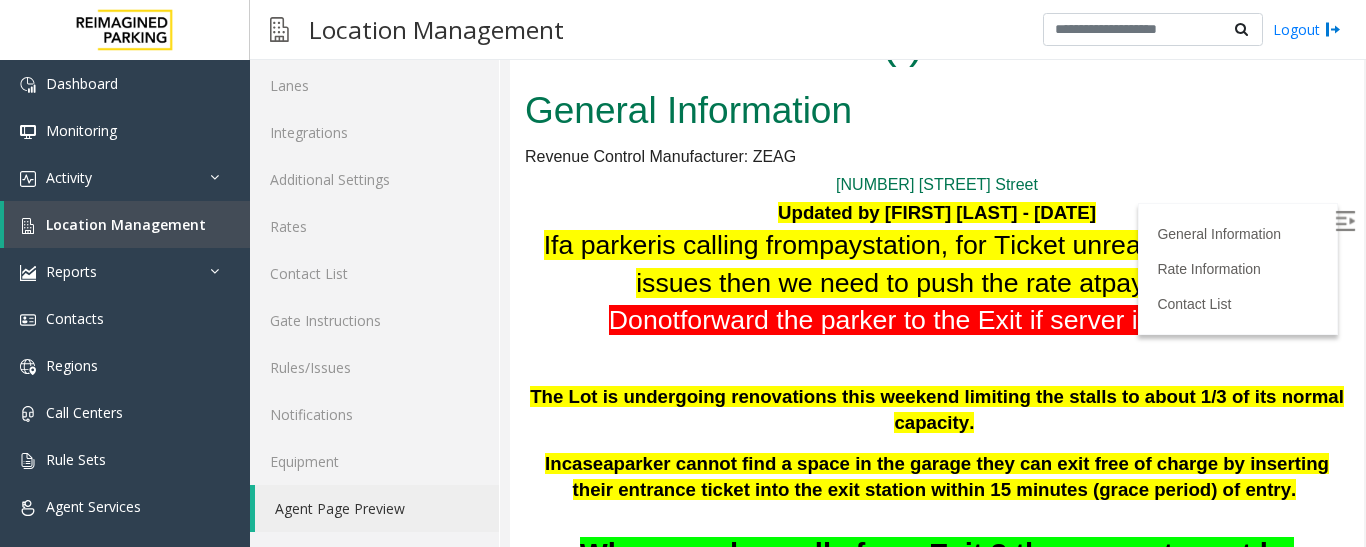 scroll, scrollTop: 0, scrollLeft: 0, axis: both 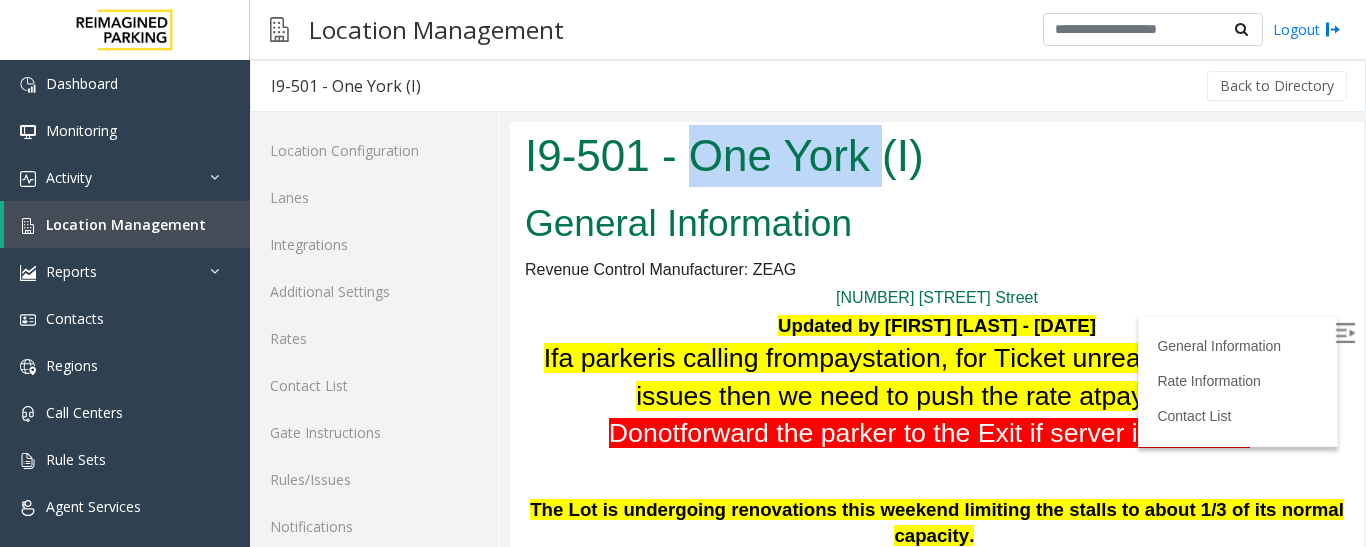 drag, startPoint x: 697, startPoint y: 156, endPoint x: 887, endPoint y: 153, distance: 190.02368 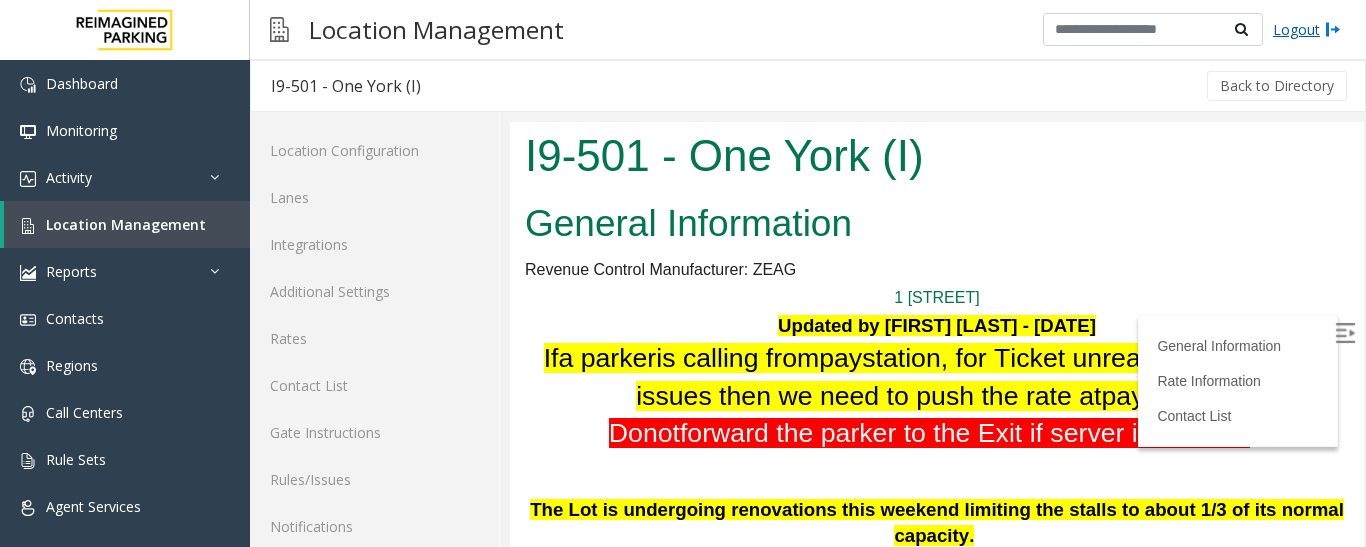 scroll, scrollTop: 0, scrollLeft: 0, axis: both 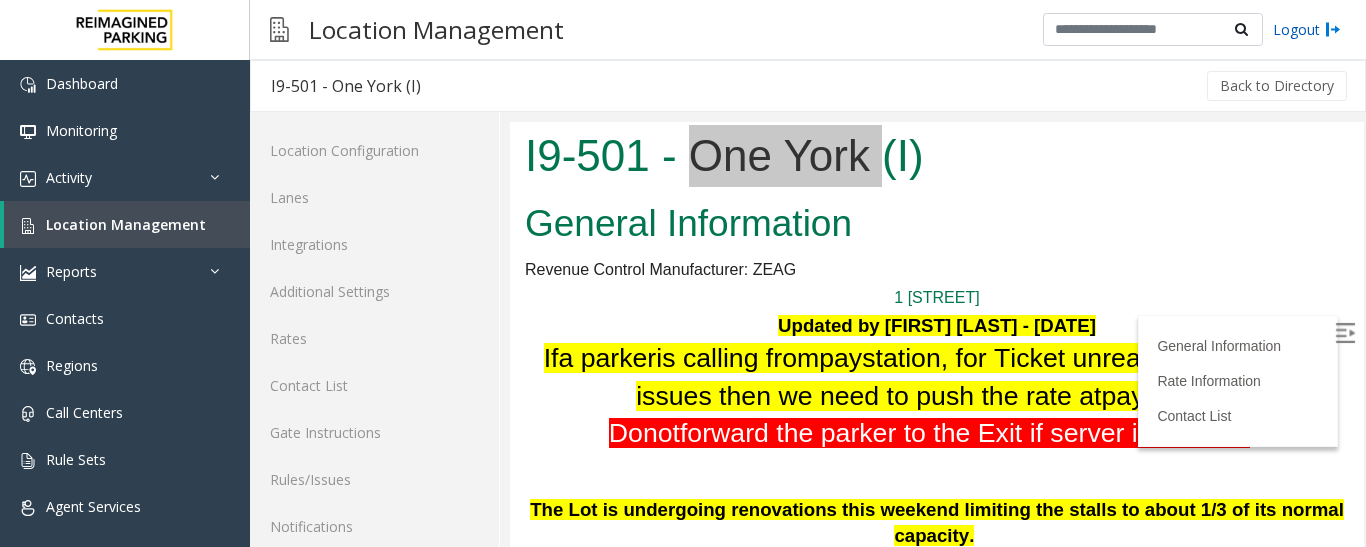 click on "Logout" at bounding box center [1307, 29] 